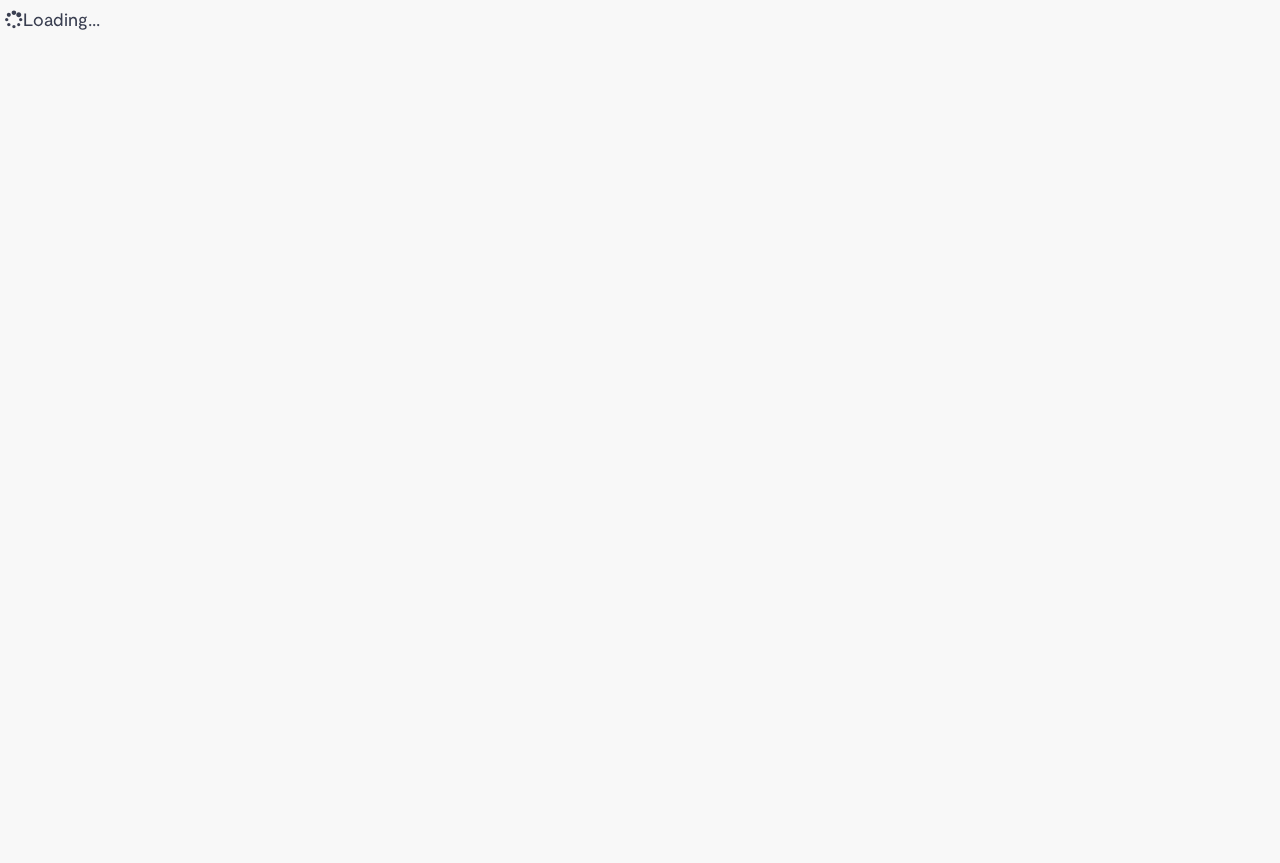 scroll, scrollTop: 0, scrollLeft: 0, axis: both 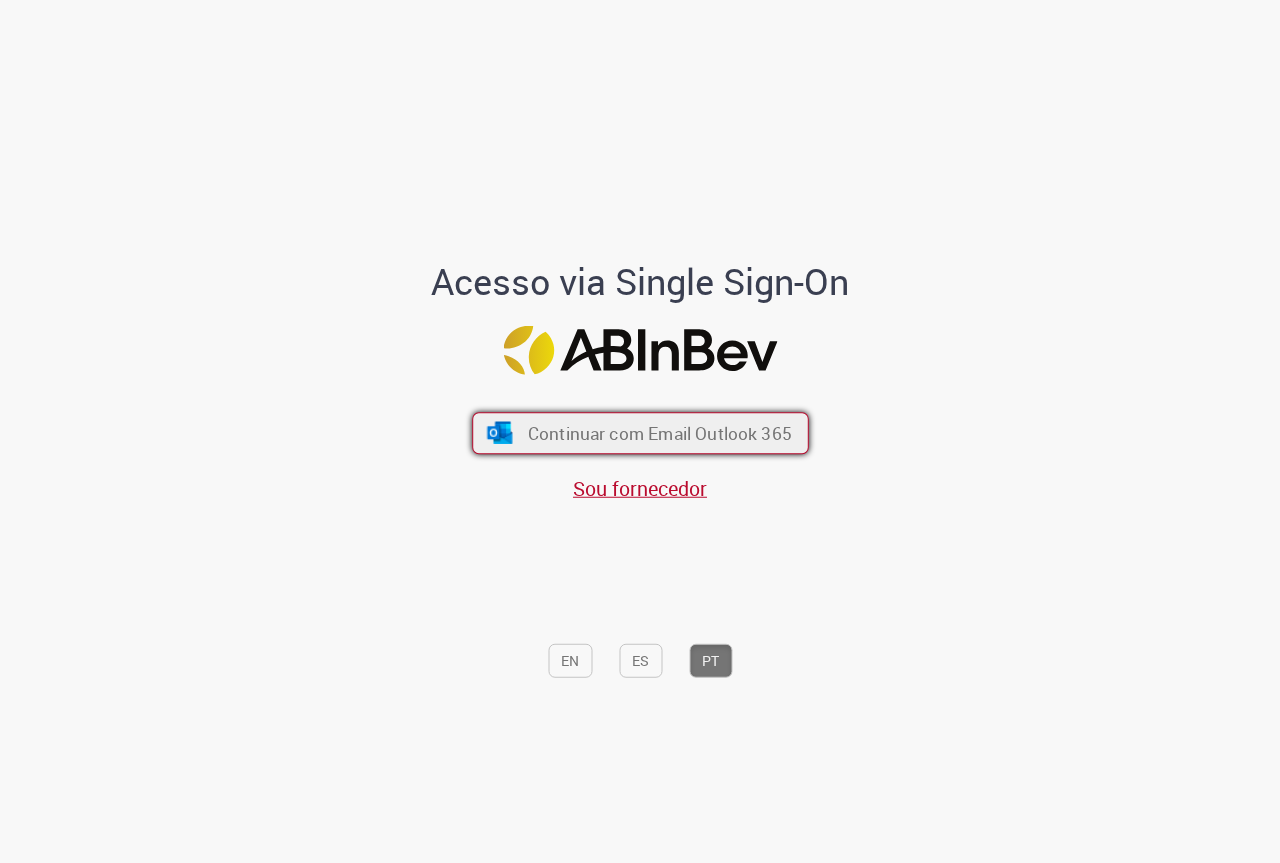 click on "Continuar com Email Outlook 365" at bounding box center (659, 433) 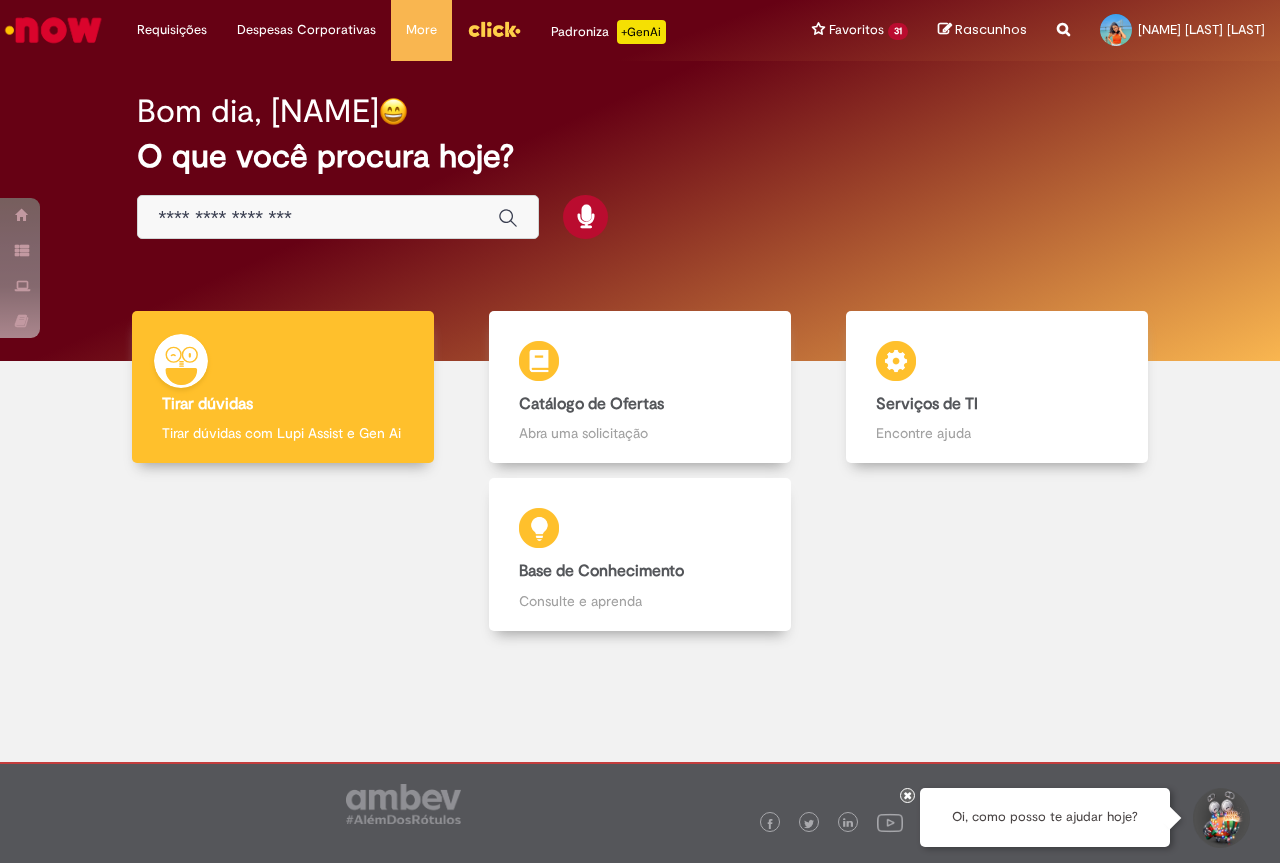 scroll, scrollTop: 0, scrollLeft: 0, axis: both 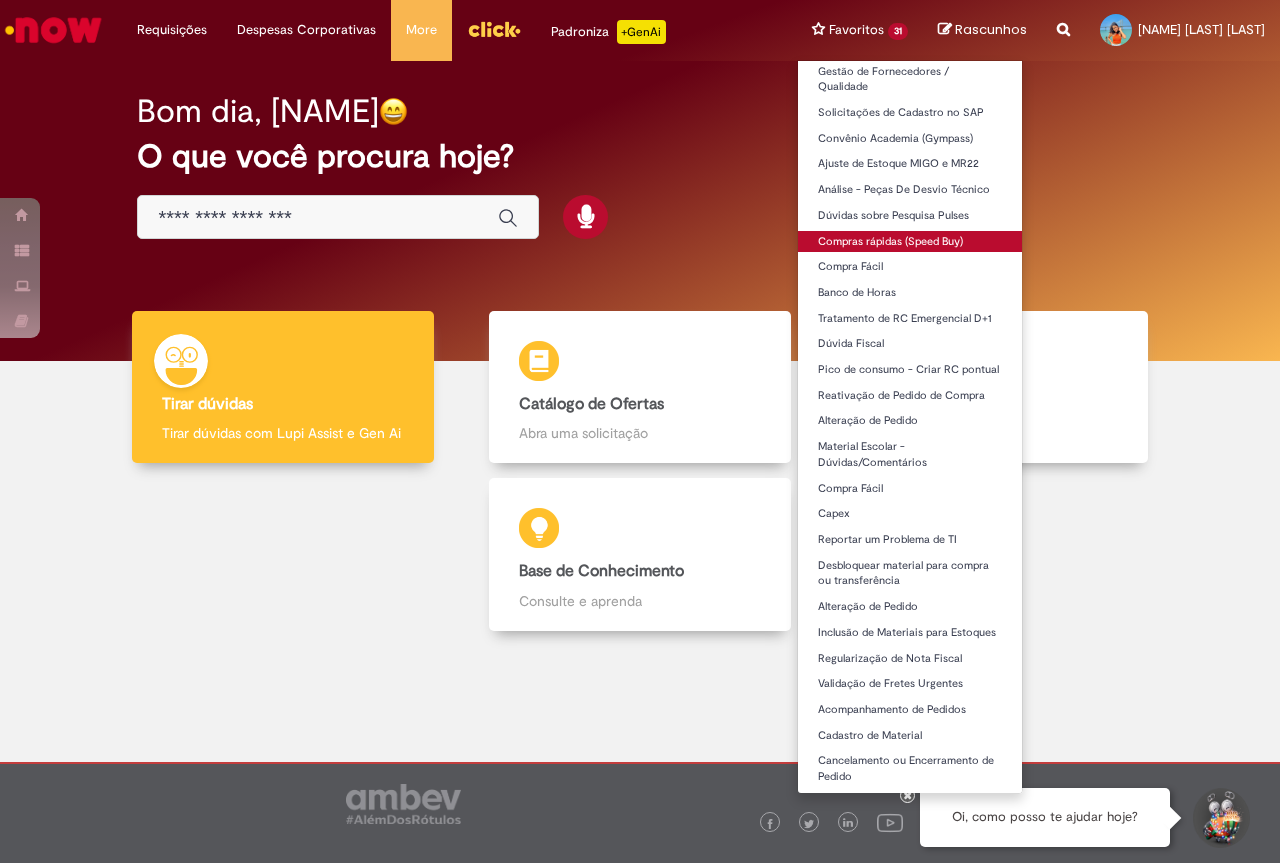 click on "Compras rápidas (Speed Buy)" at bounding box center (910, 242) 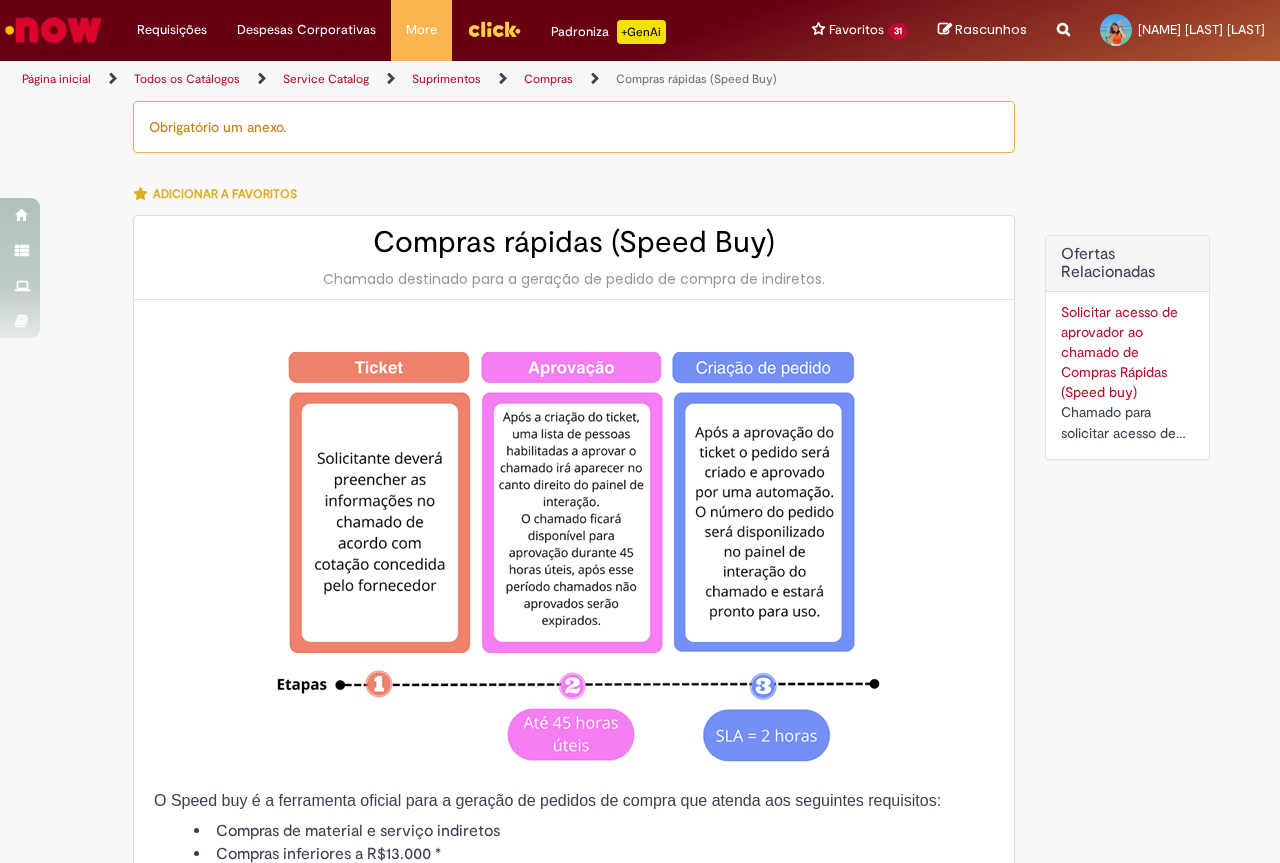 type on "********" 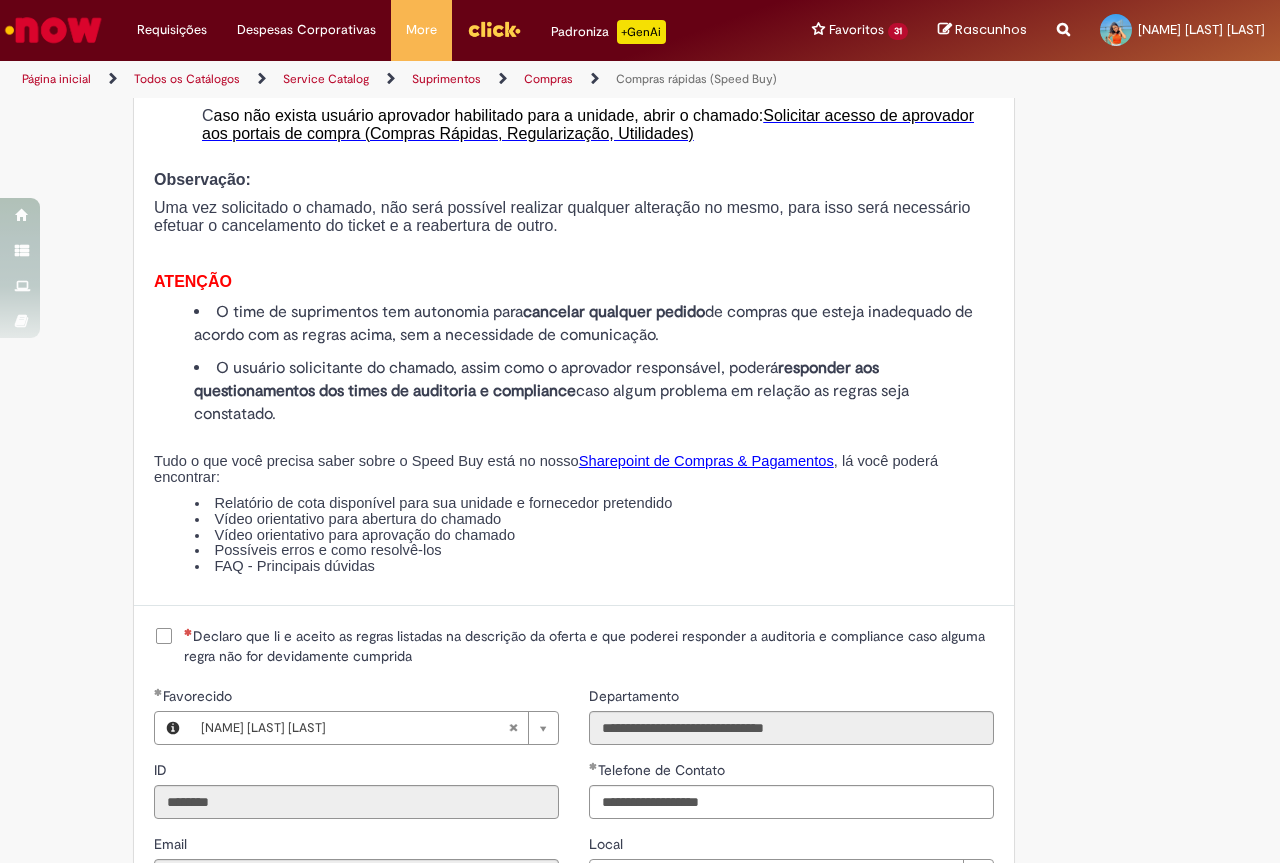 scroll, scrollTop: 2300, scrollLeft: 0, axis: vertical 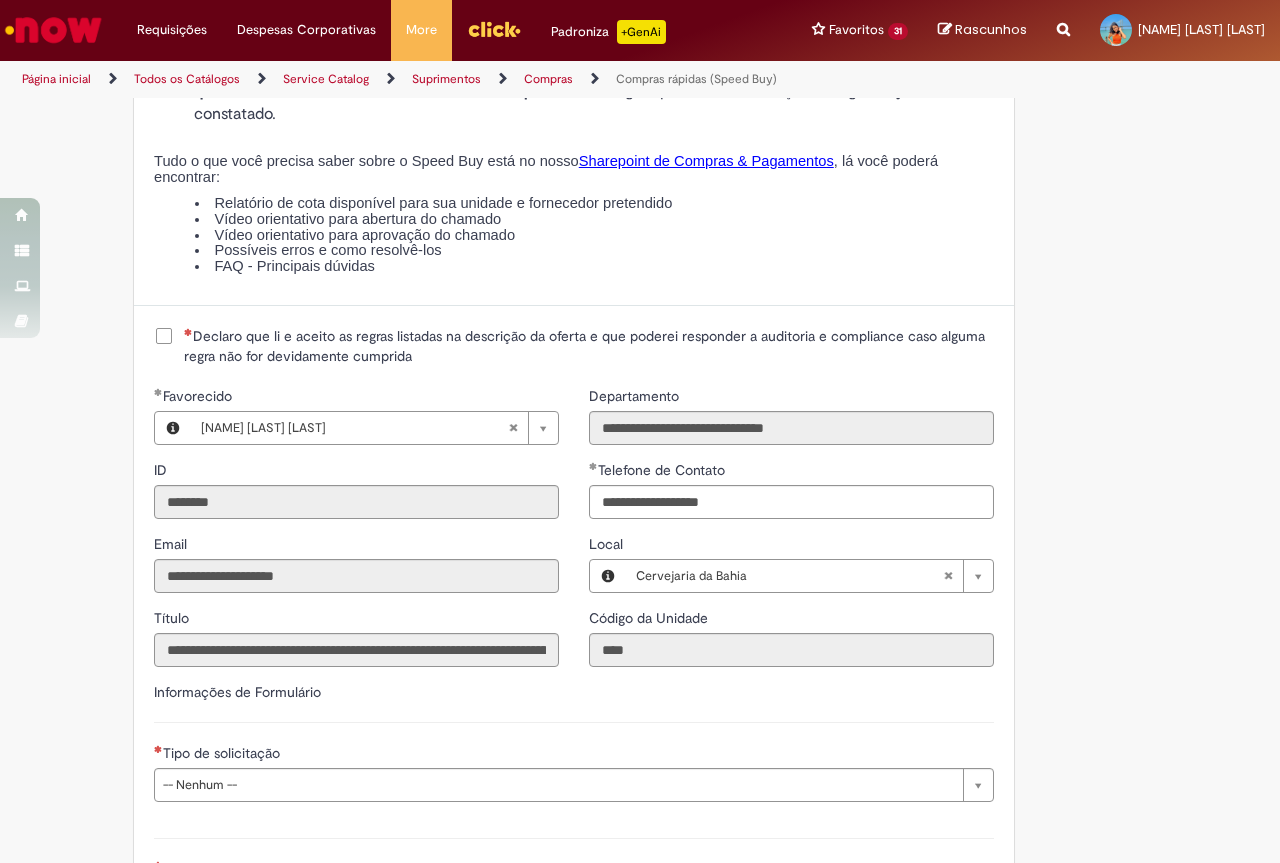 click on "Declaro que li e aceito as regras listadas na descrição da oferta e que poderei responder a auditoria e compliance caso alguma regra não for devidamente cumprida" at bounding box center (589, 346) 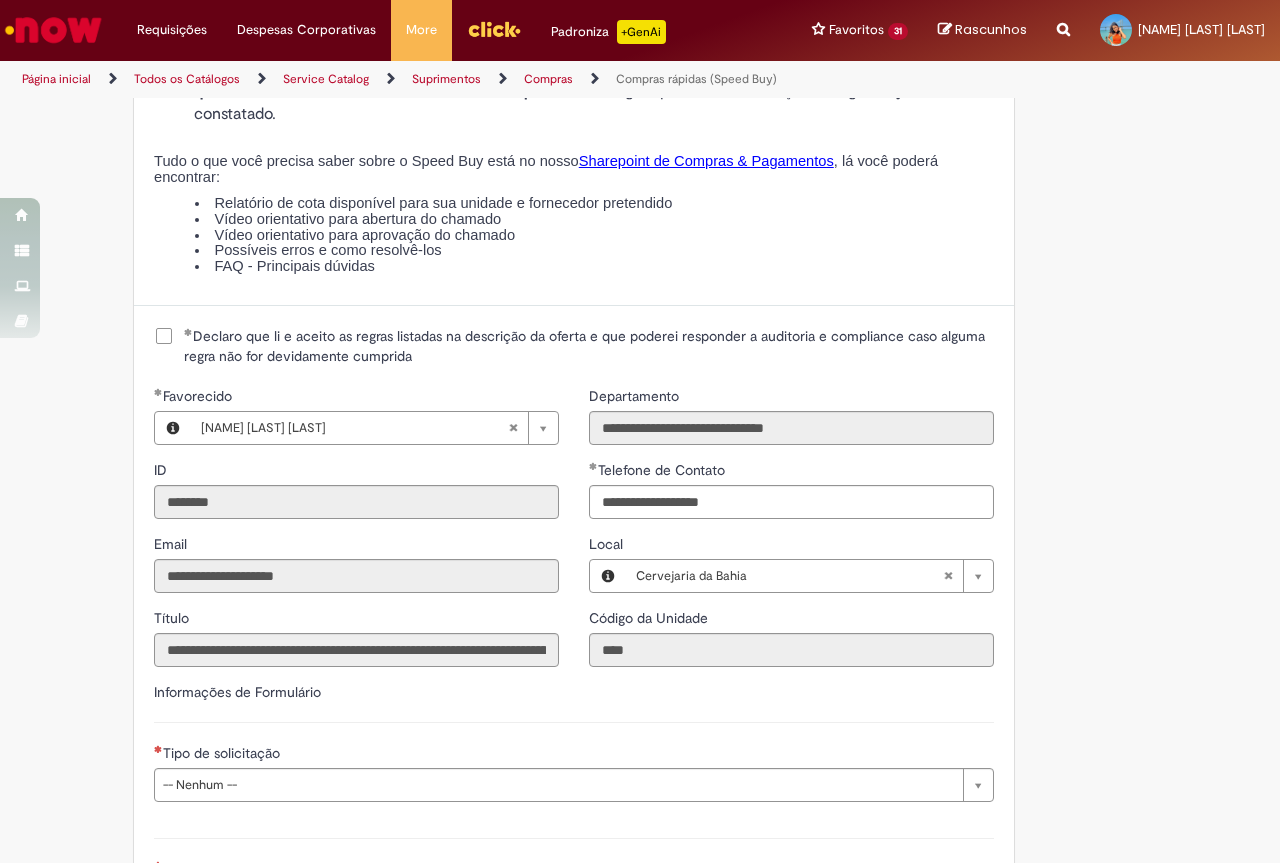 scroll, scrollTop: 2698, scrollLeft: 0, axis: vertical 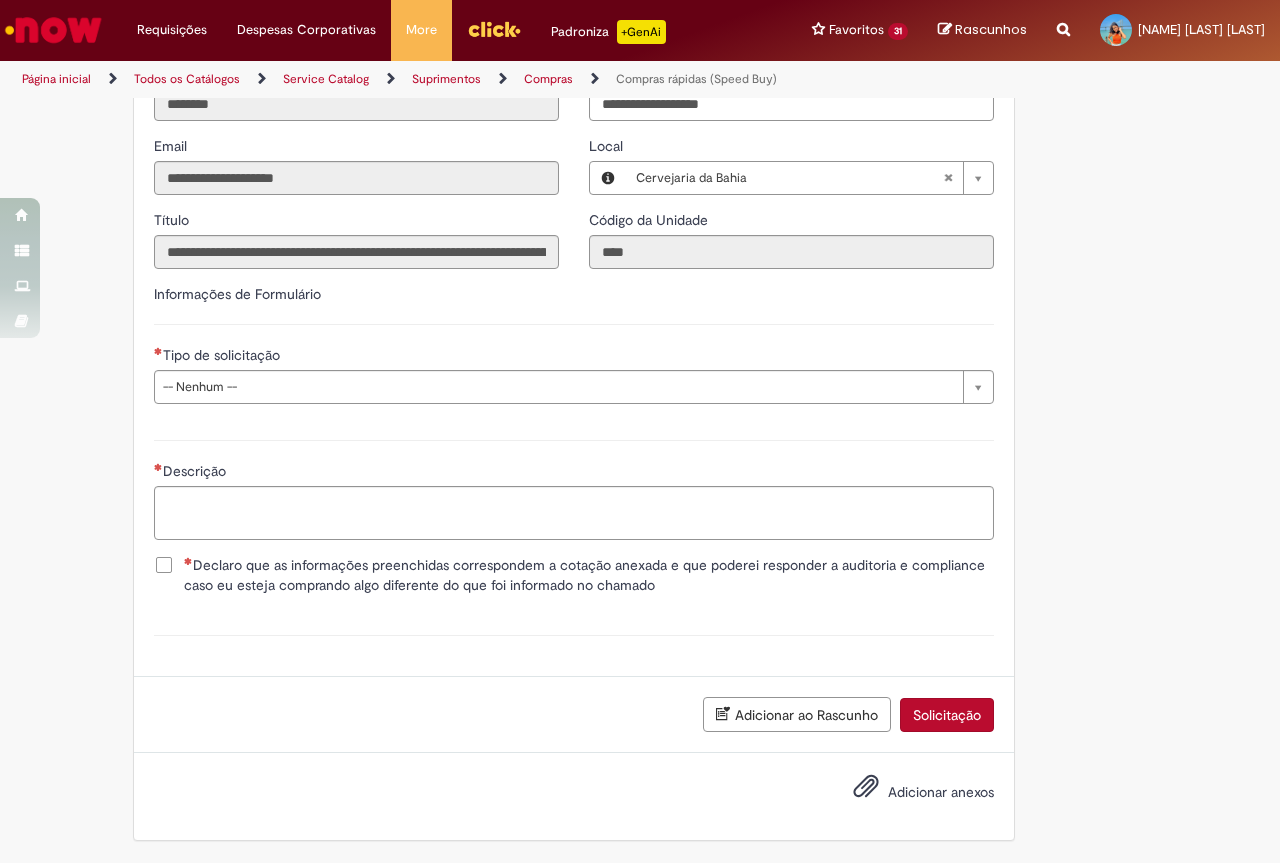 click on "**********" at bounding box center [574, 351] 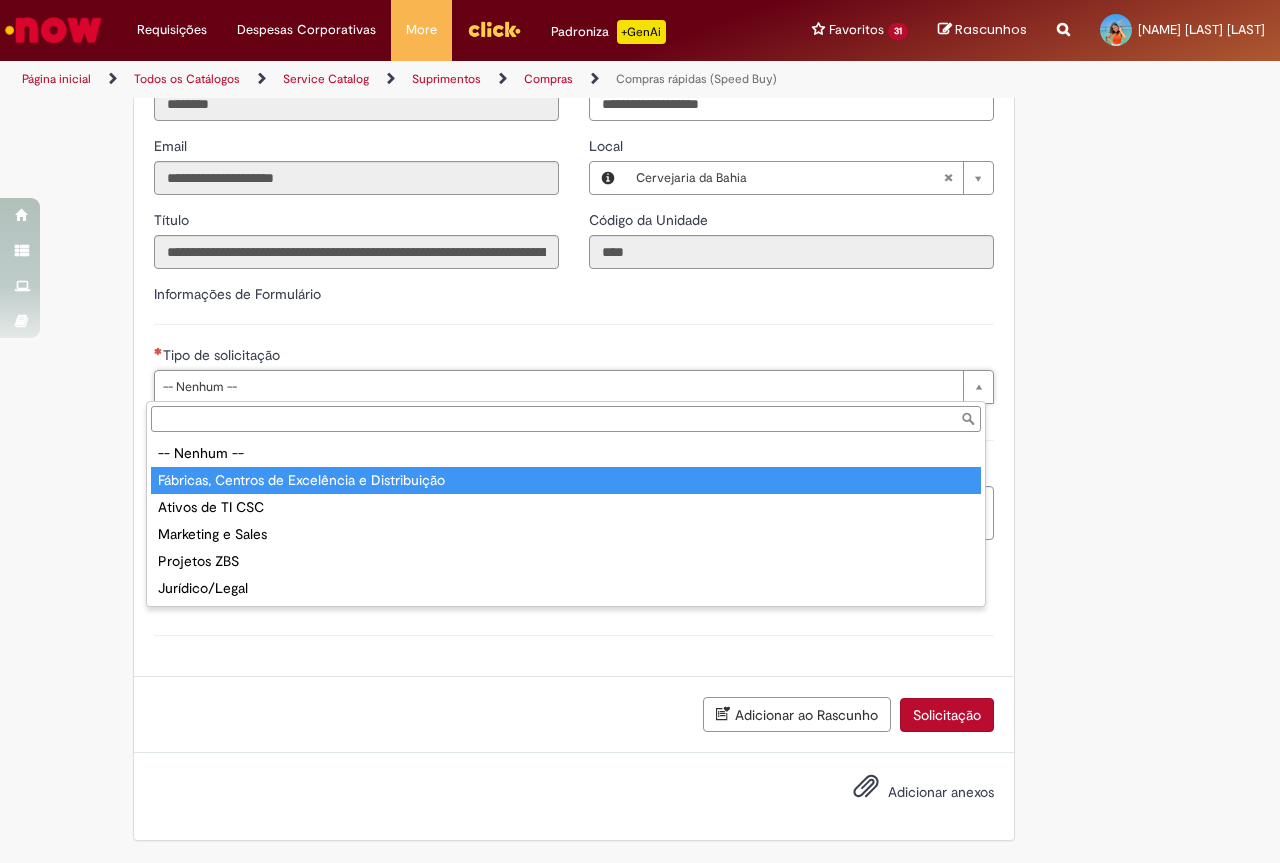 type on "**********" 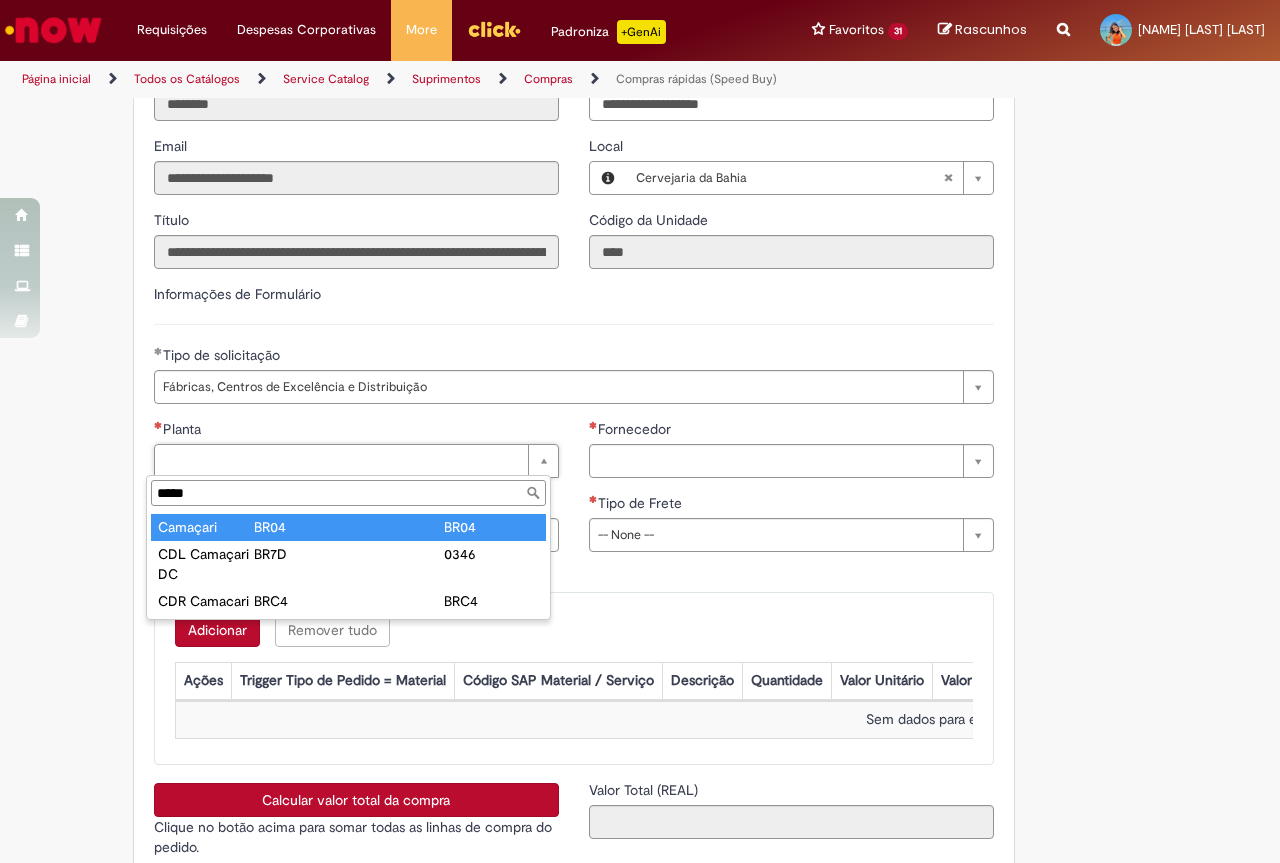 type on "*****" 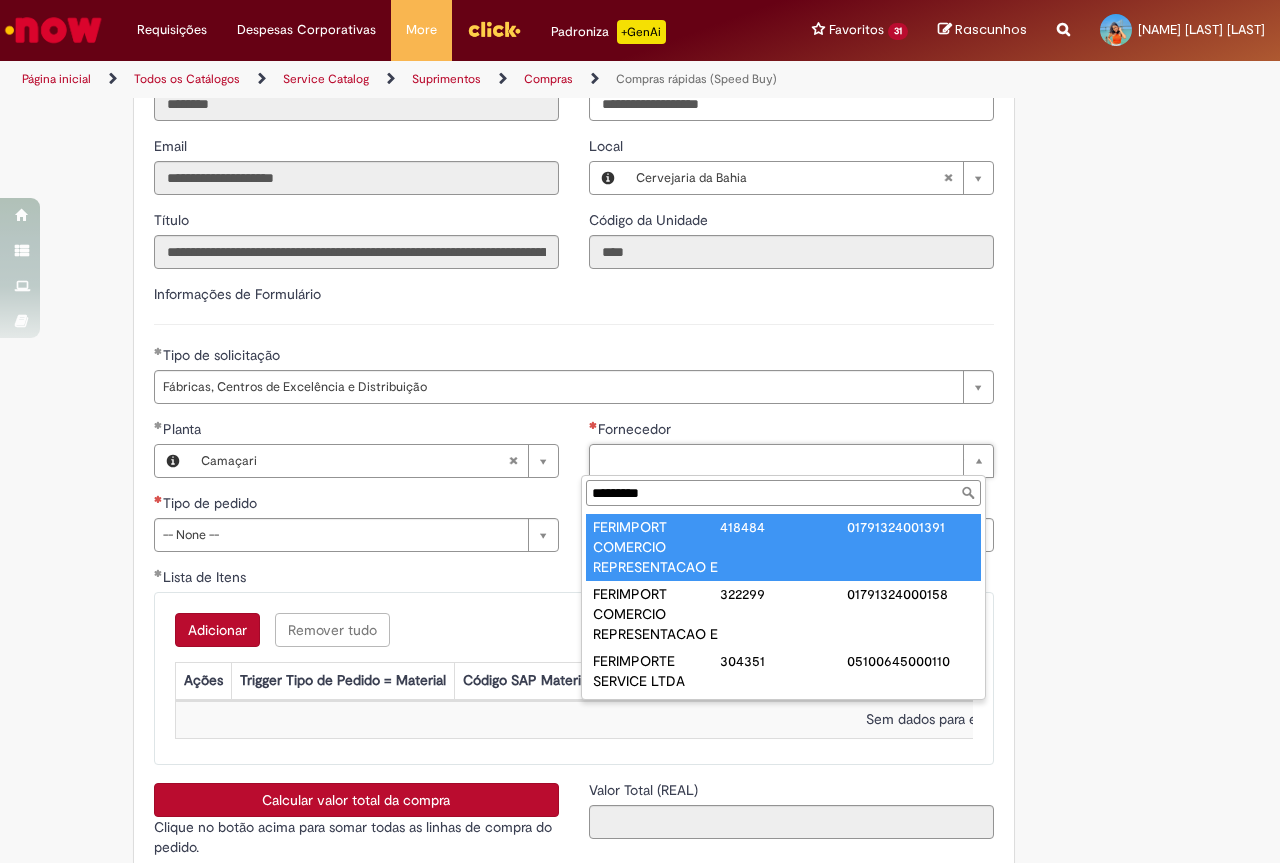 scroll, scrollTop: 0, scrollLeft: 0, axis: both 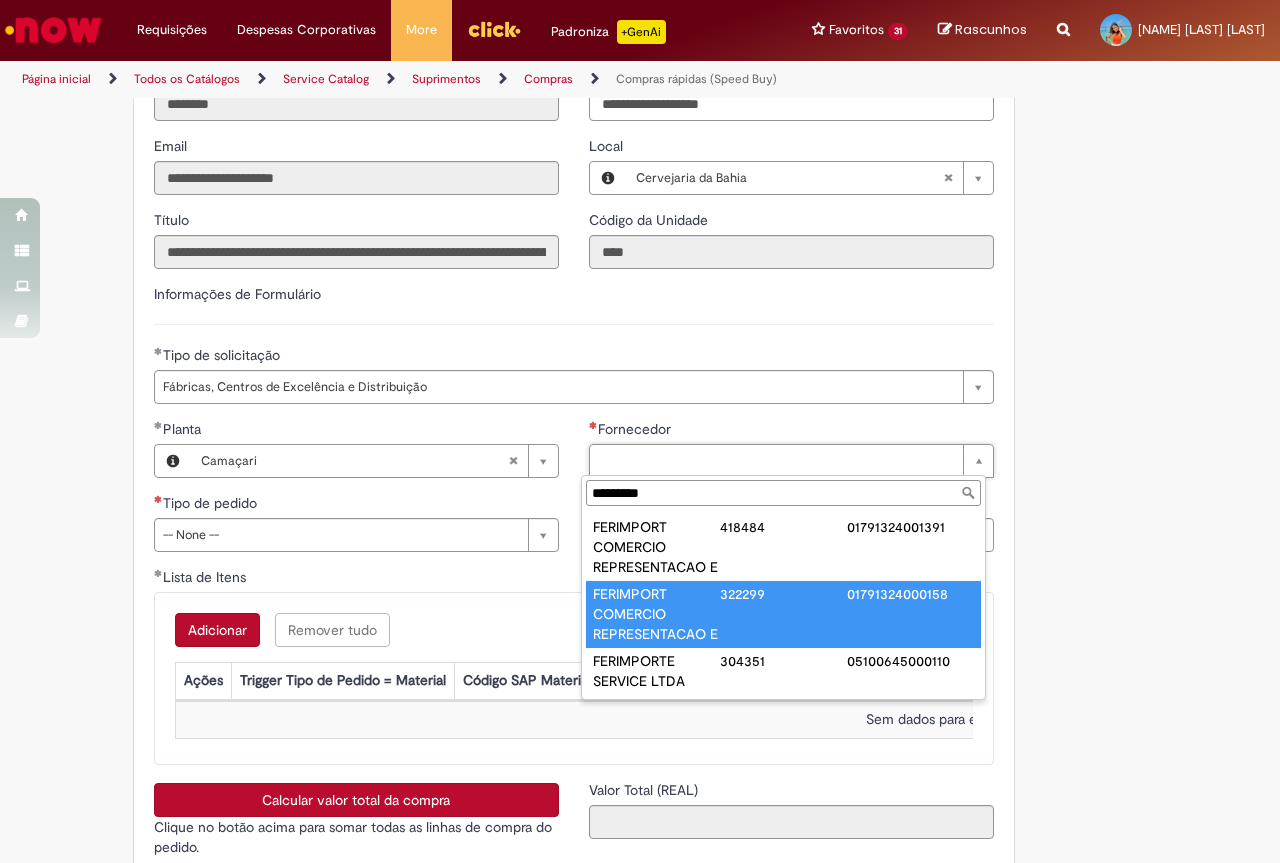 type on "**********" 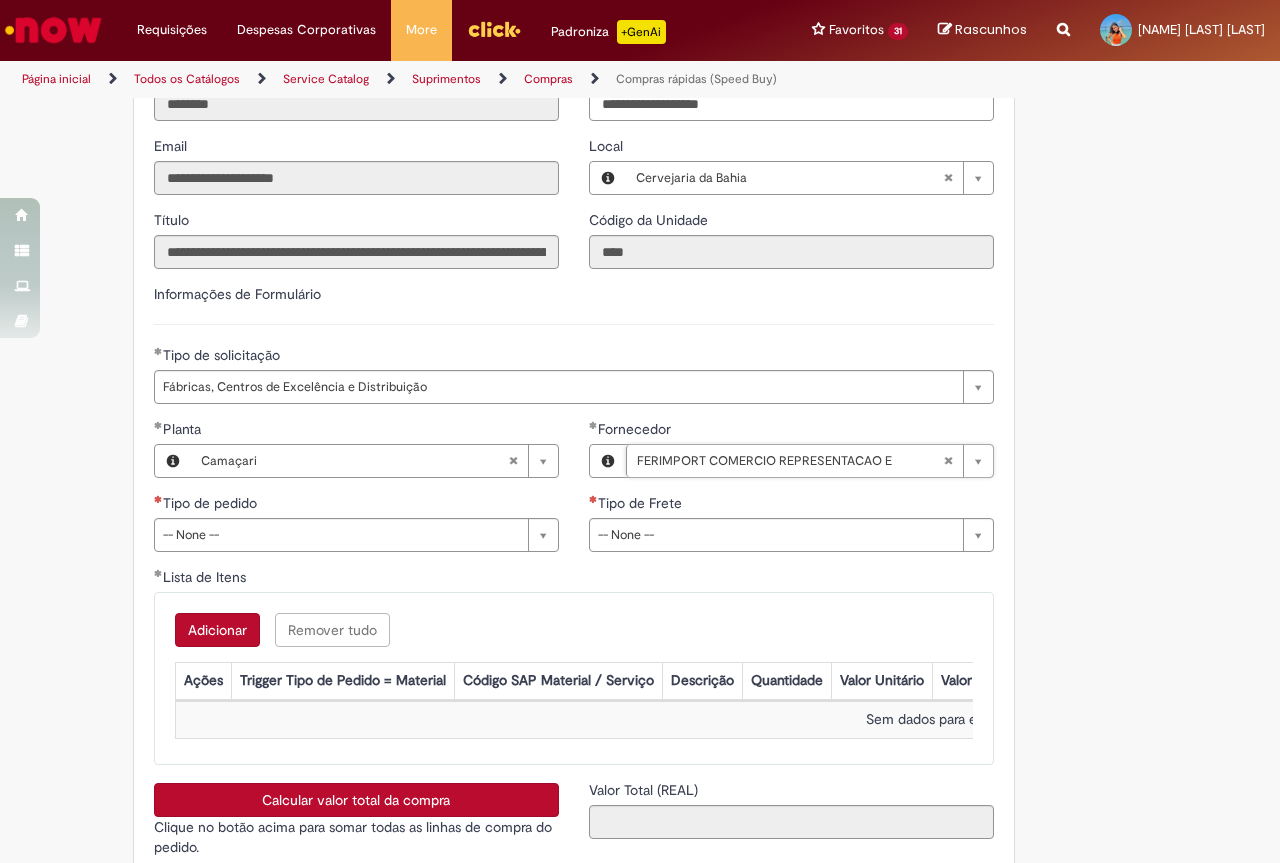 click on "**********" at bounding box center [356, 493] 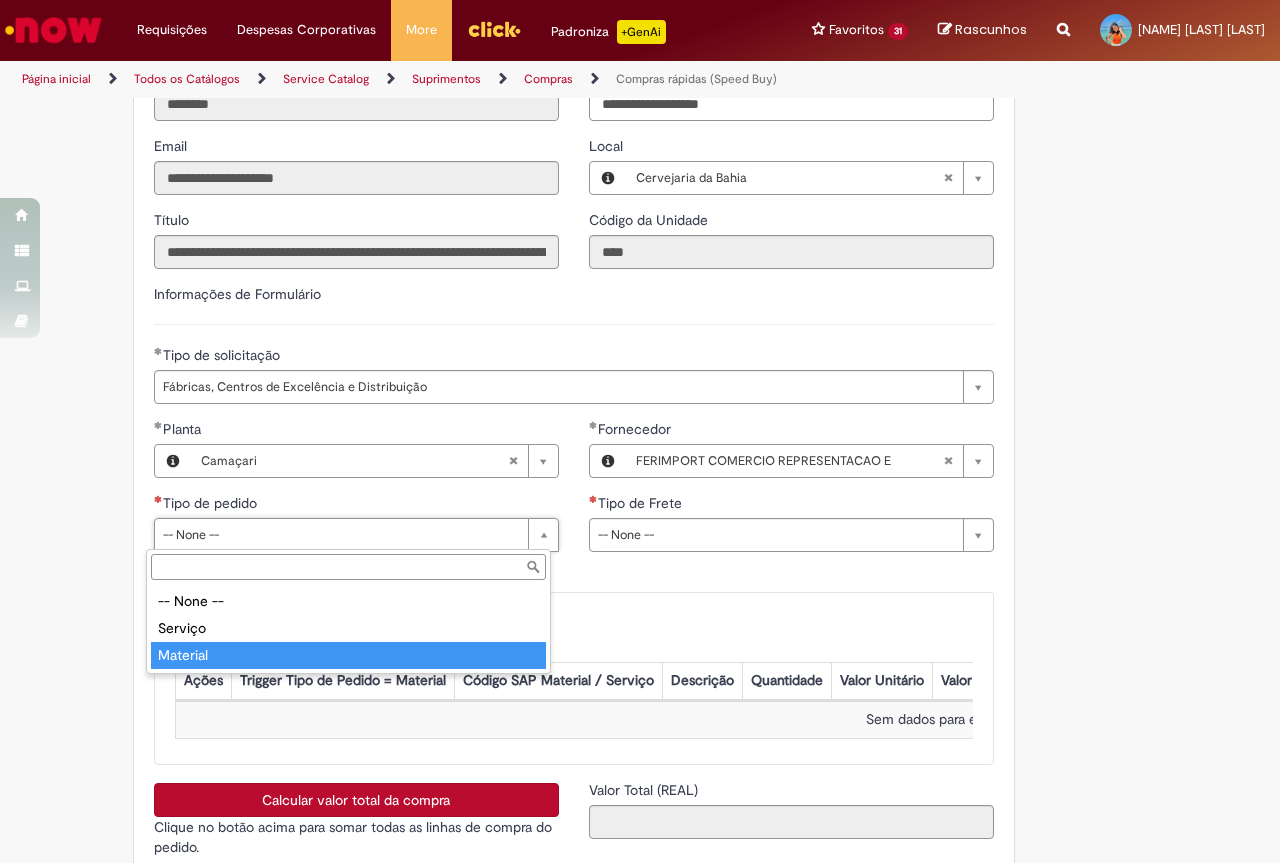 type on "********" 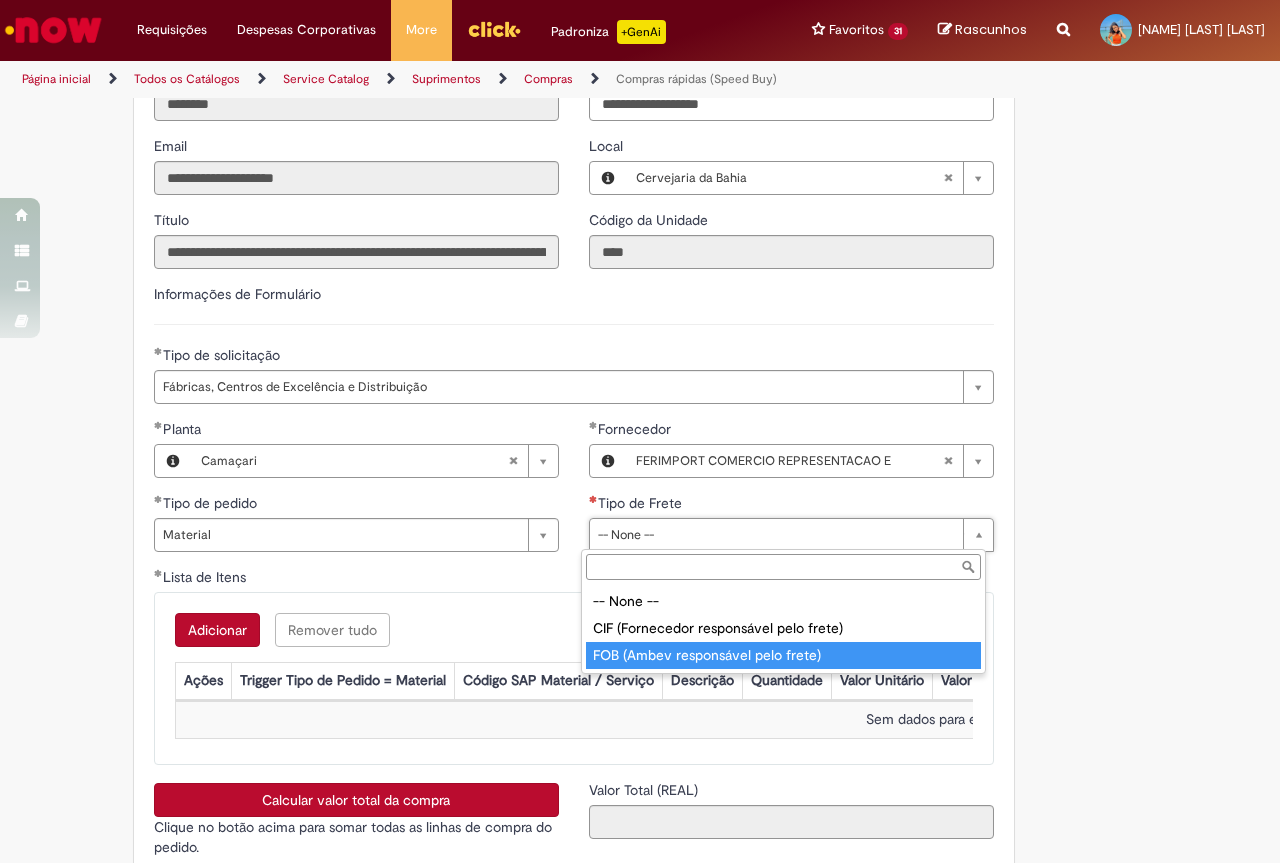 type on "**********" 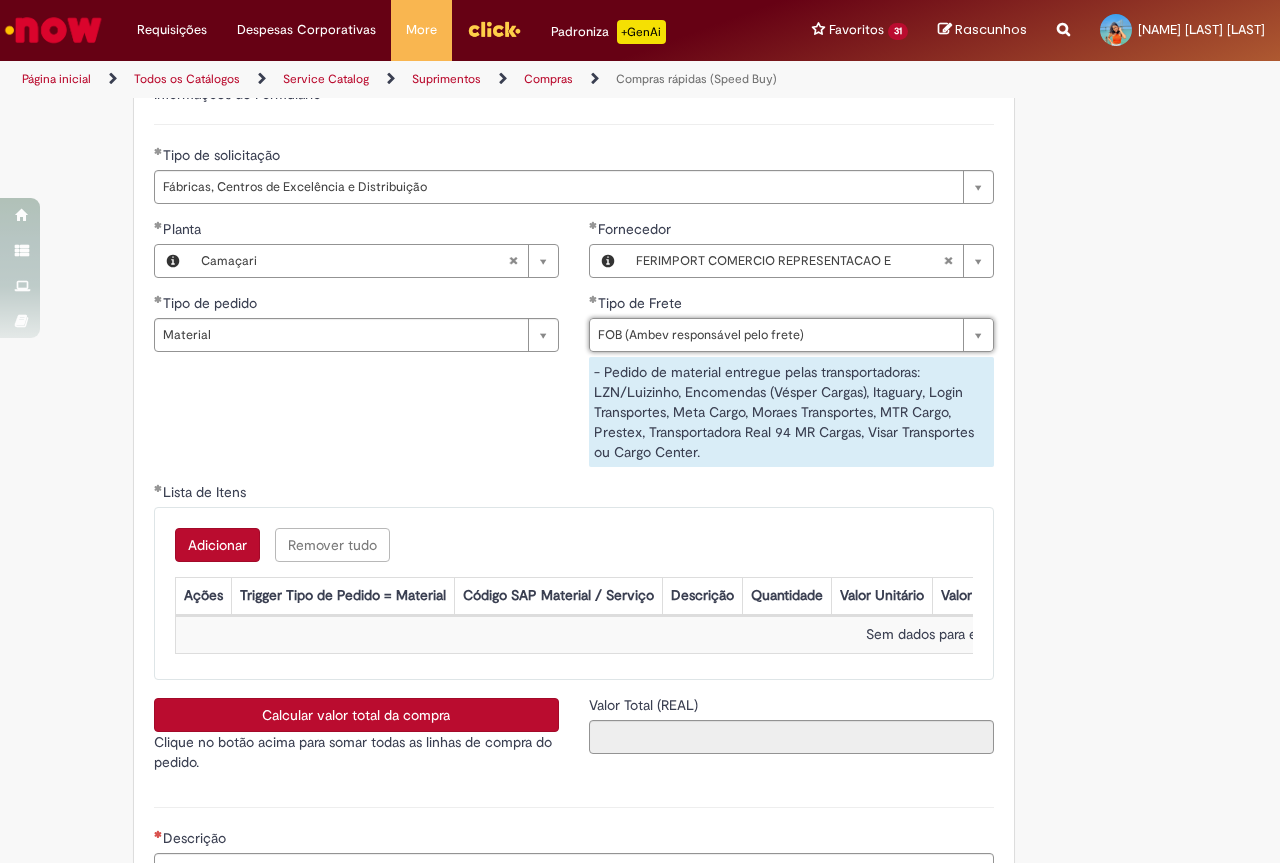 scroll, scrollTop: 3098, scrollLeft: 0, axis: vertical 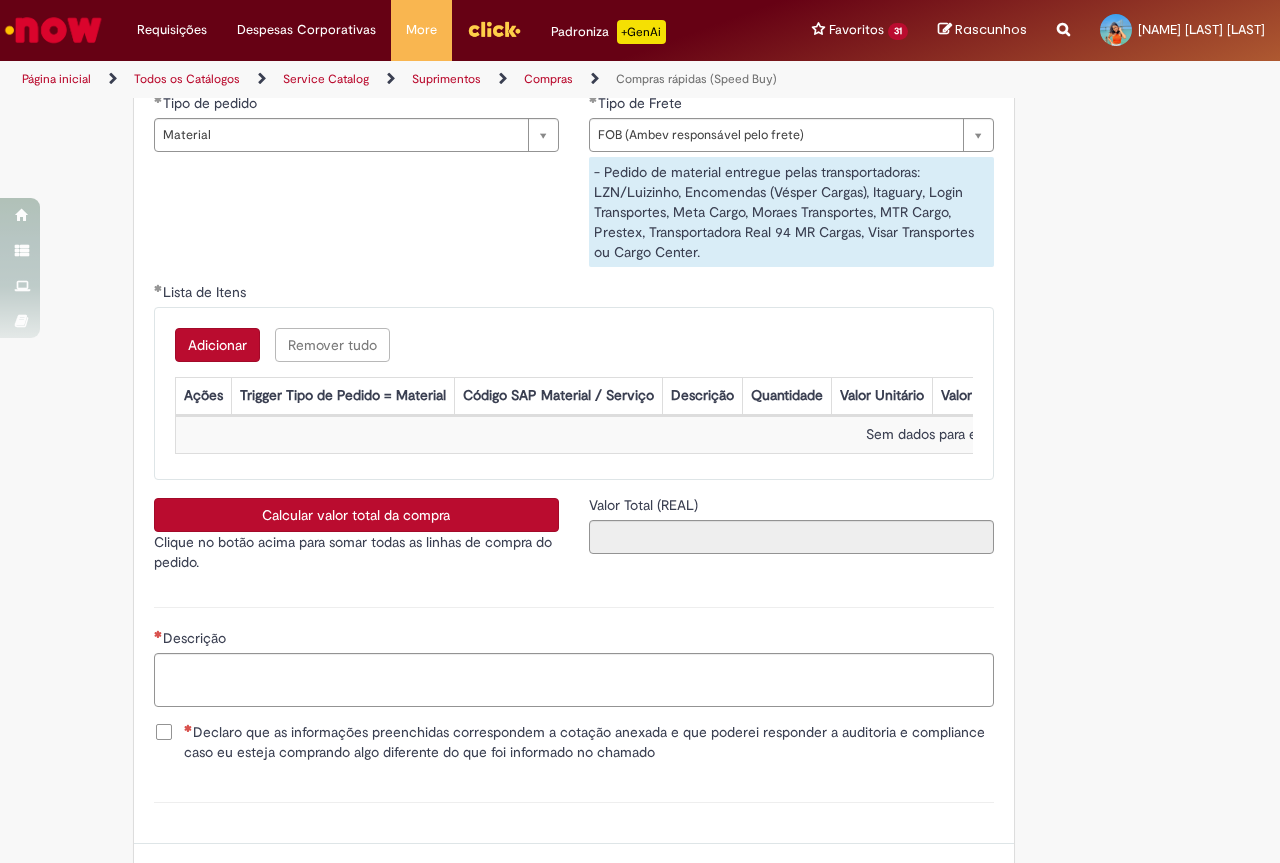 click on "Adicionar" at bounding box center (217, 345) 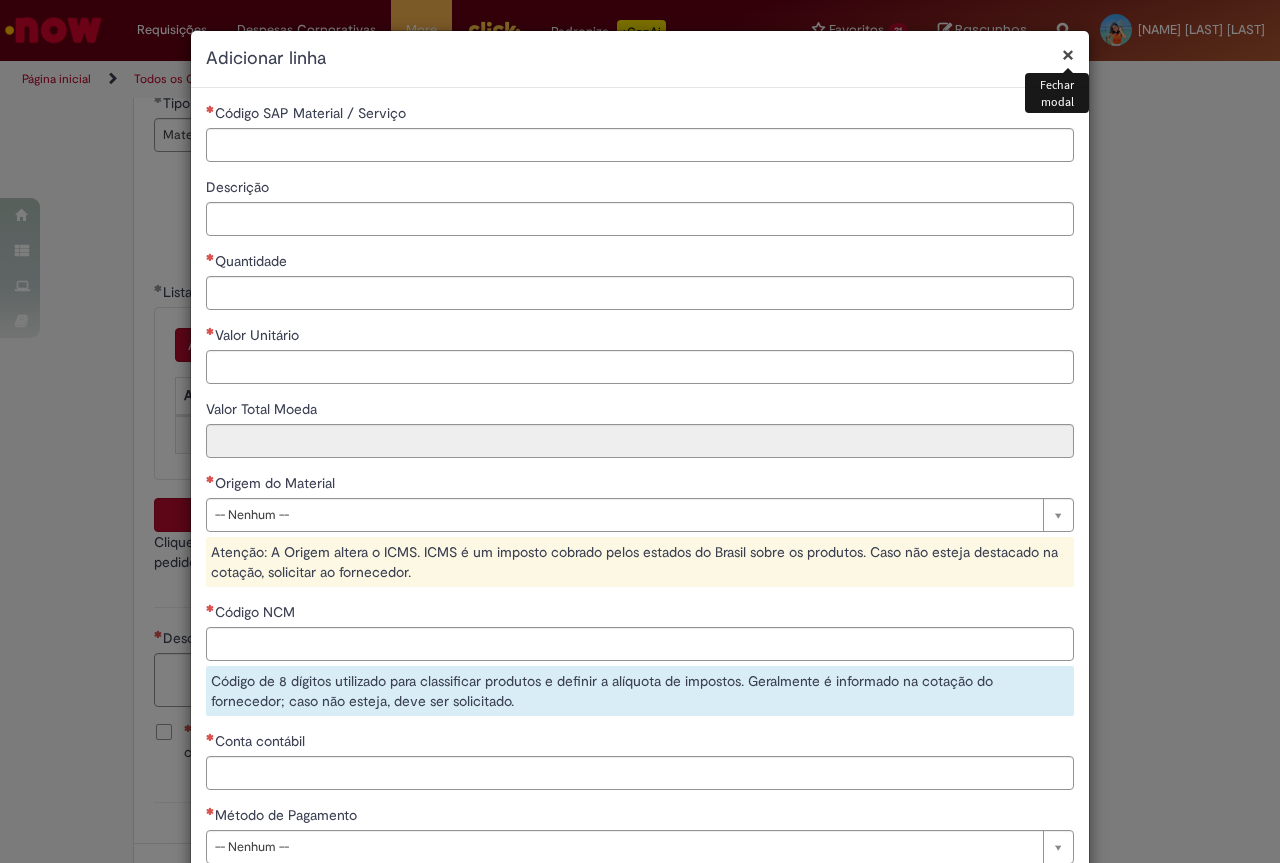 click on "×" at bounding box center [1068, 54] 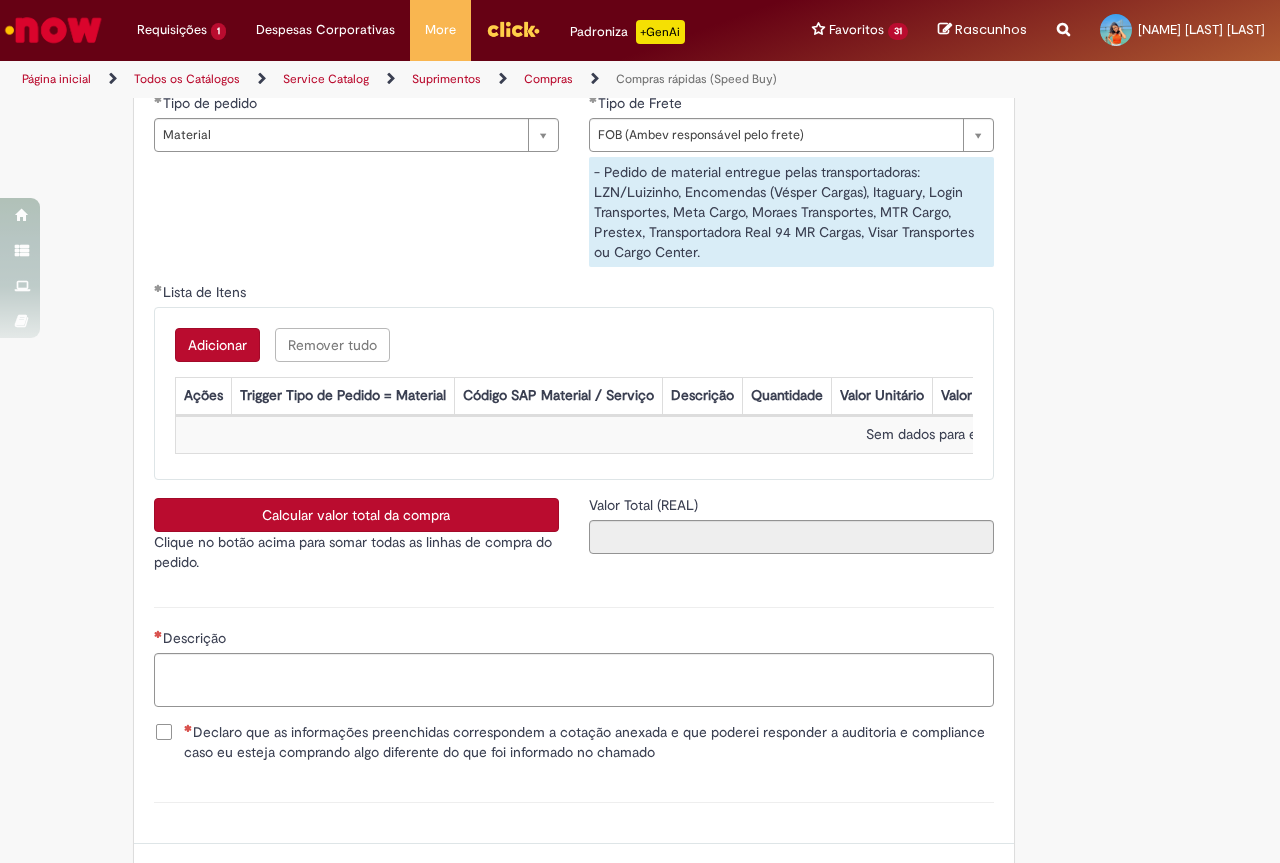 click on "Adicionar" at bounding box center (217, 345) 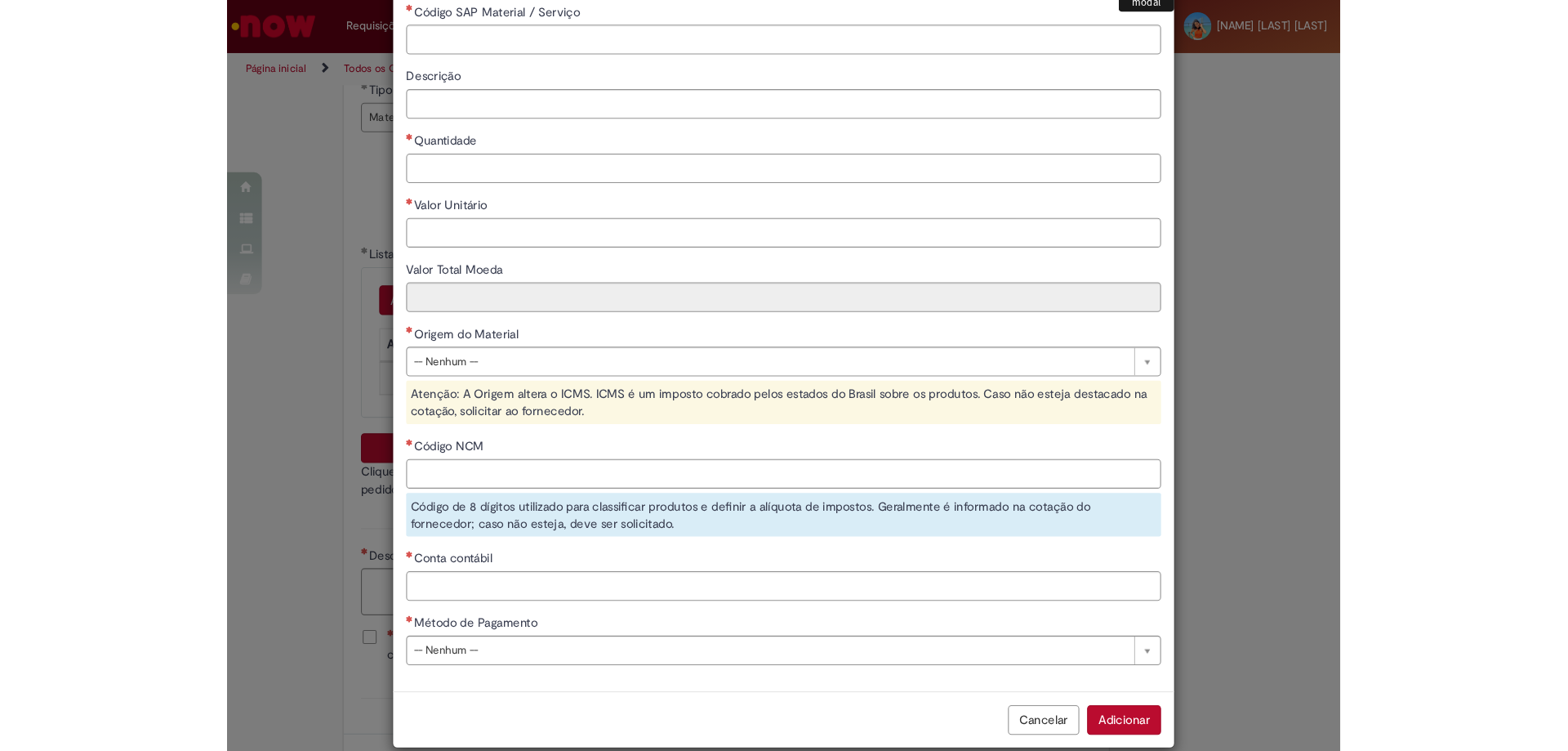 scroll, scrollTop: 0, scrollLeft: 0, axis: both 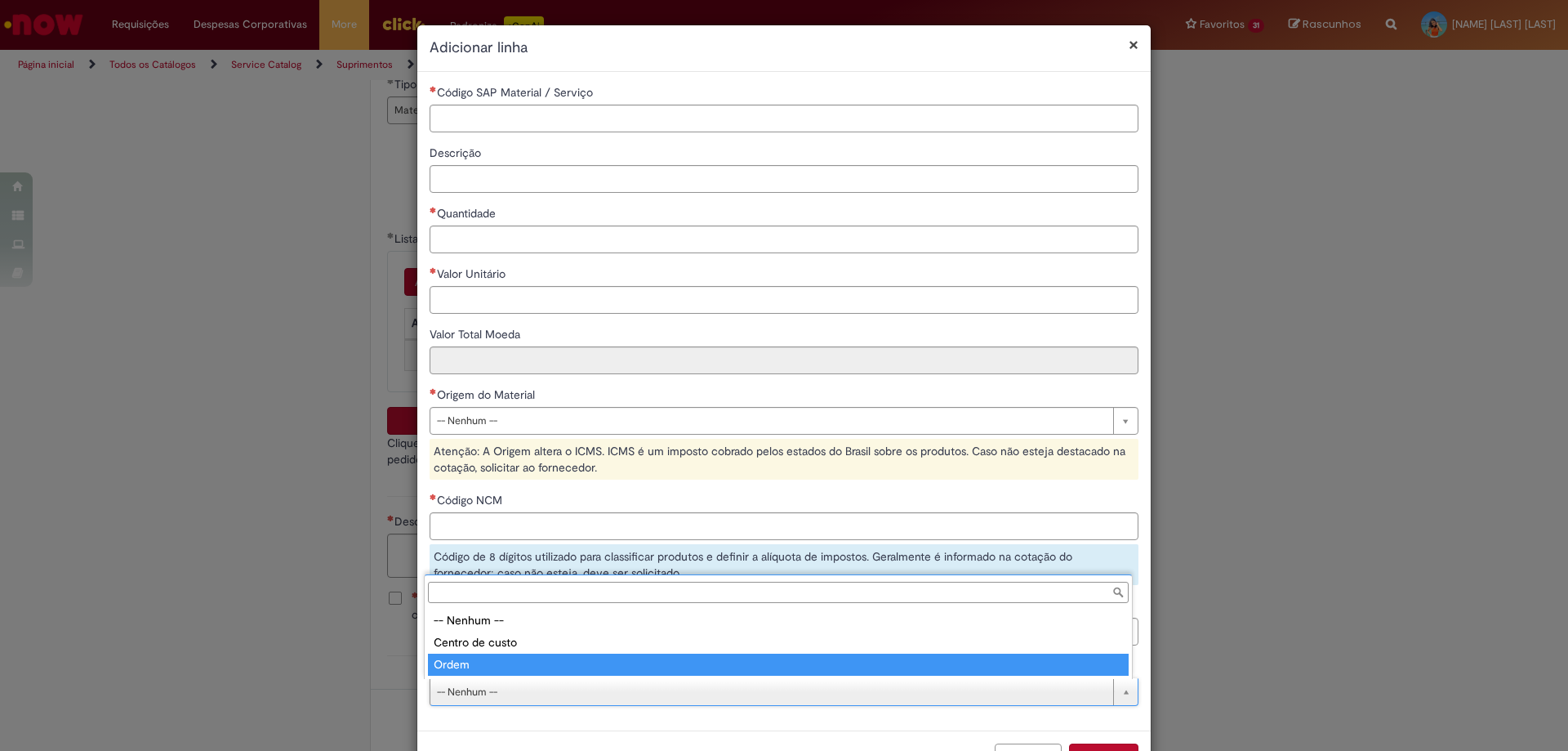 type on "*****" 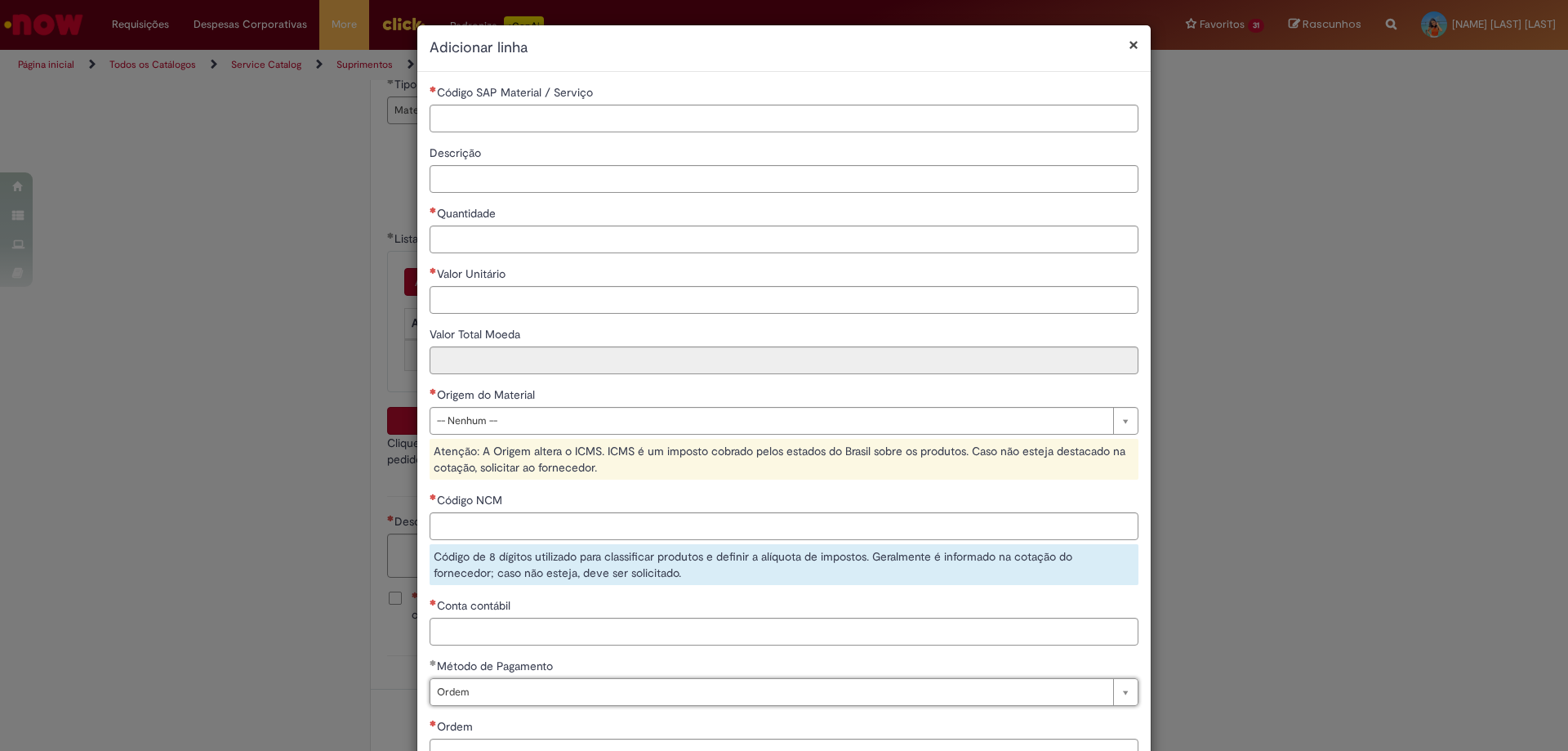 scroll, scrollTop: 118, scrollLeft: 0, axis: vertical 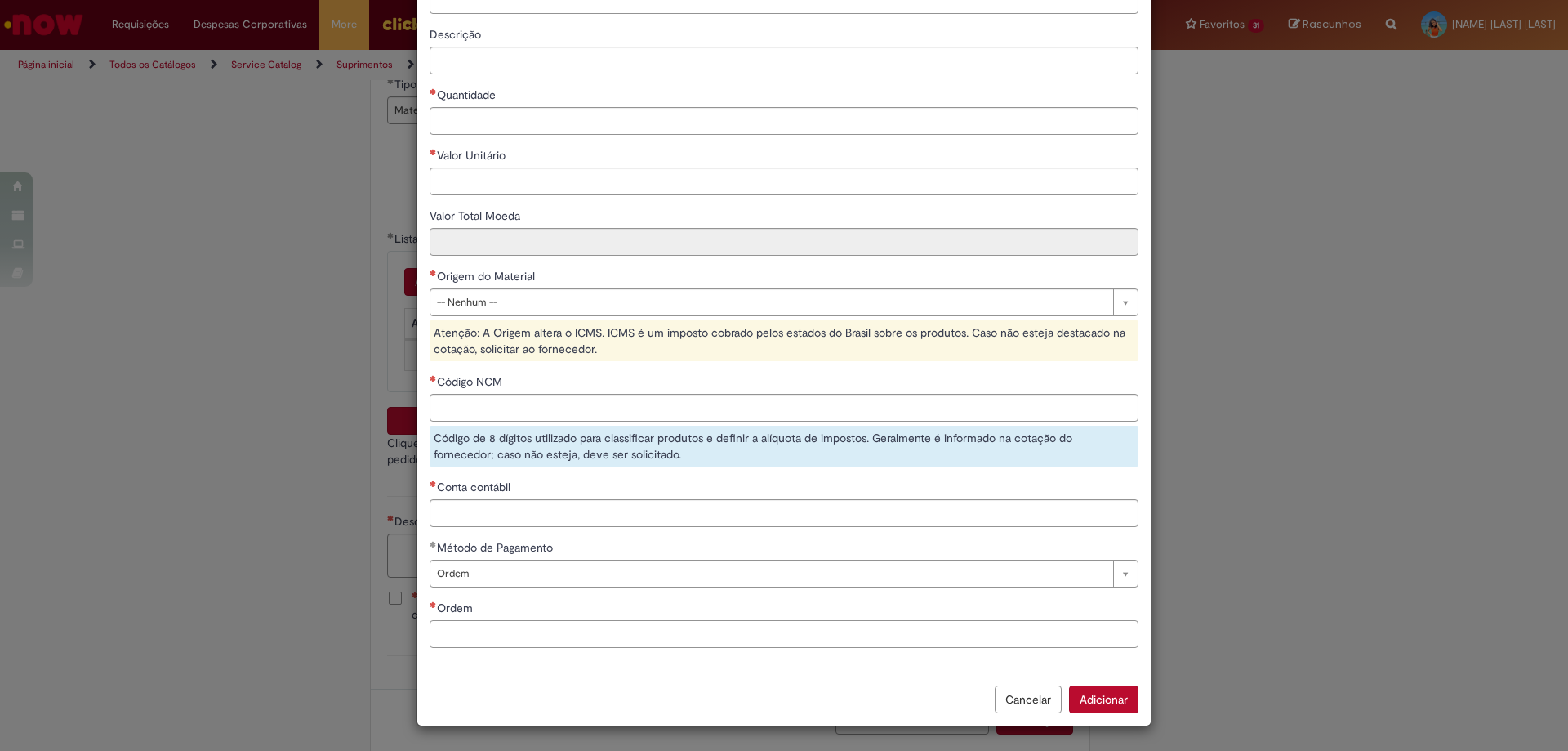 click on "Ordem" at bounding box center [784, 634] 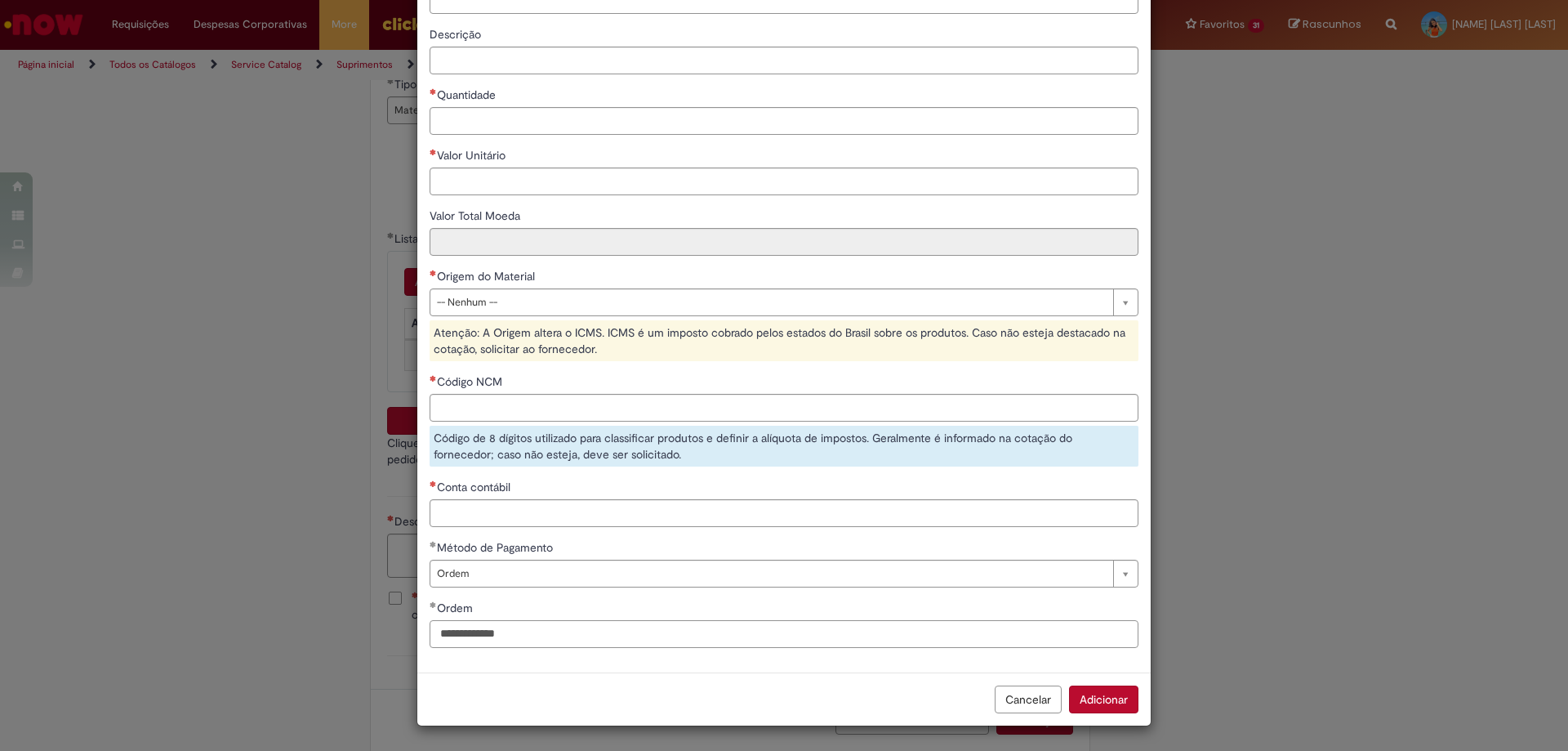 type on "**********" 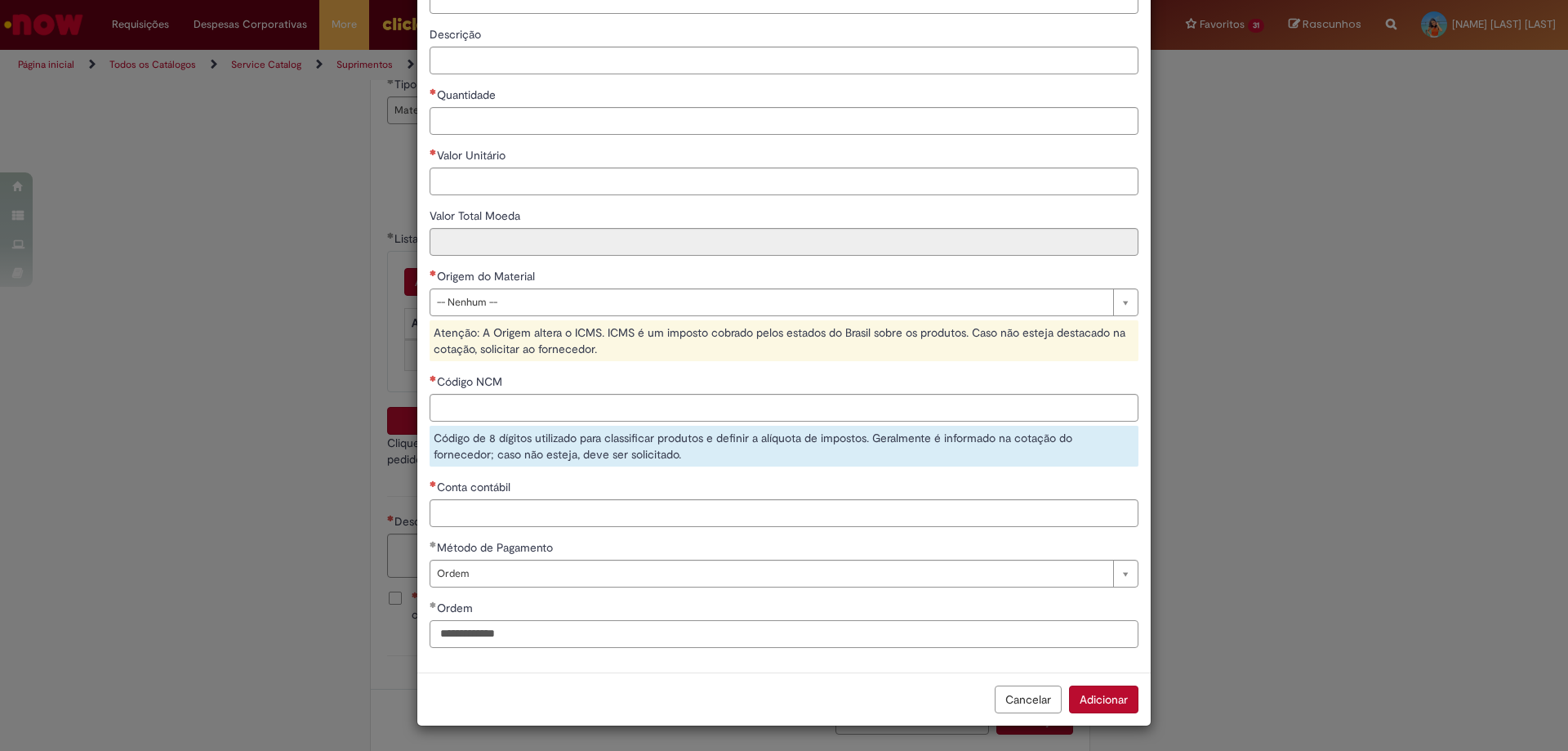 scroll, scrollTop: 0, scrollLeft: 0, axis: both 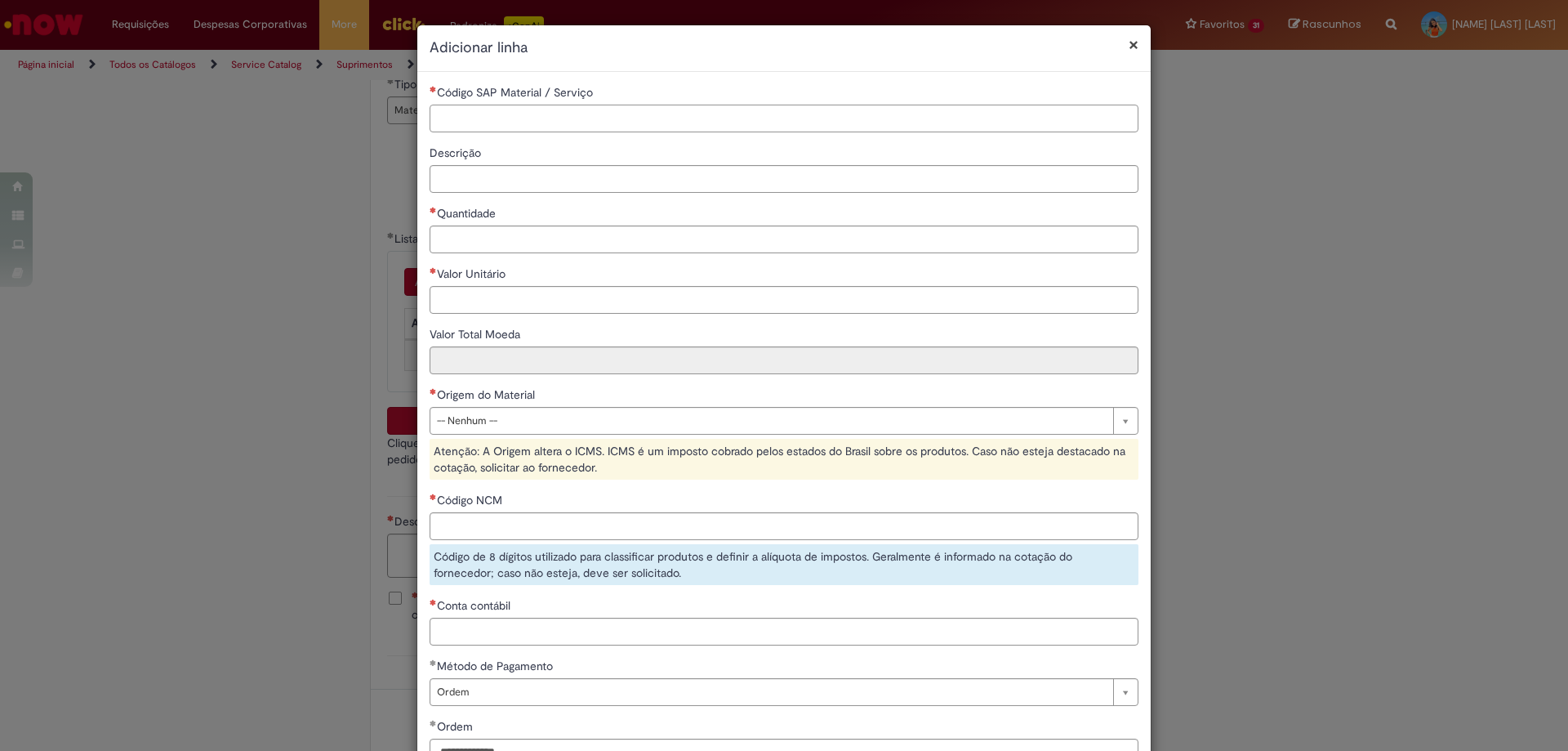 click on "Código SAP Material / Serviço" at bounding box center [784, 118] 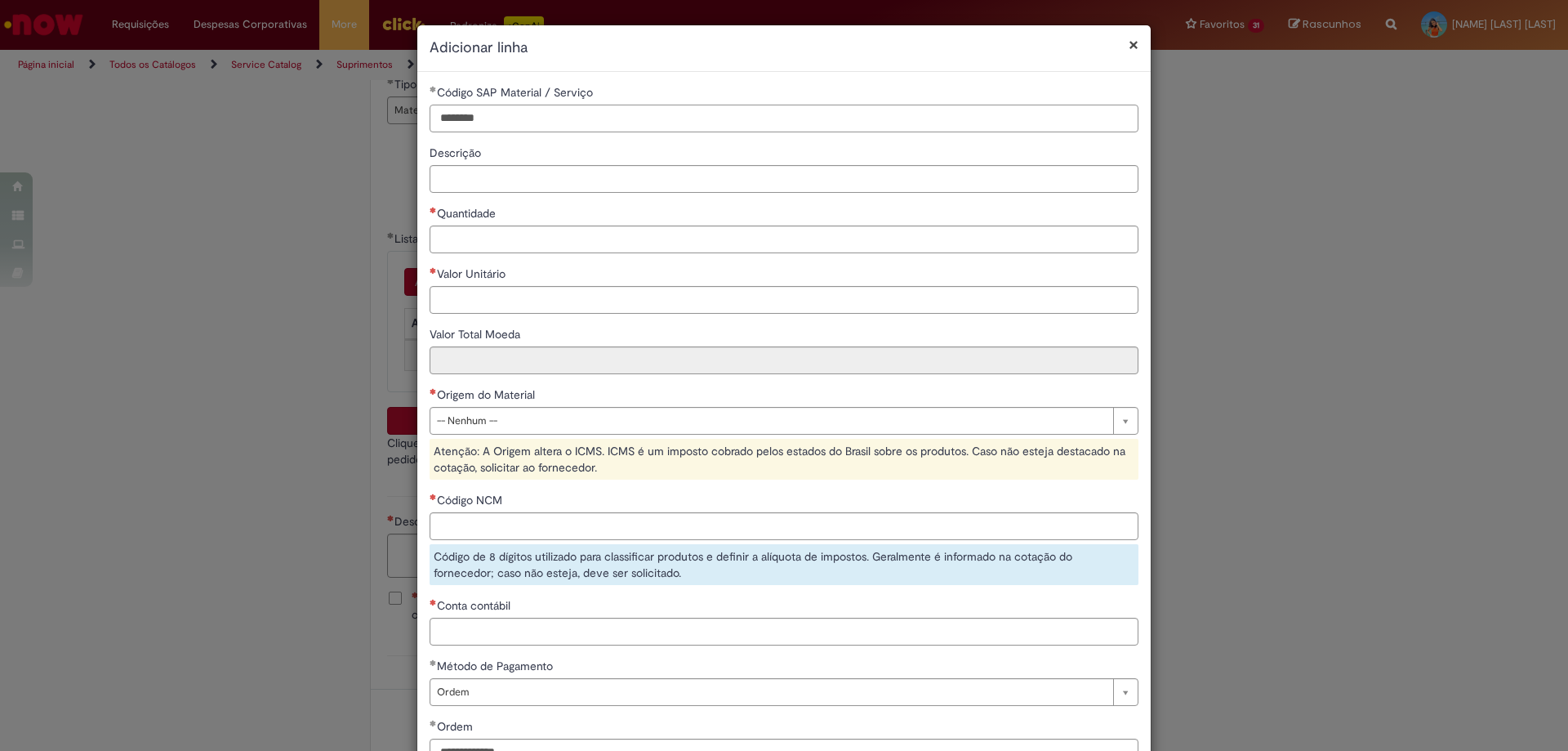 type on "********" 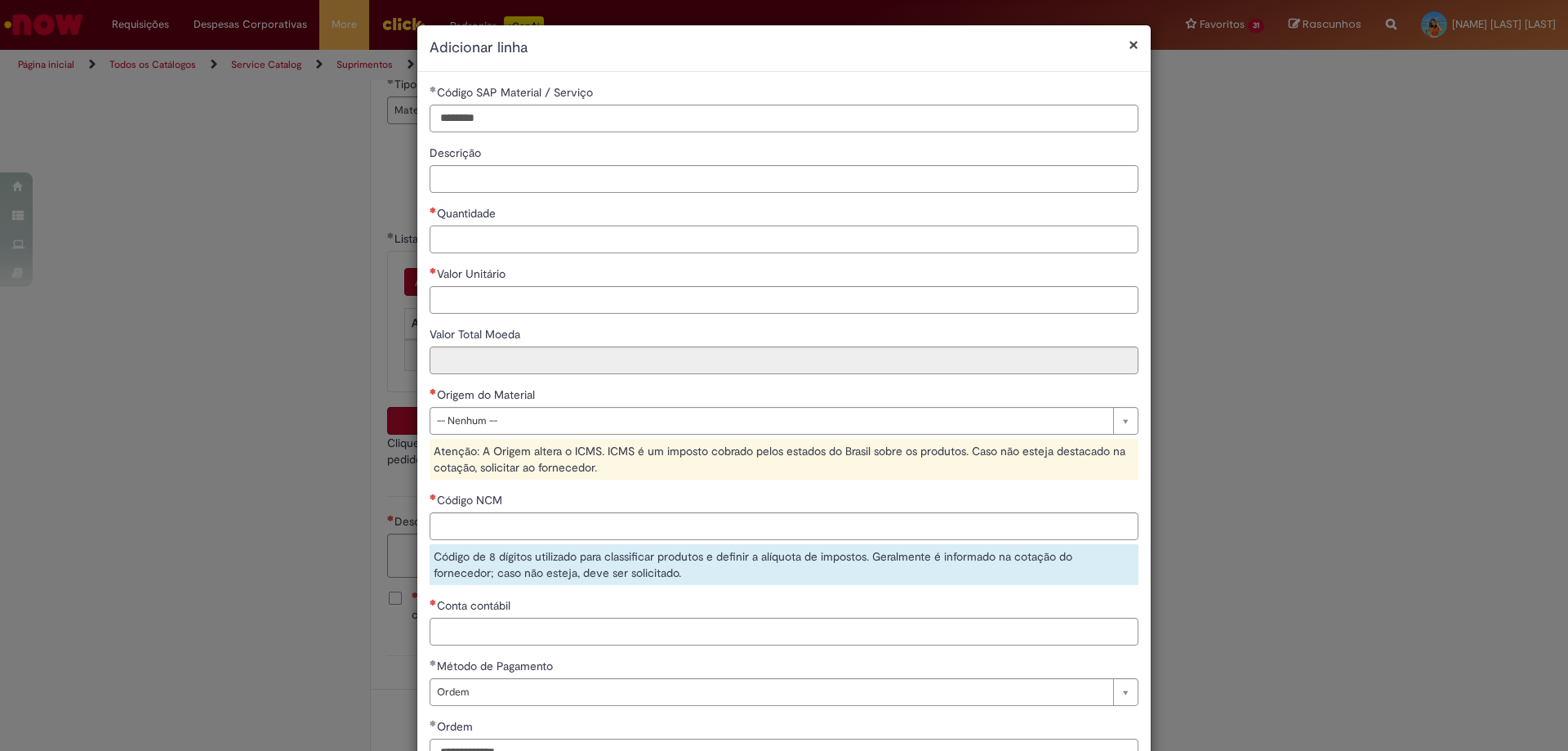 click on "Quantidade" at bounding box center (784, 239) 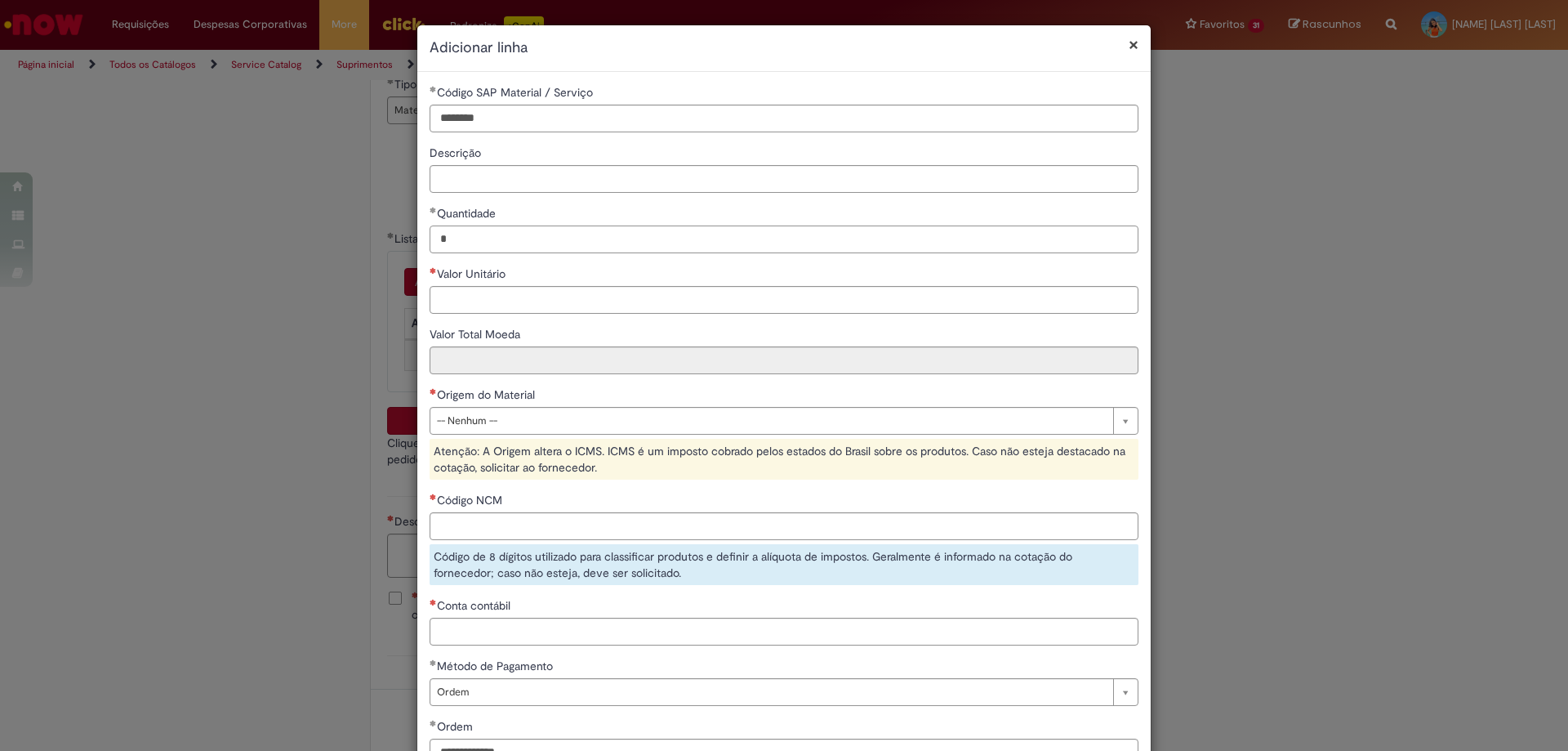 type on "*" 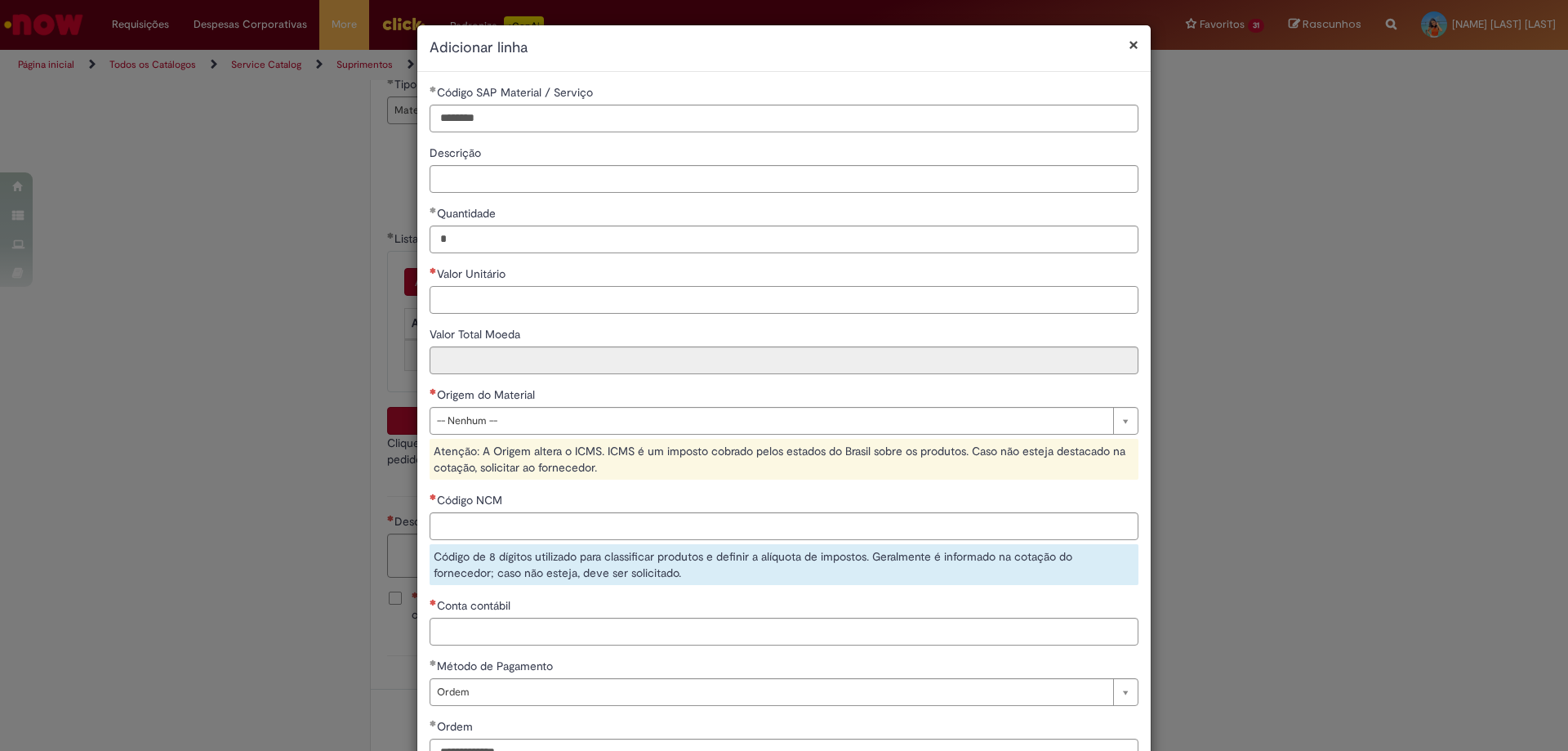 click on "Valor Unitário" at bounding box center [784, 300] 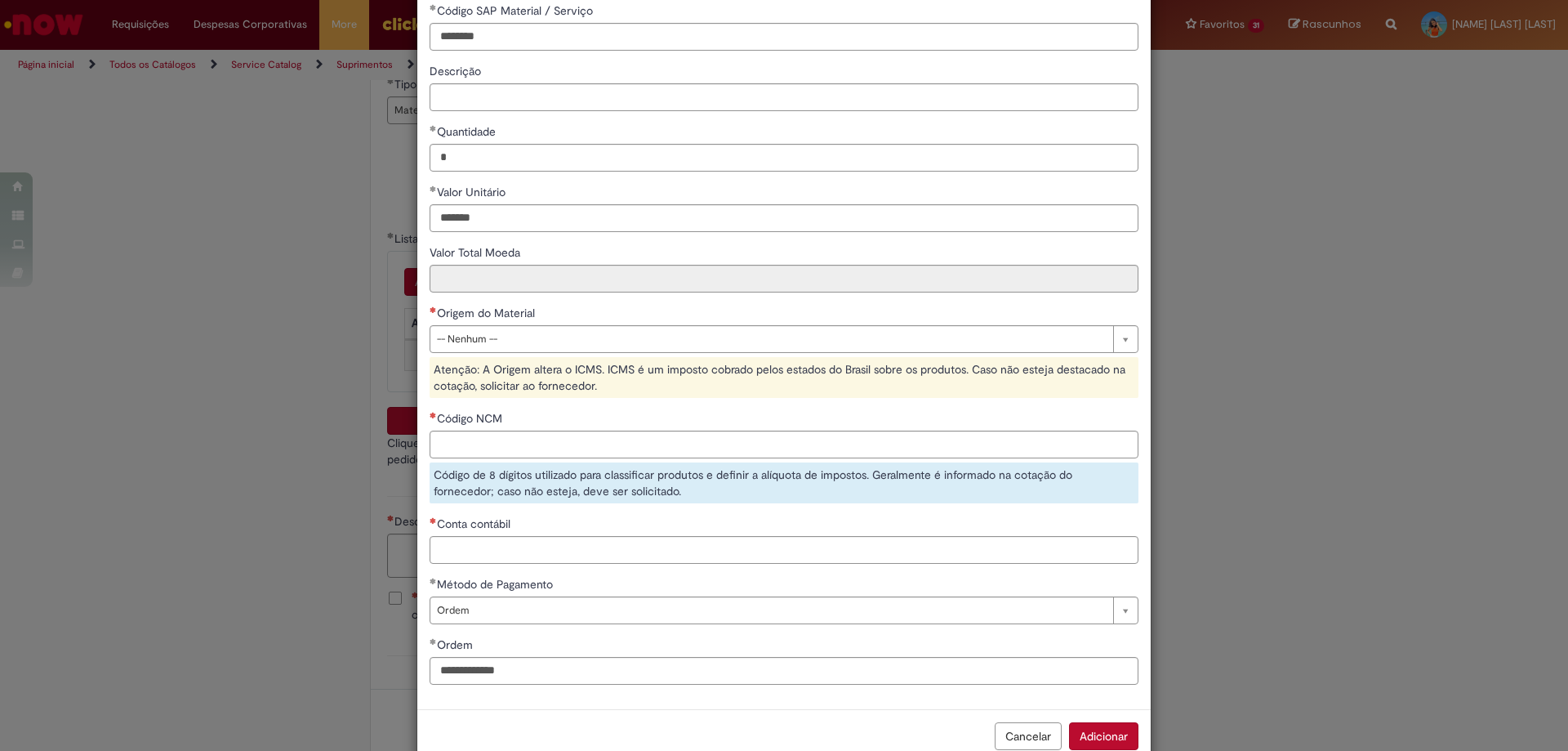 type on "********" 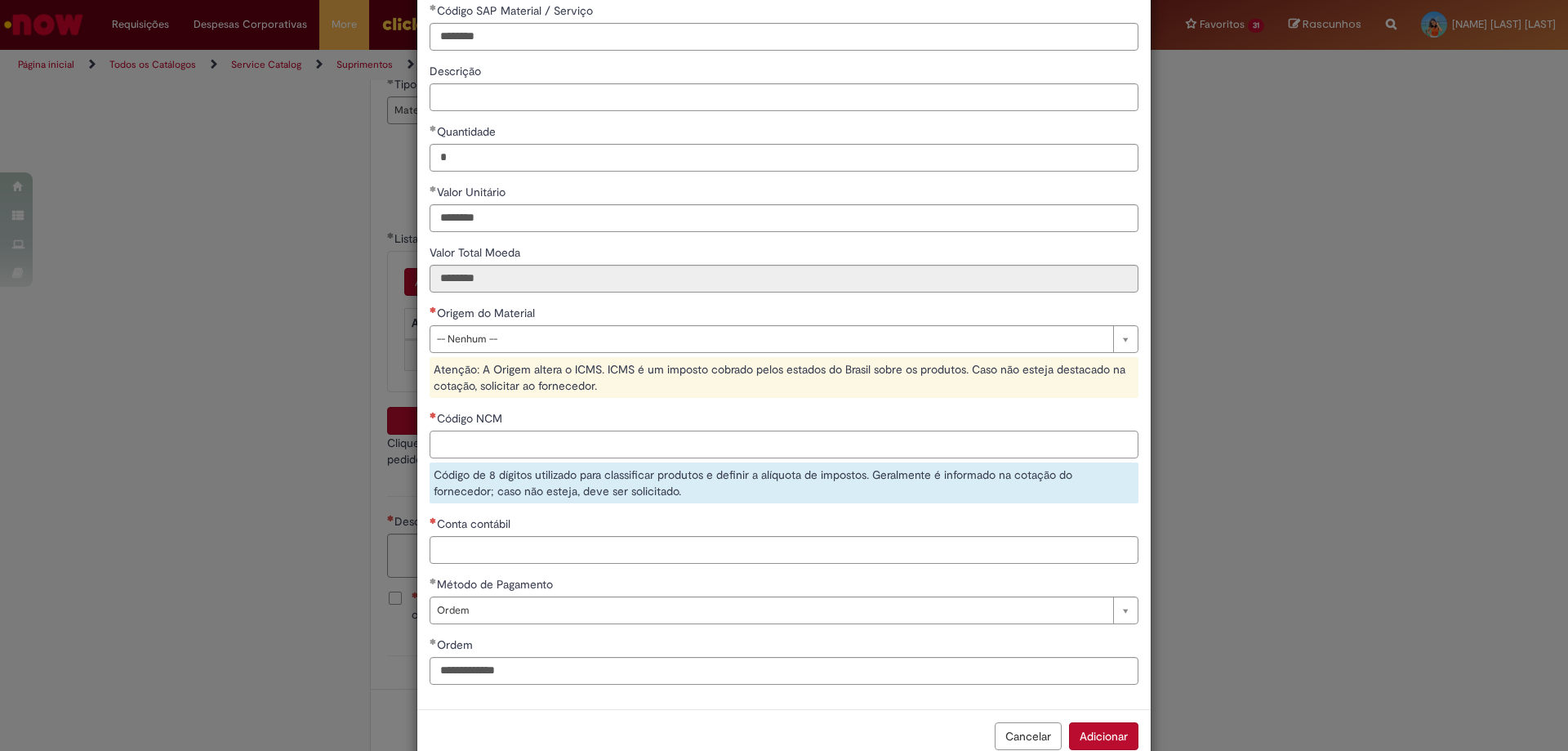 click on "Código NCM" at bounding box center (784, 445) 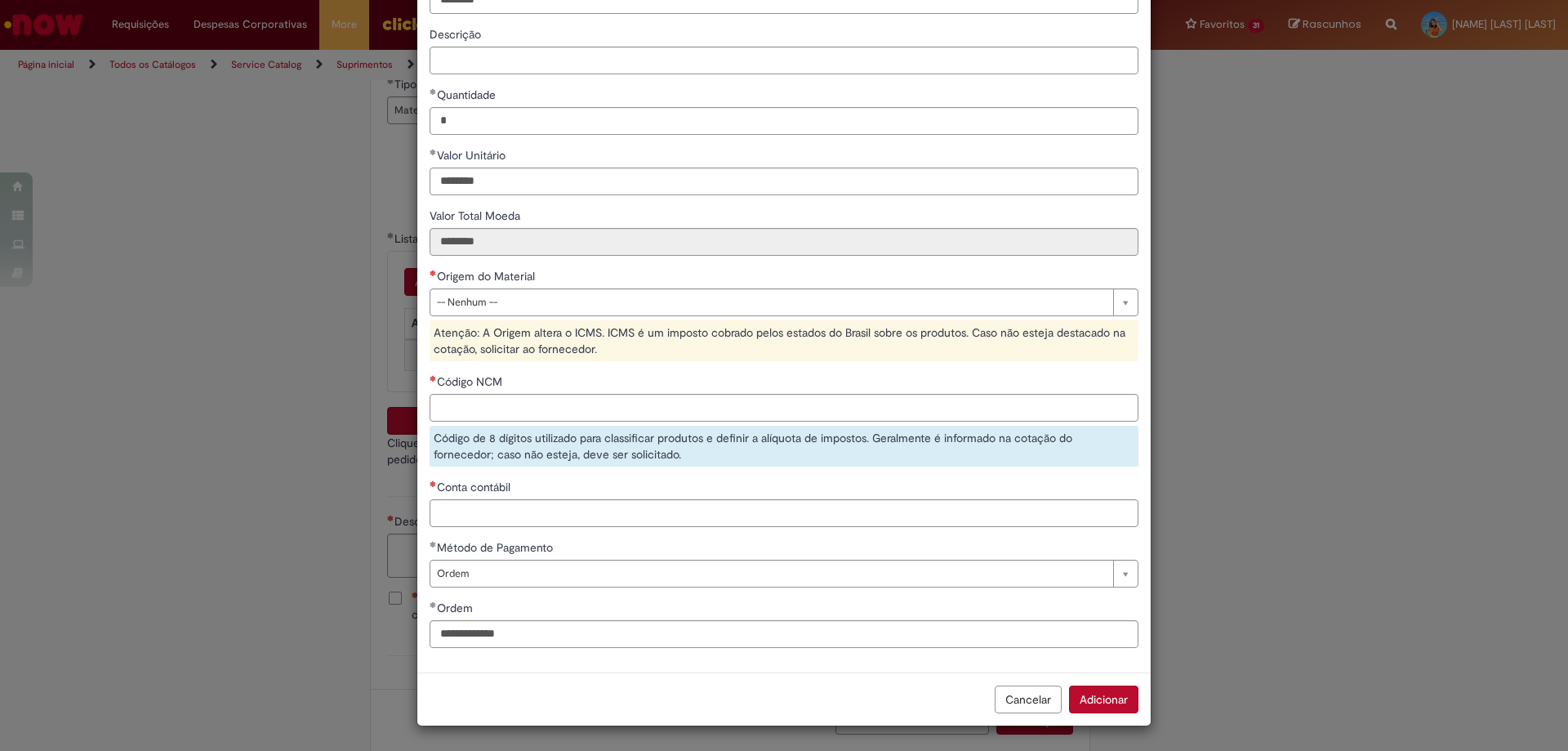 click on "Conta contábil" at bounding box center (475, 487) 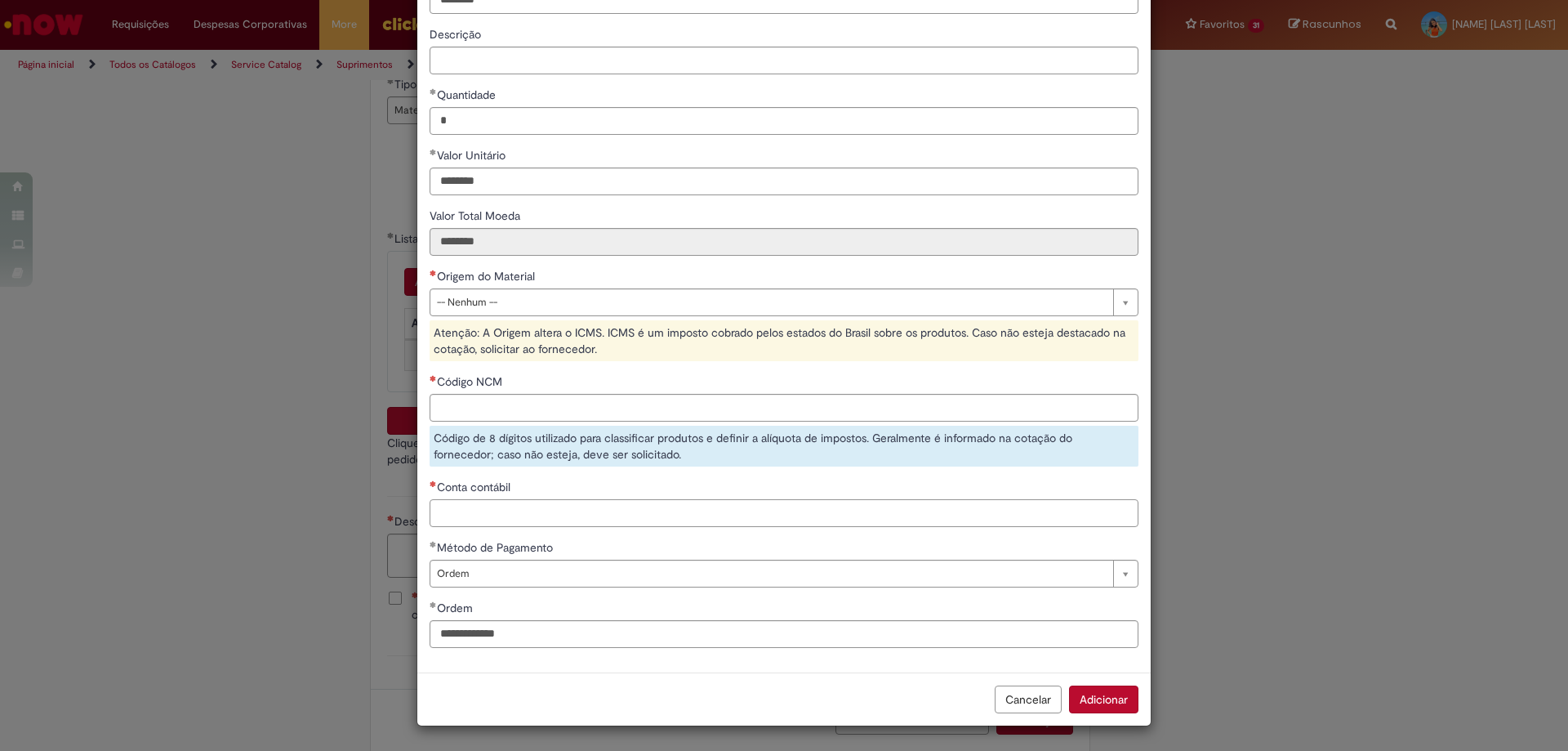 click on "Conta contábil" at bounding box center [784, 513] 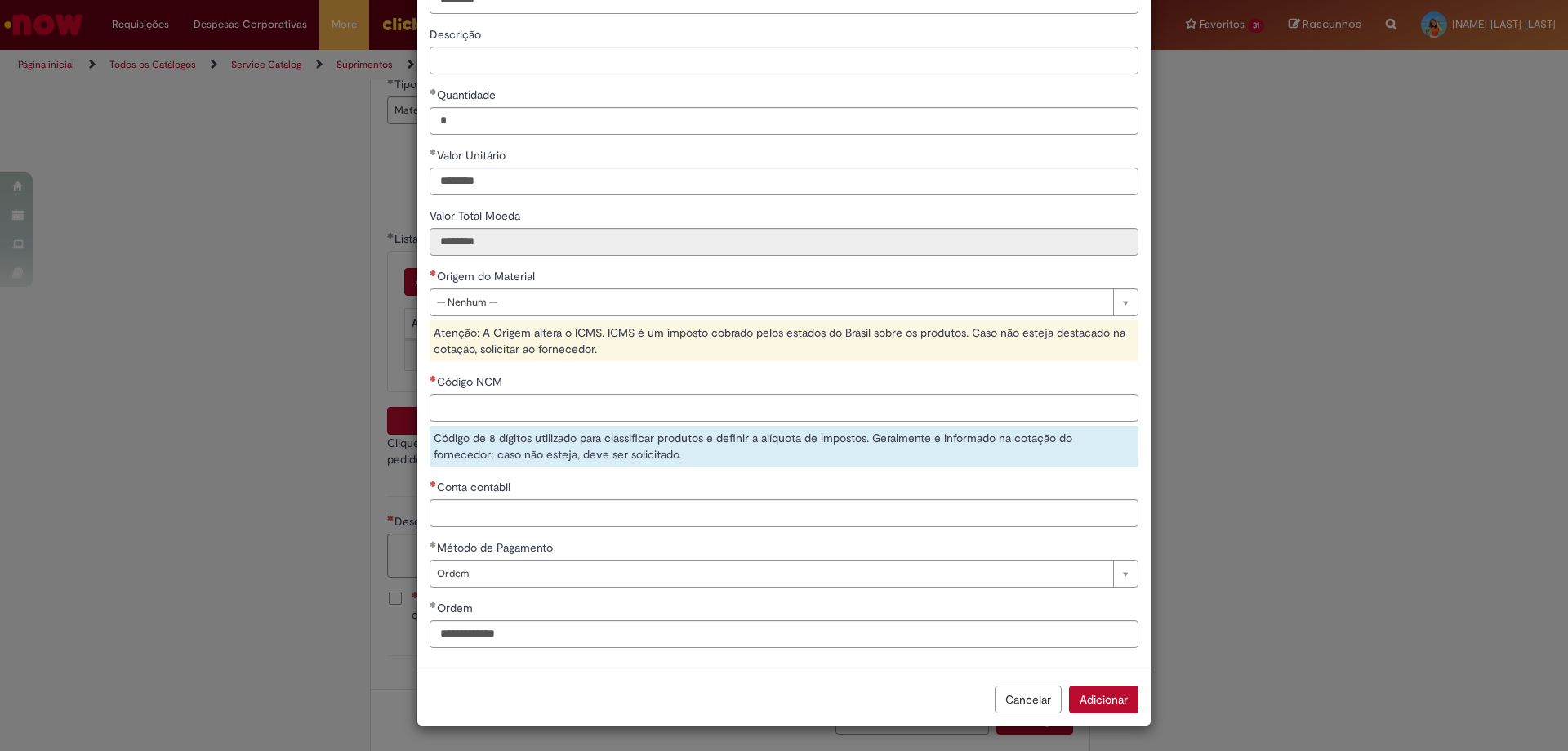 drag, startPoint x: 461, startPoint y: 406, endPoint x: 492, endPoint y: 470, distance: 71.112587 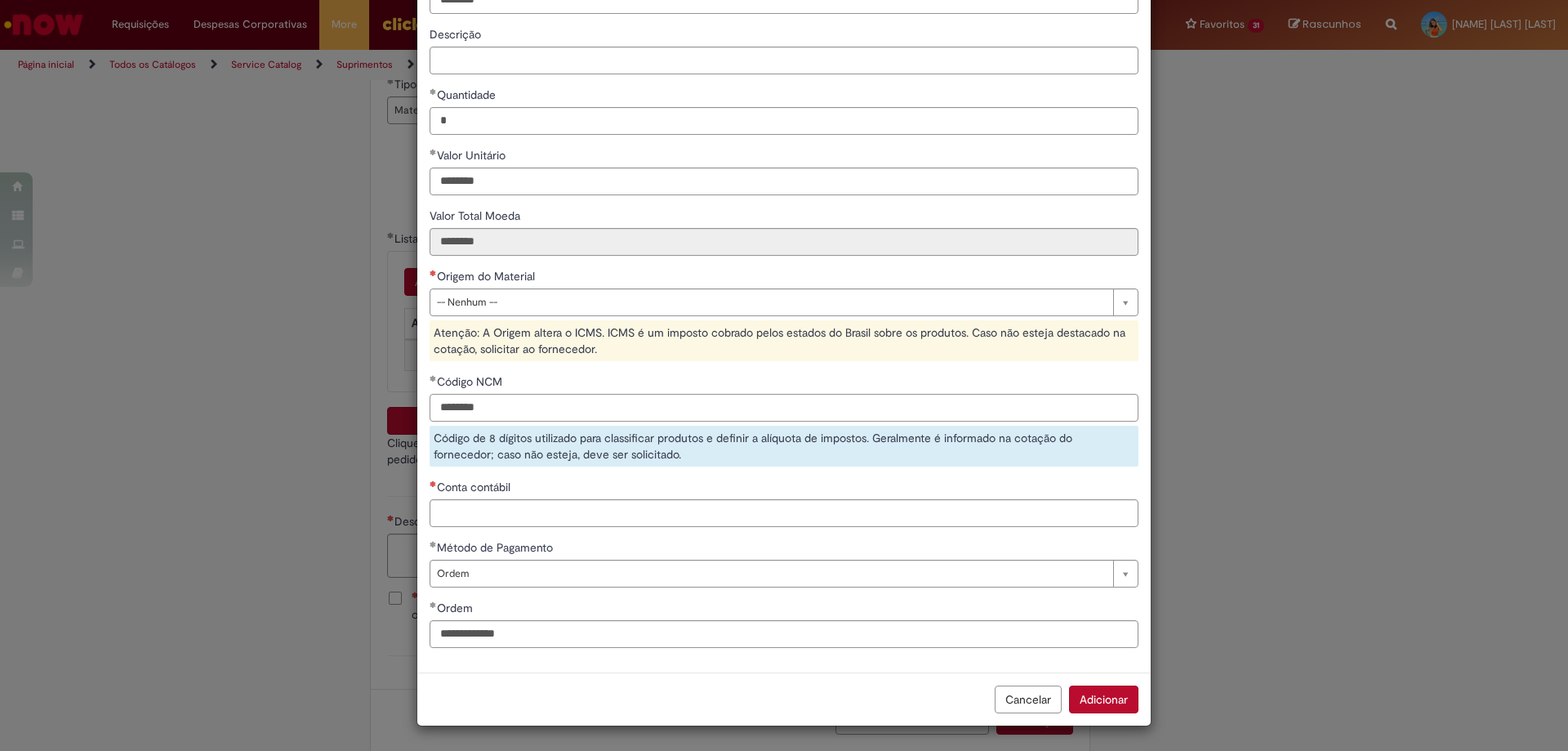 type on "********" 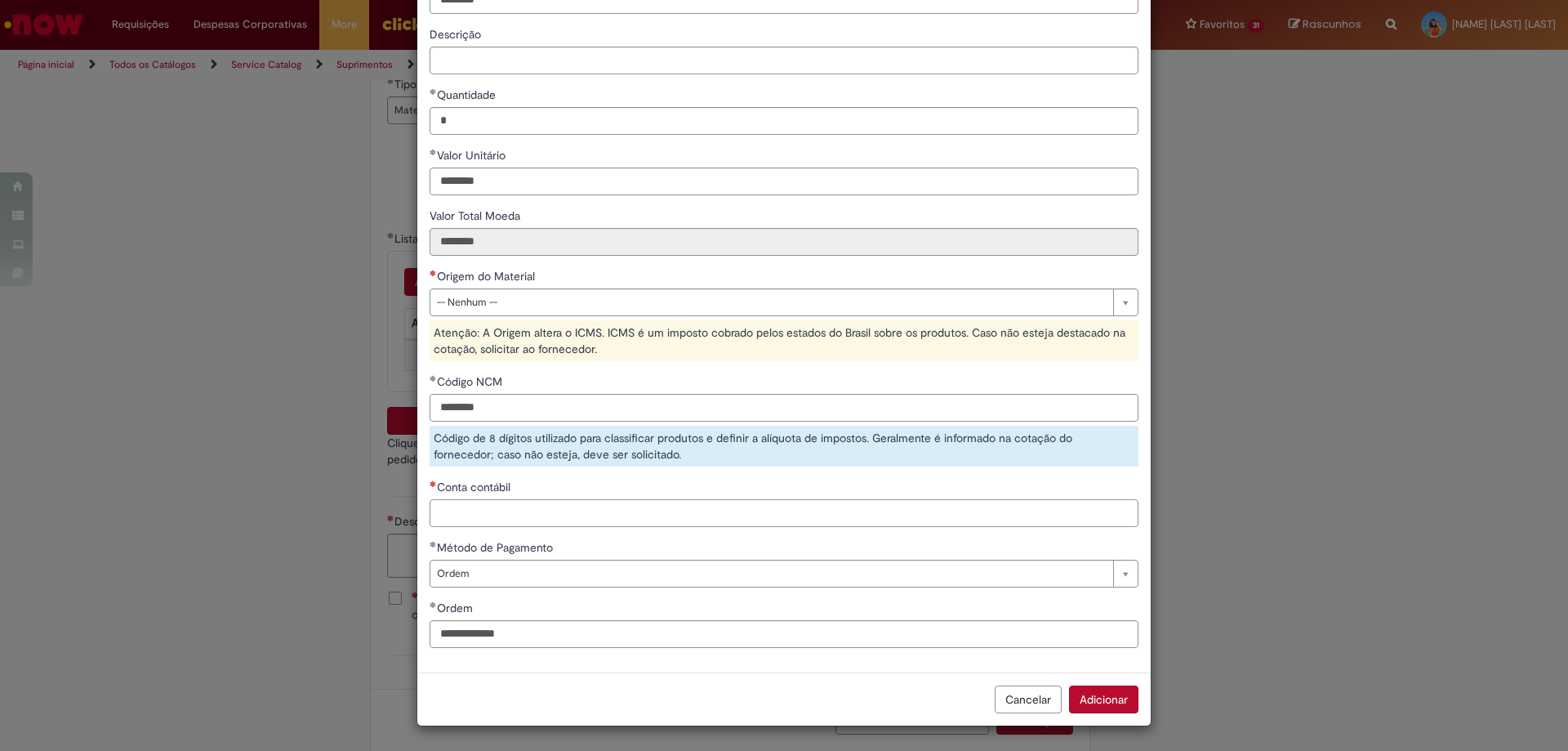 click on "Conta contábil" at bounding box center (784, 513) 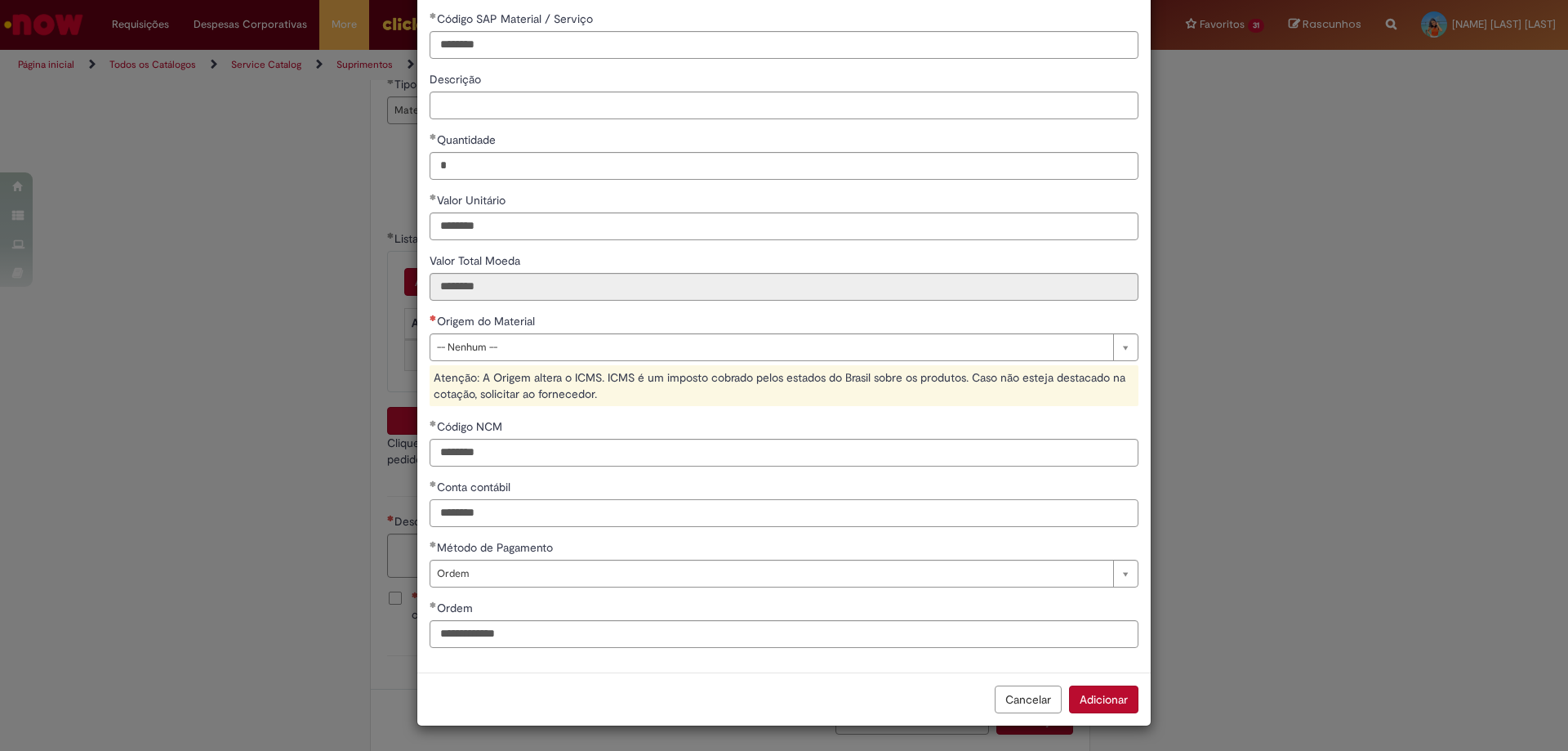 drag, startPoint x: 377, startPoint y: 501, endPoint x: 318, endPoint y: 492, distance: 59.682493 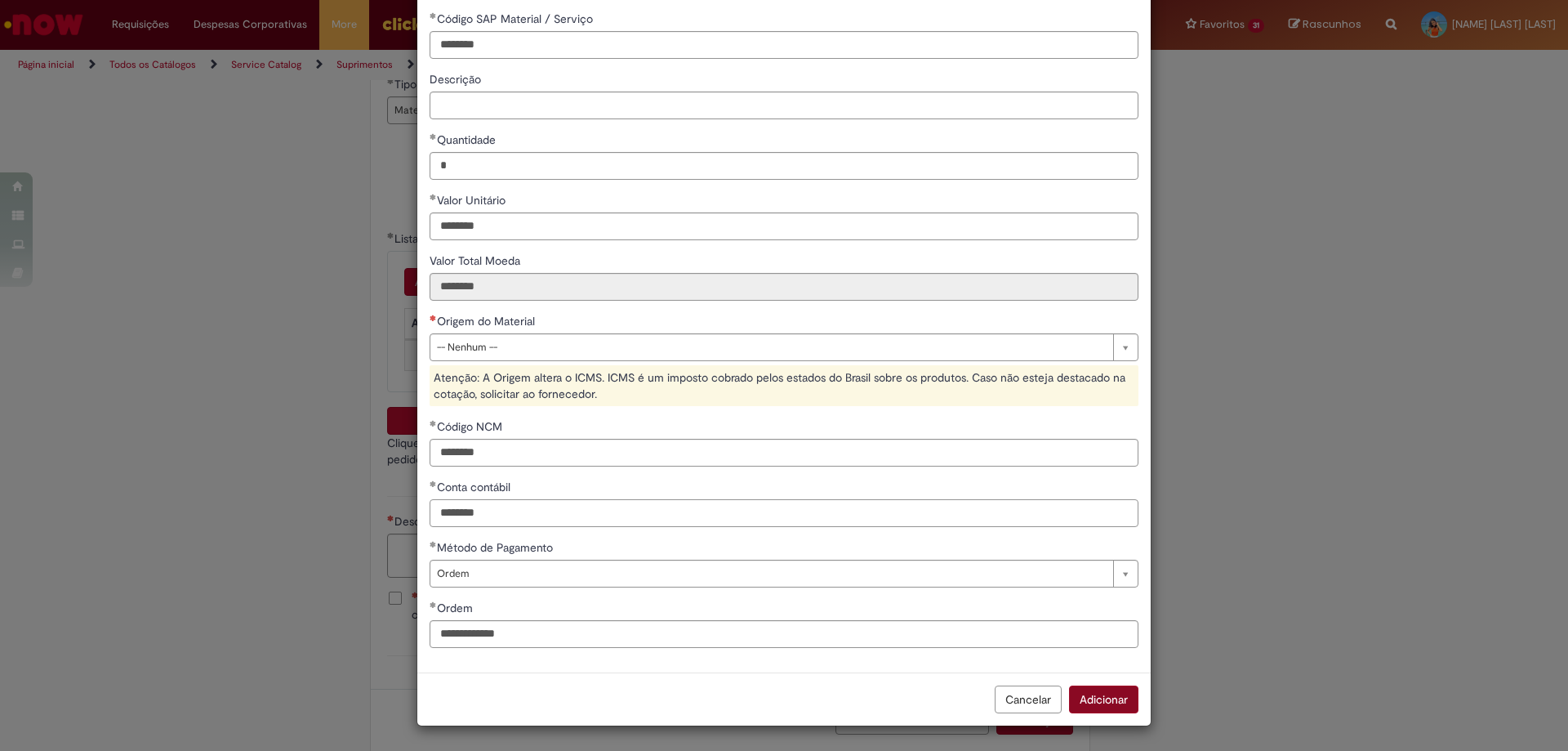 type on "********" 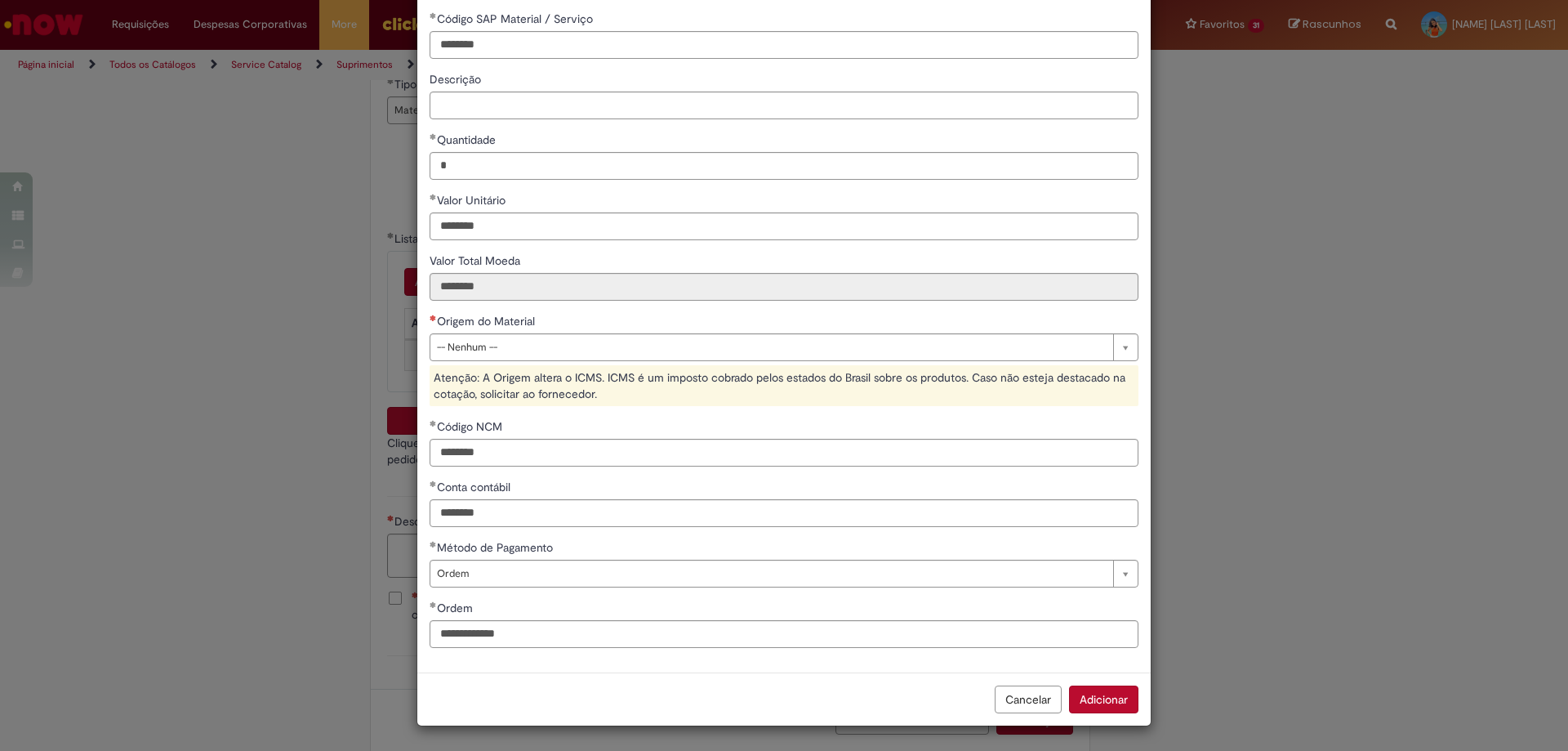click on "Adicionar" at bounding box center (1103, 700) 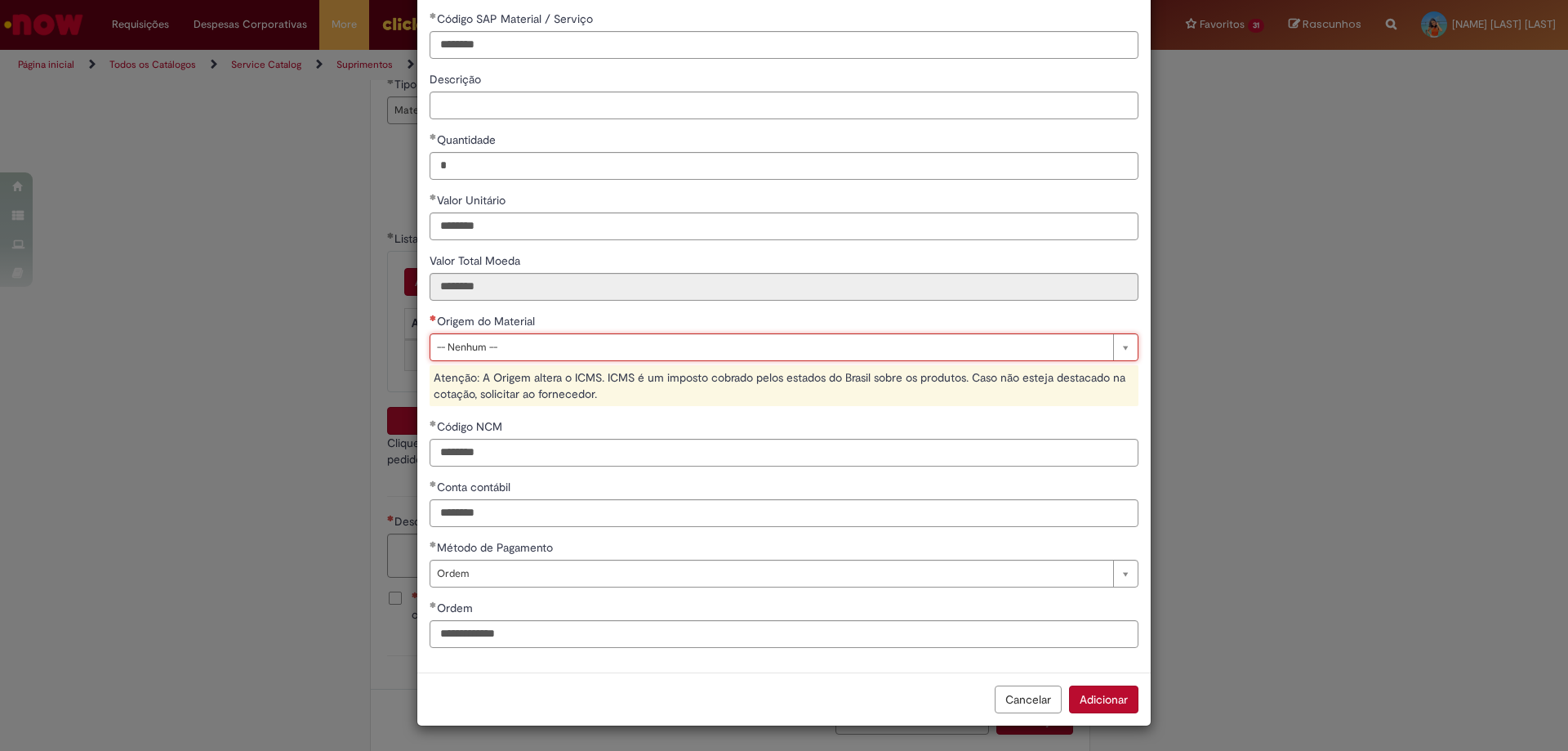 scroll, scrollTop: 51, scrollLeft: 0, axis: vertical 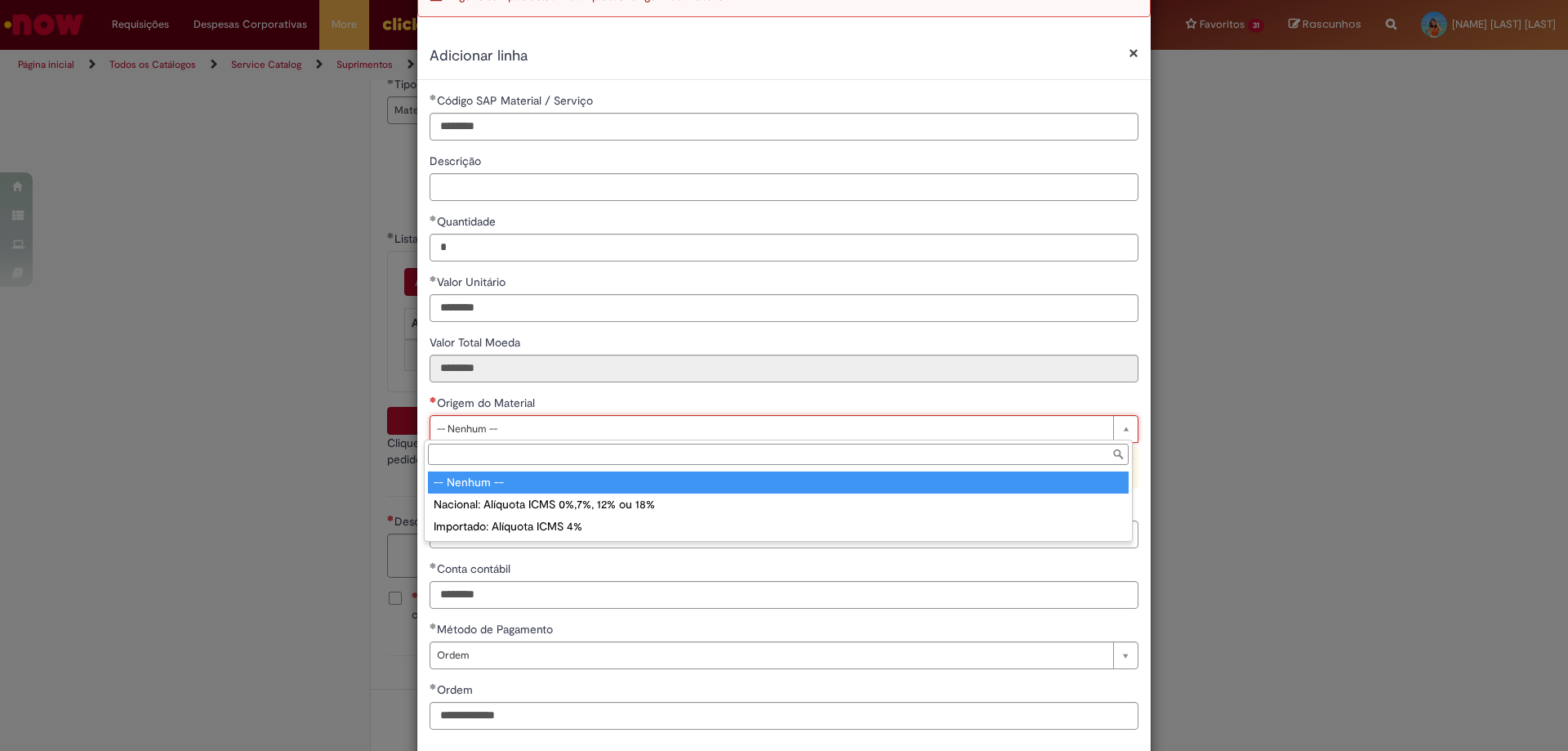 type on "**********" 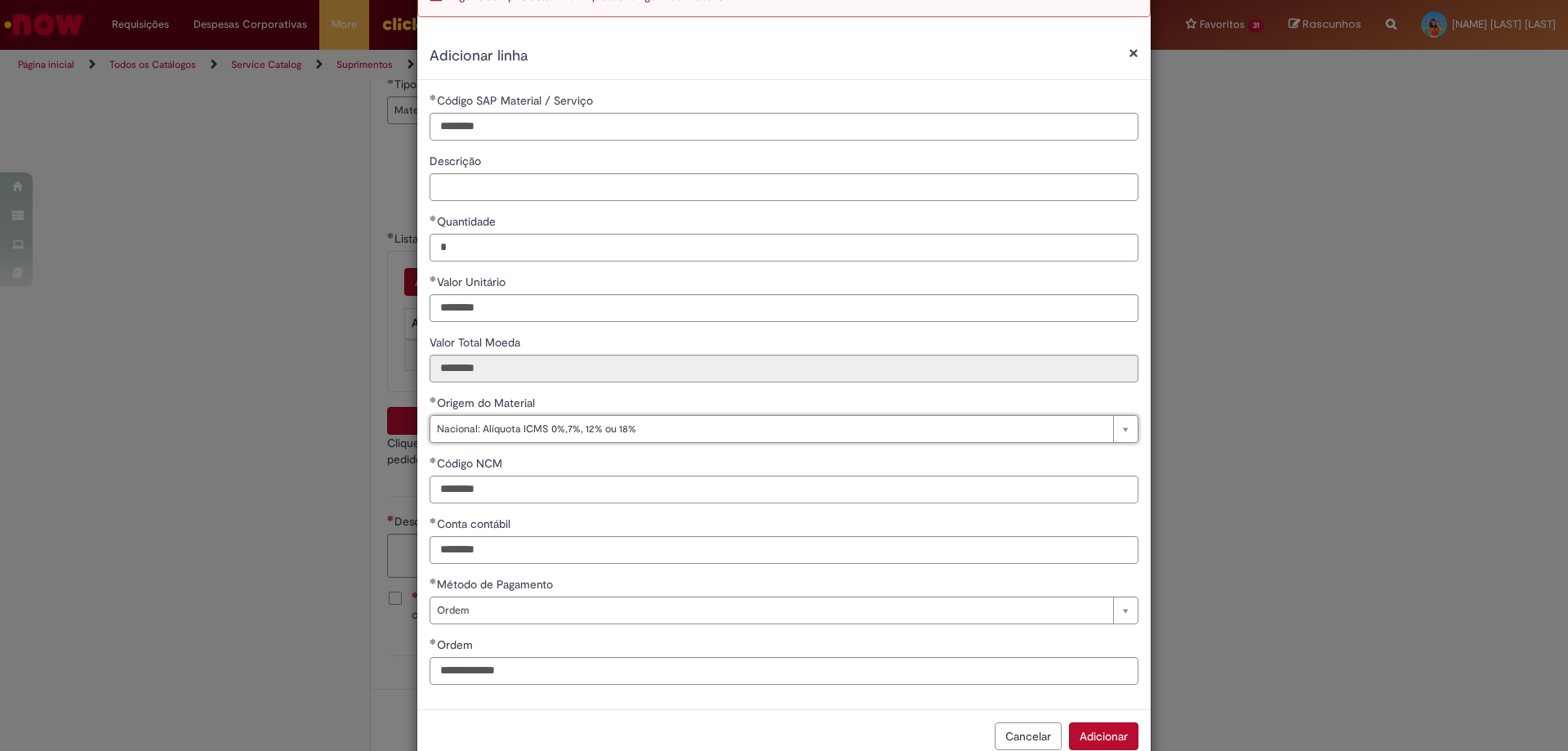 scroll, scrollTop: 29, scrollLeft: 0, axis: vertical 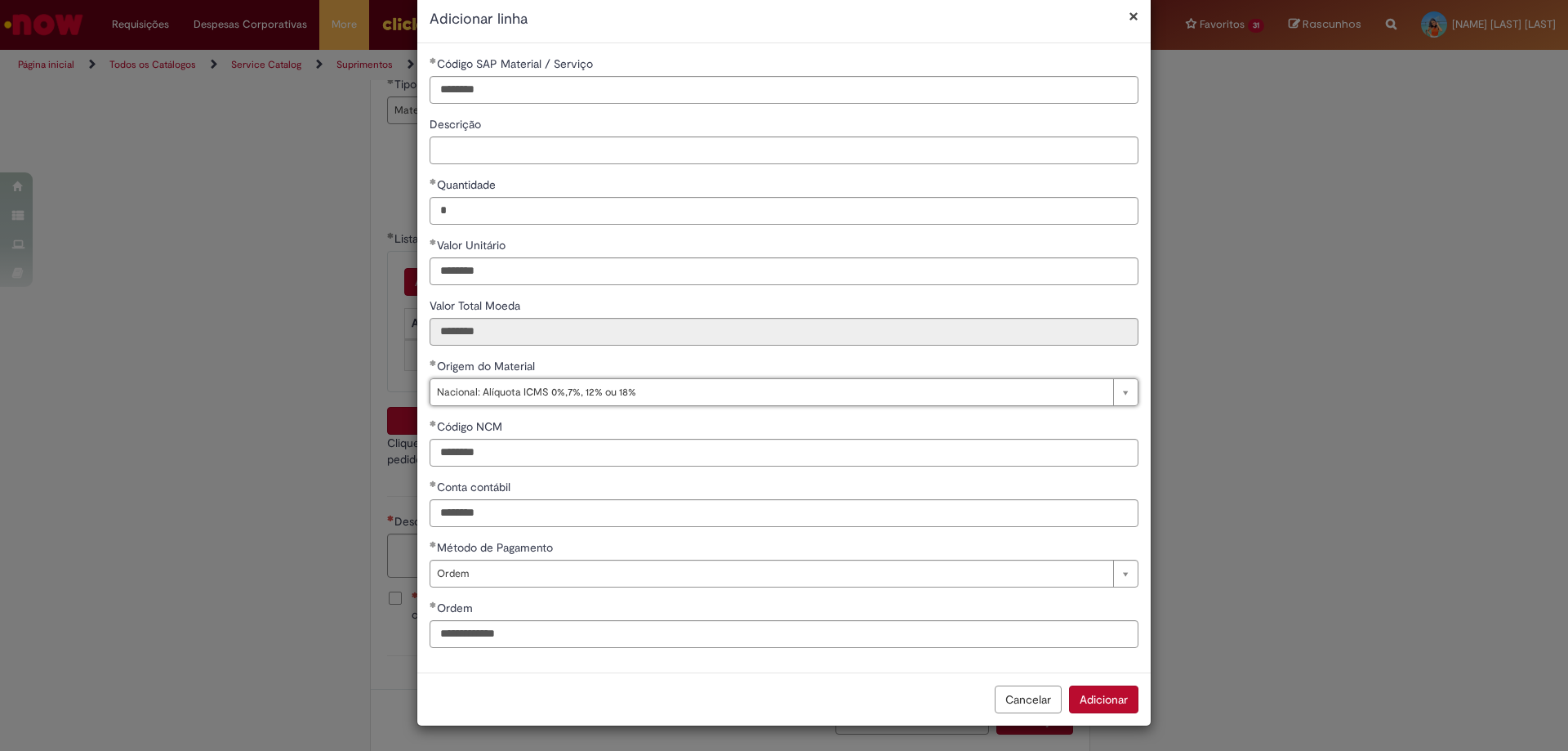 click on "Adicionar" at bounding box center (1103, 700) 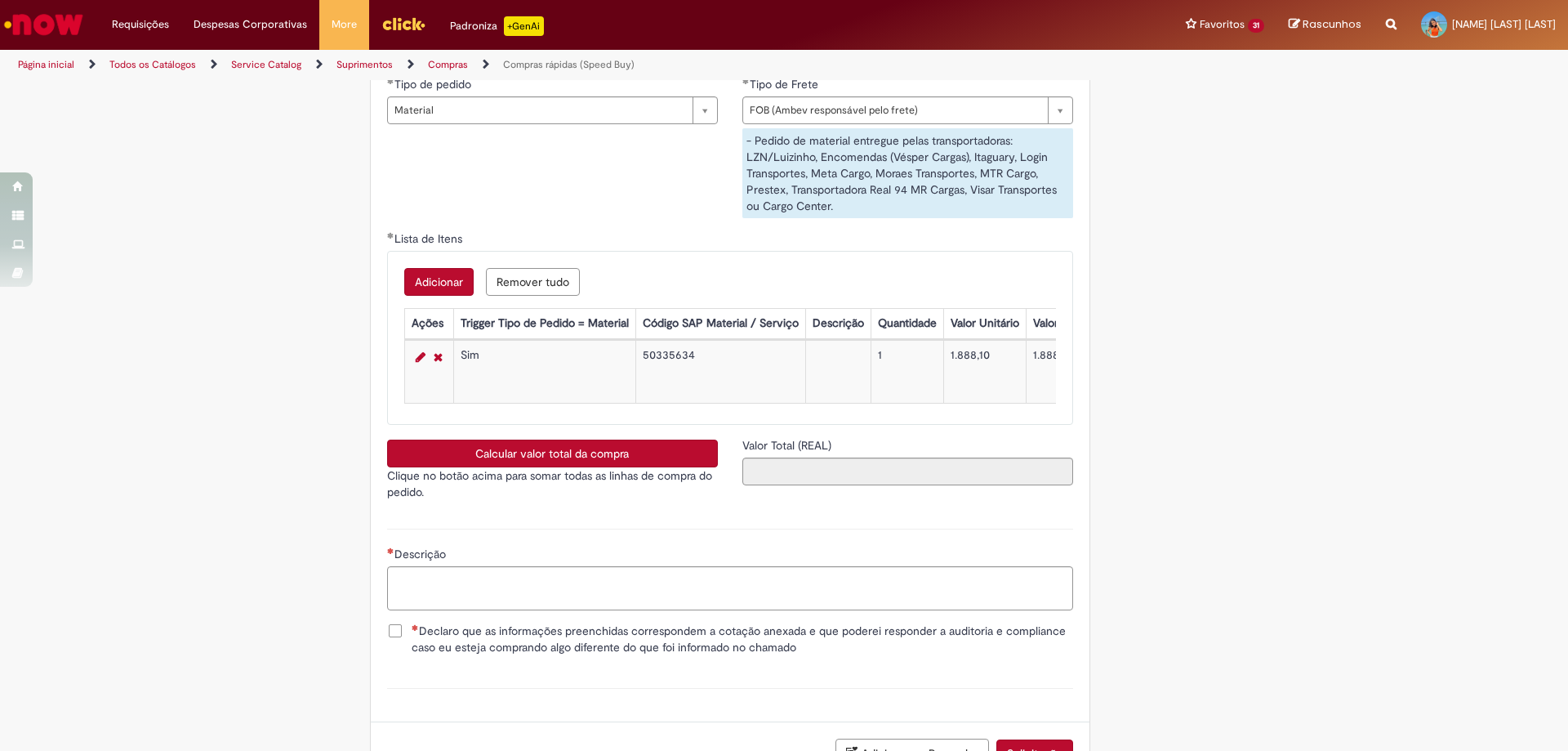click on "Adicionar" at bounding box center (439, 282) 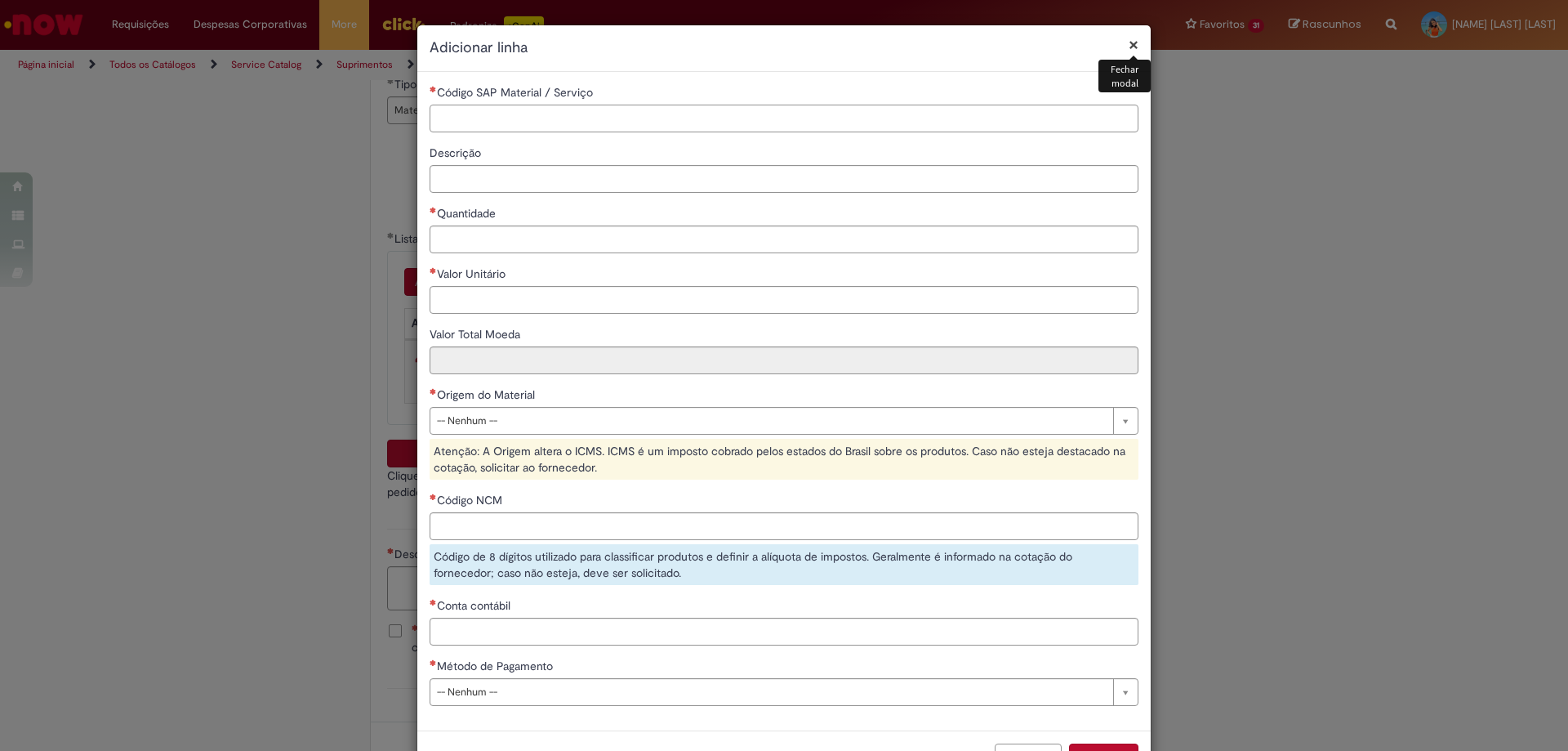 click on "Código SAP Material / Serviço" at bounding box center (784, 118) 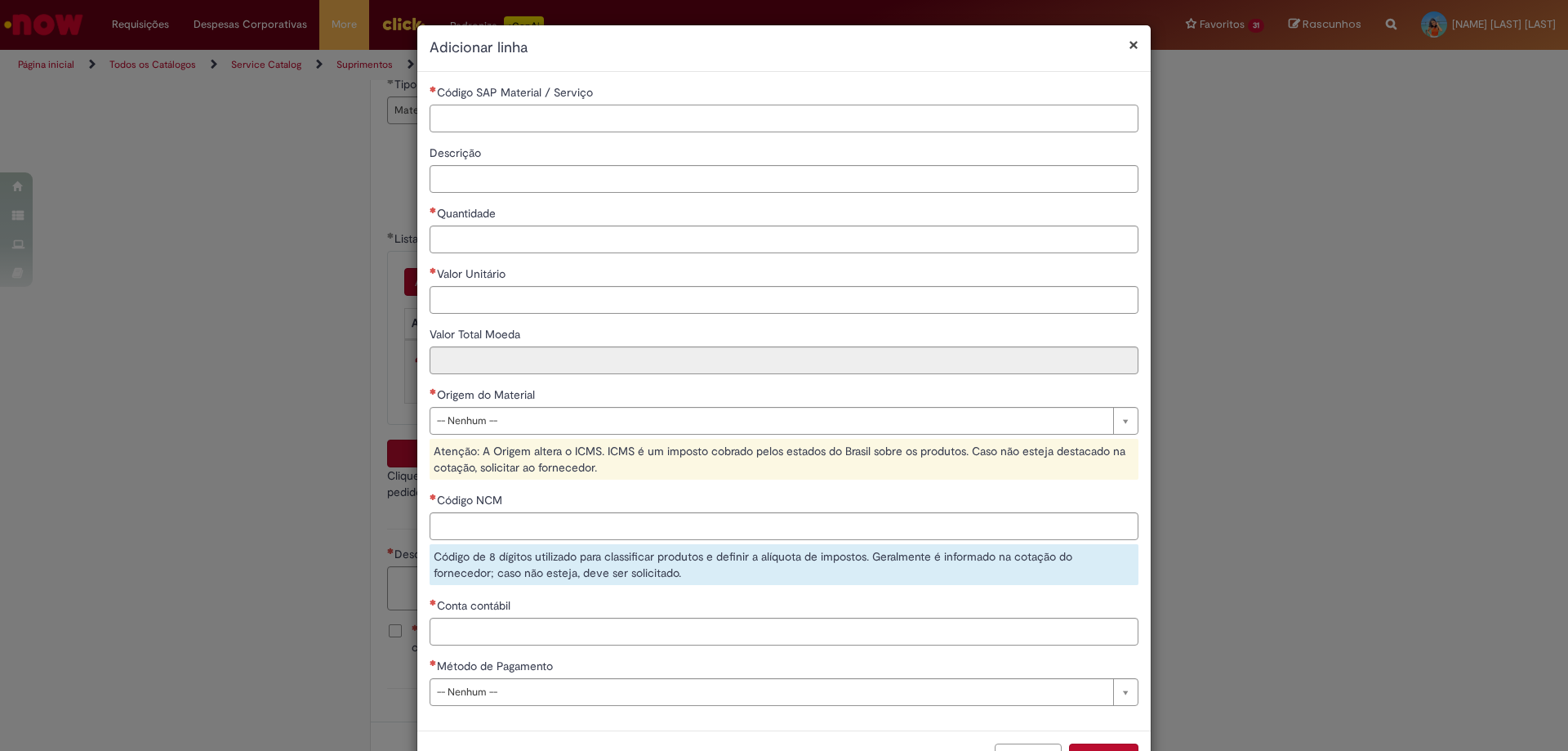 paste on "********" 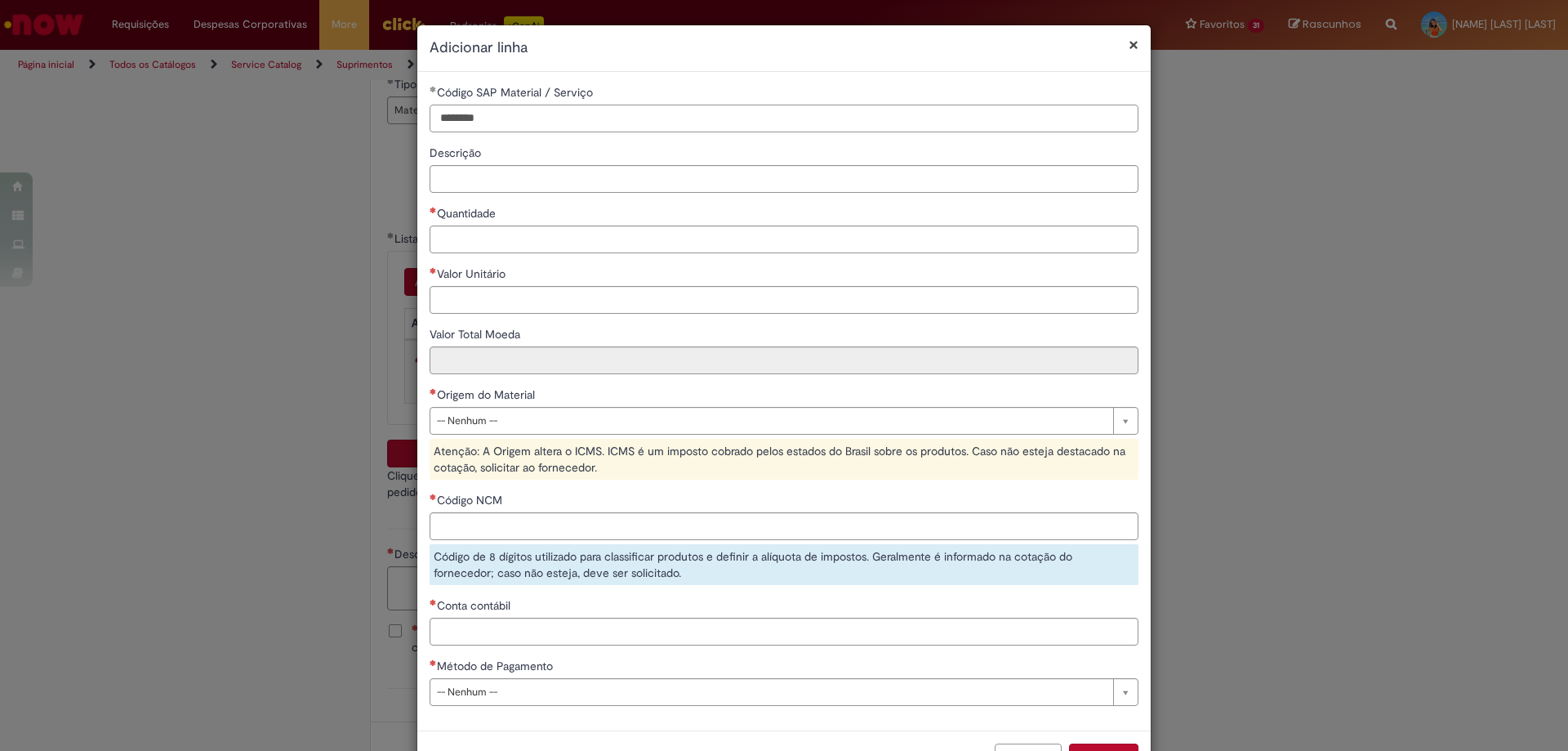 type on "********" 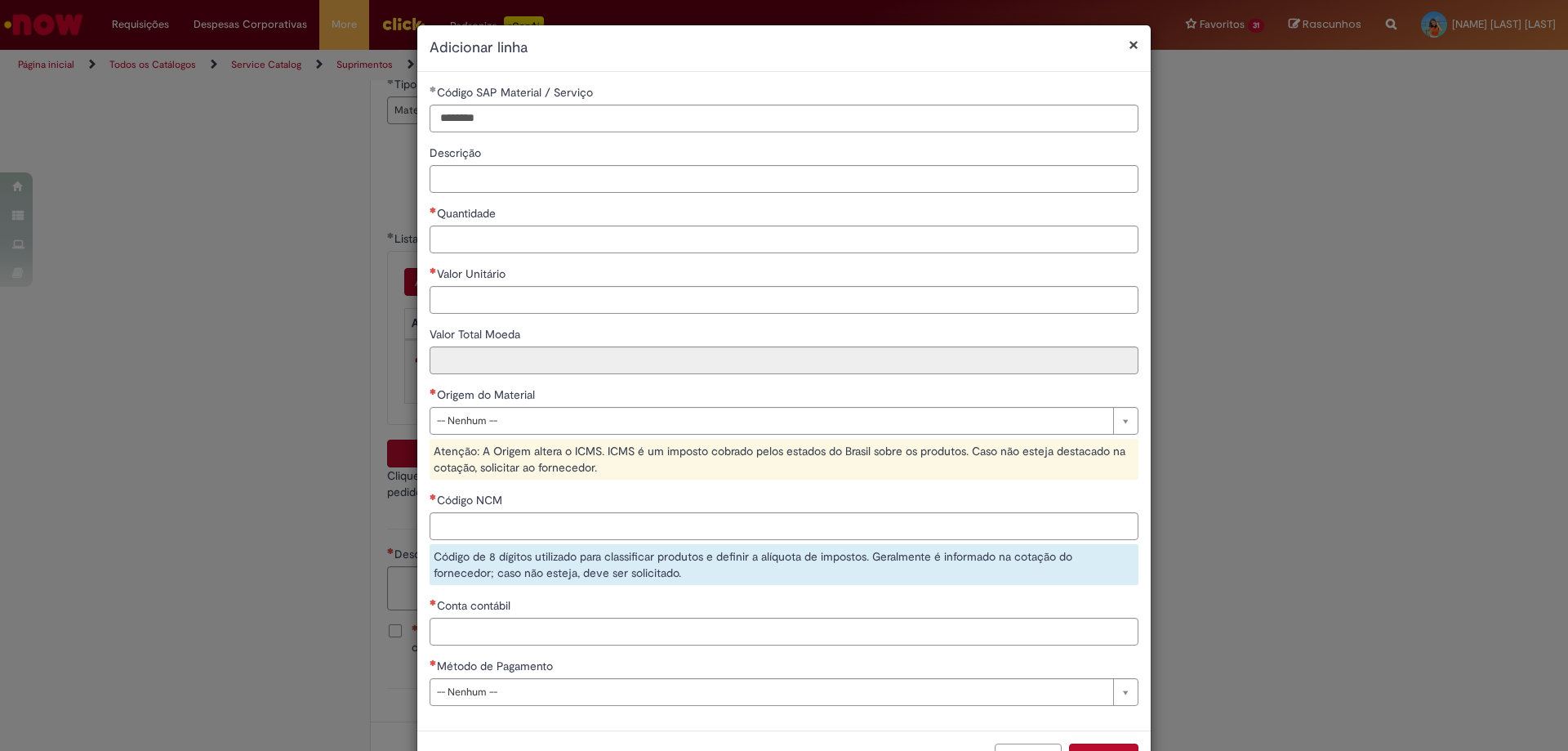 click on "Quantidade" at bounding box center (468, 213) 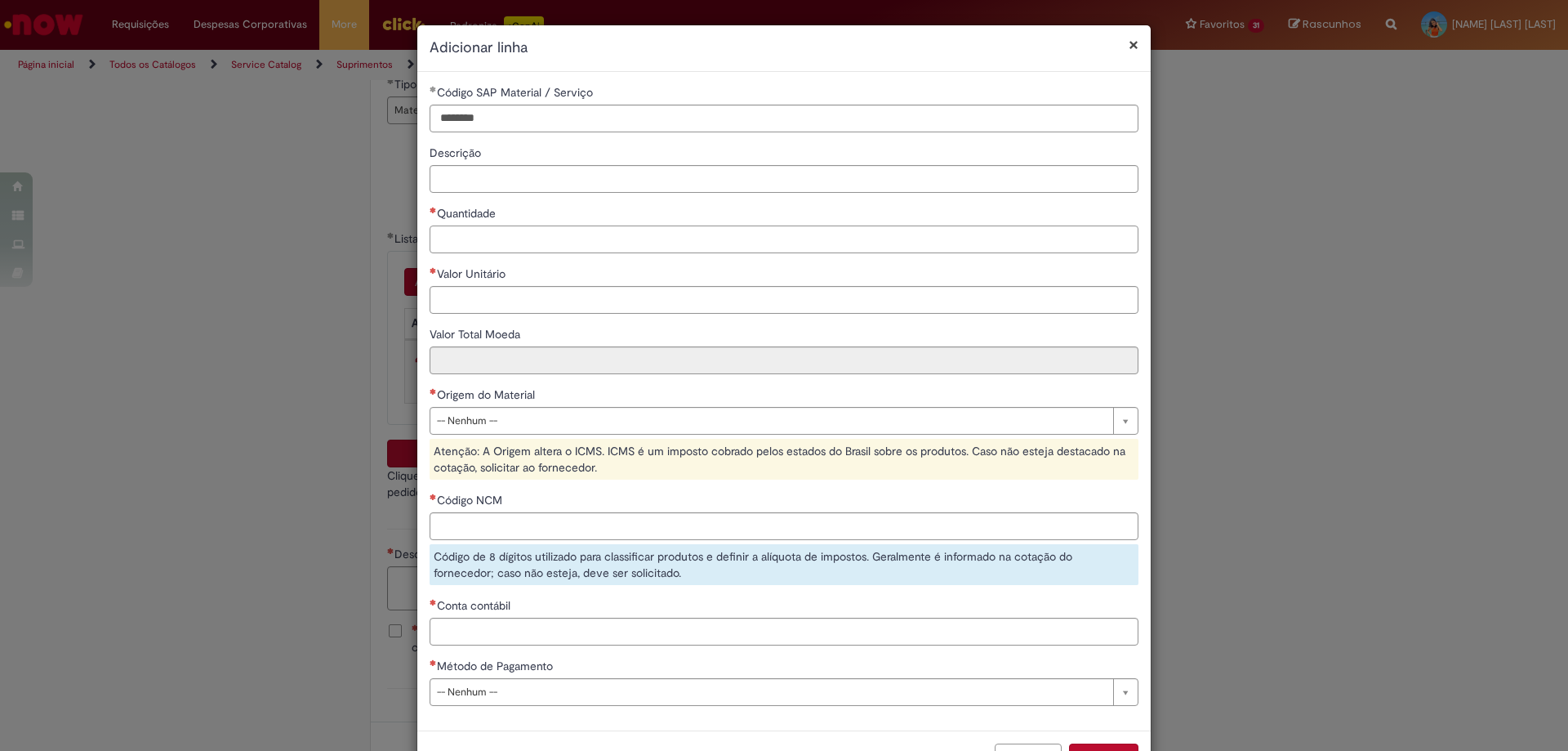 click on "Quantidade" at bounding box center (784, 239) 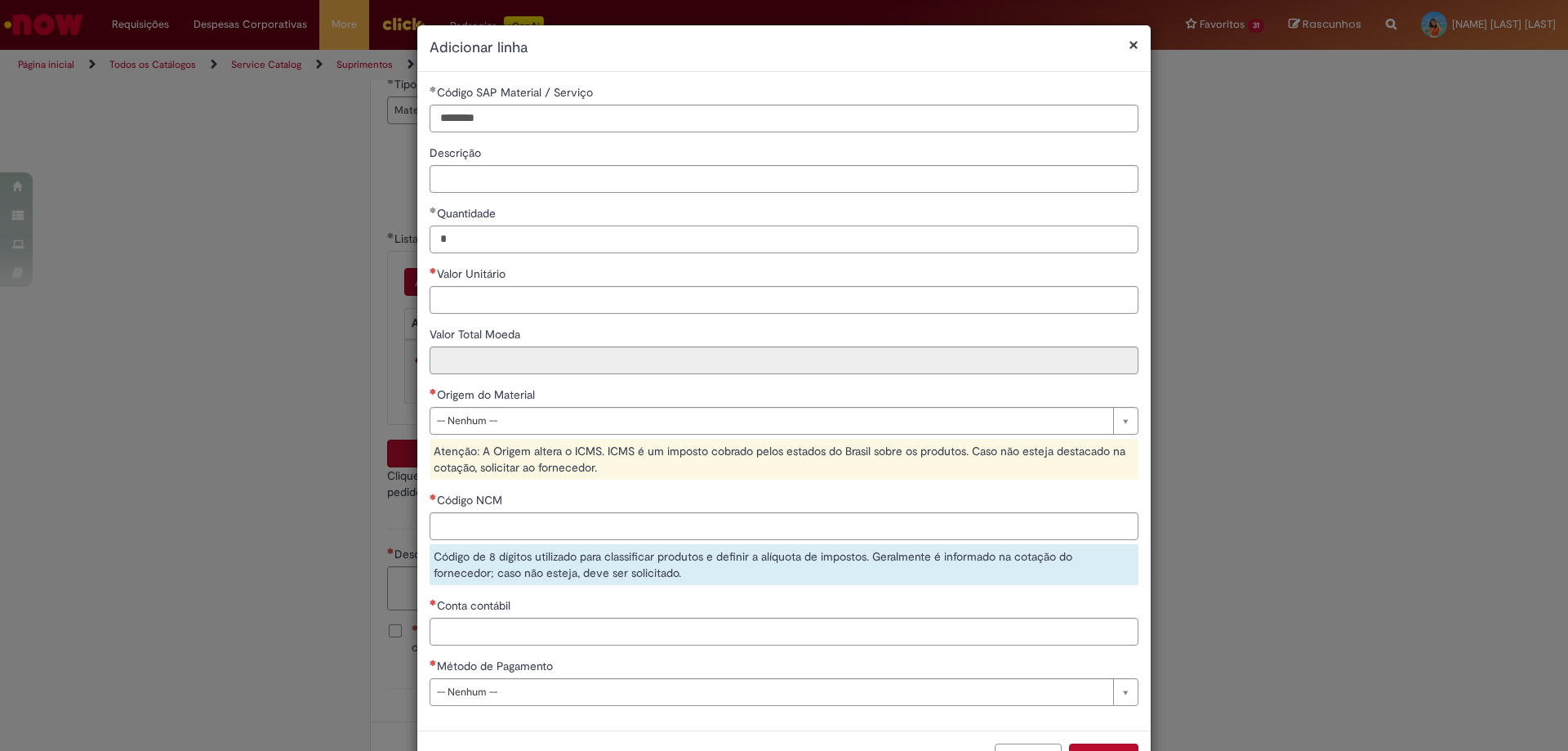 type on "*" 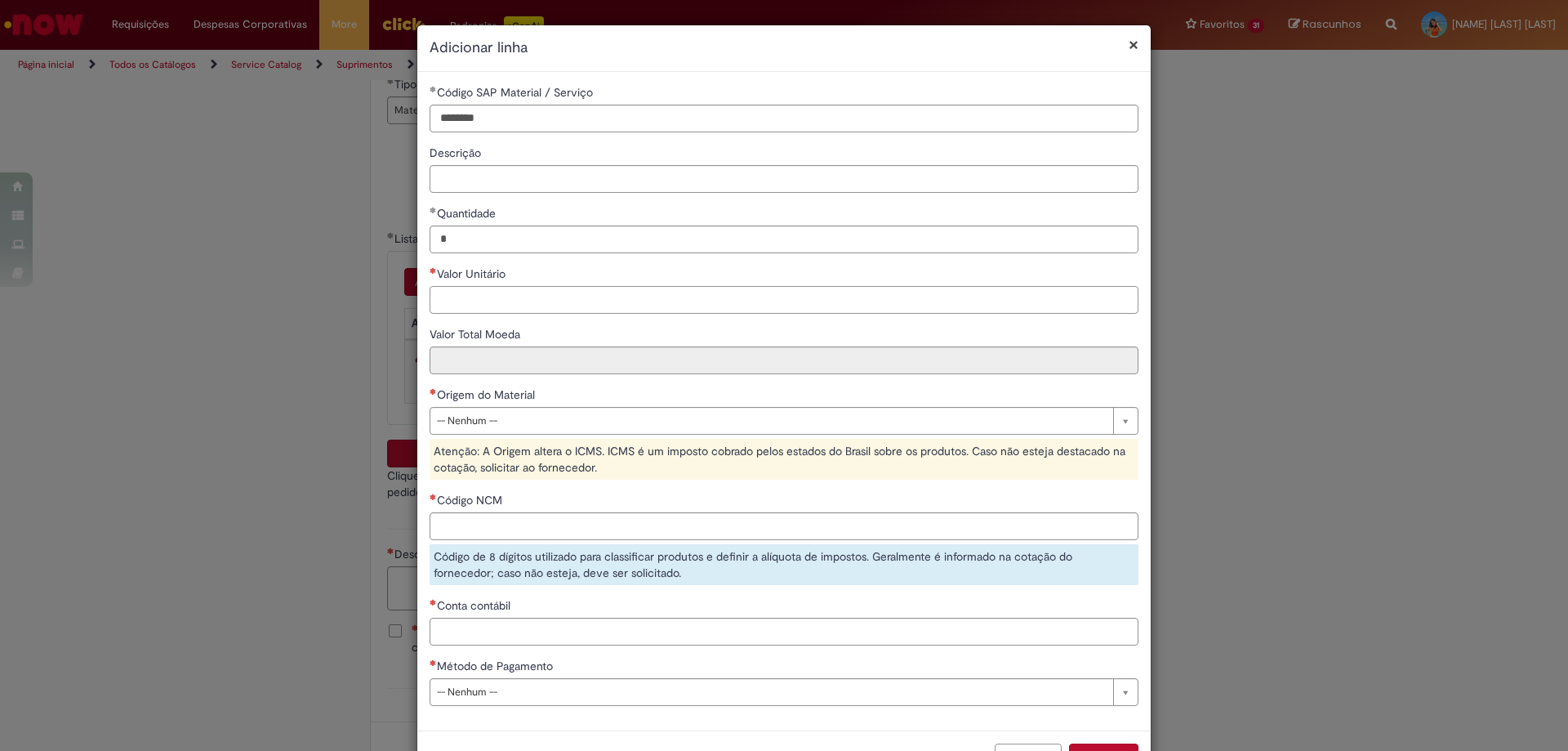 click on "Valor Unitário" at bounding box center [784, 300] 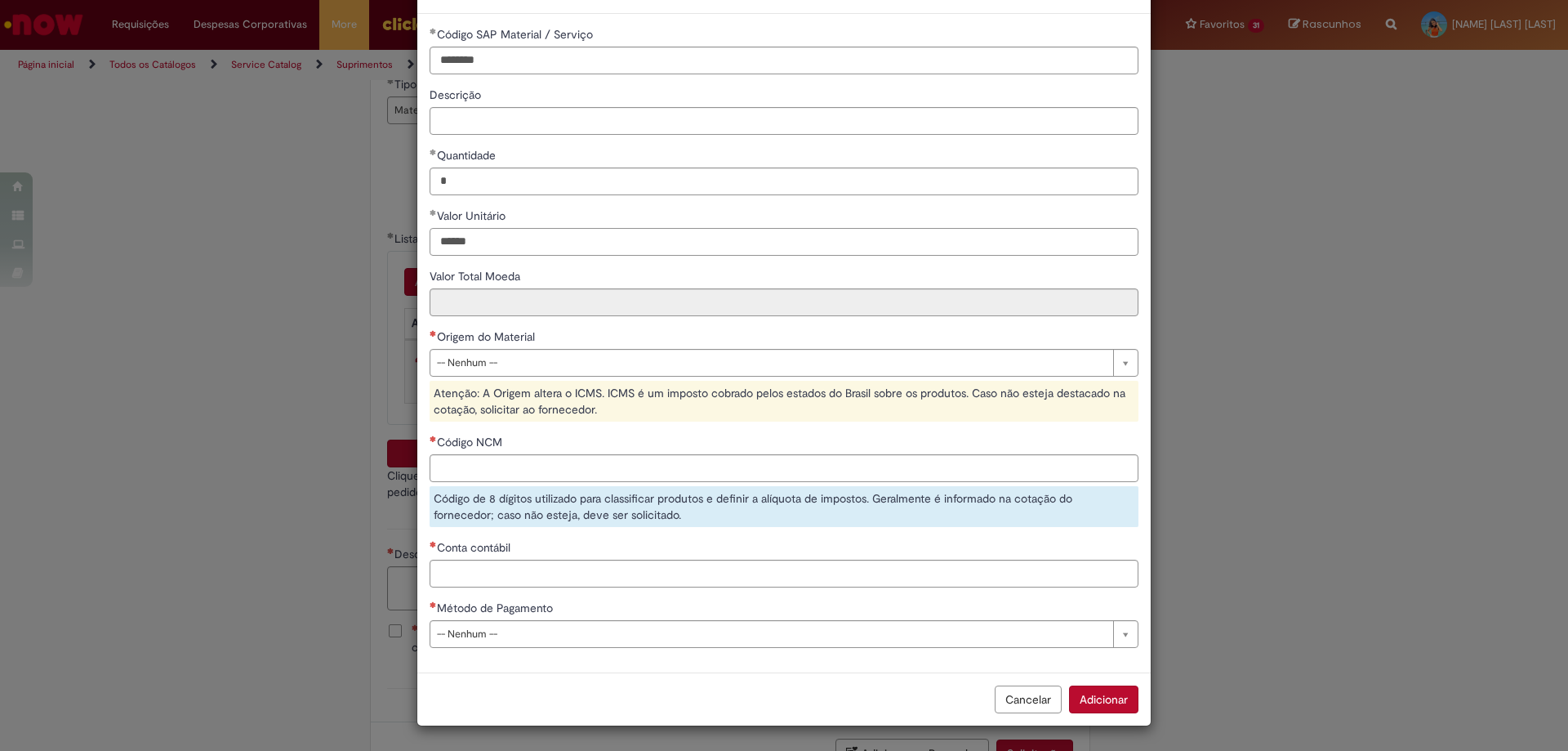 type on "******" 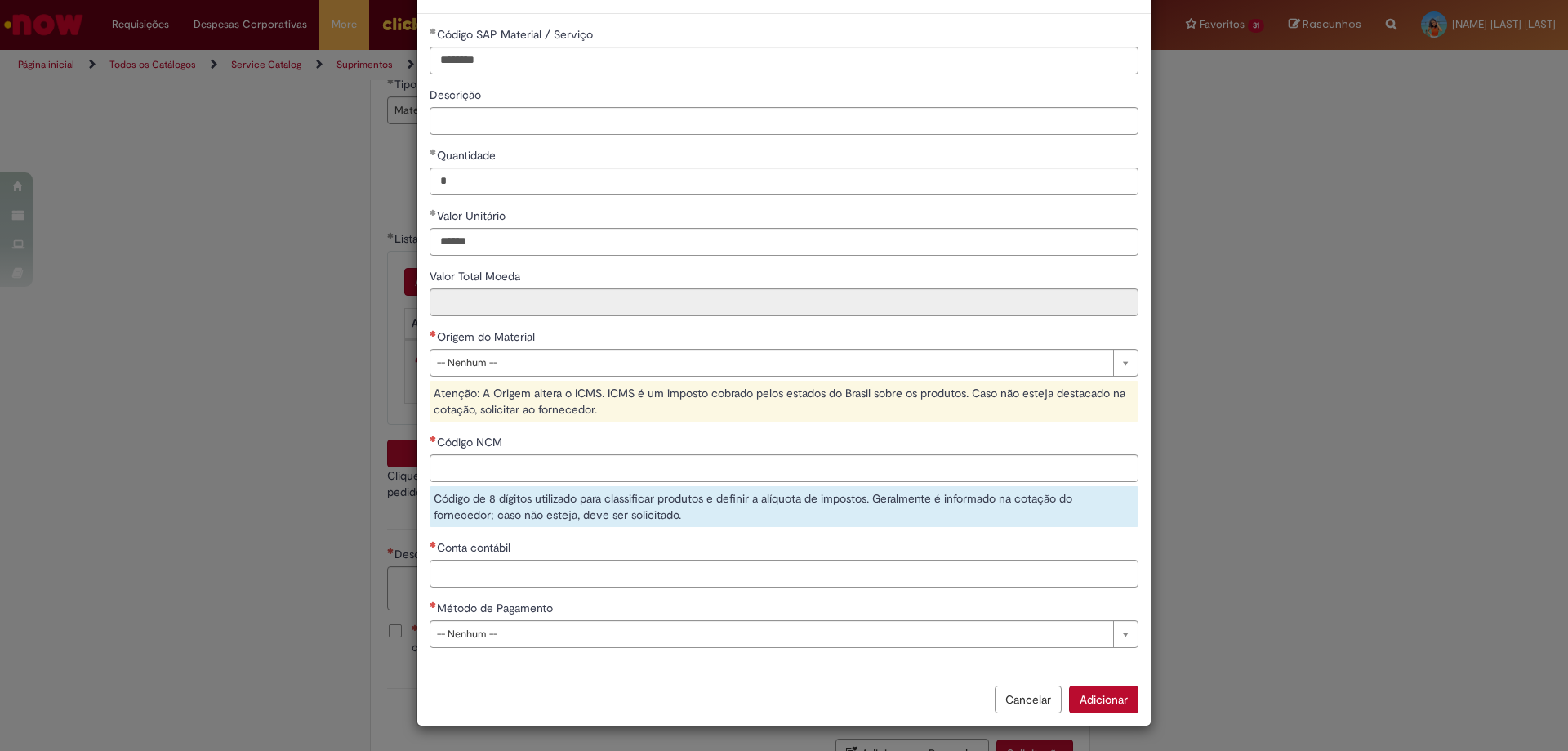 type on "********" 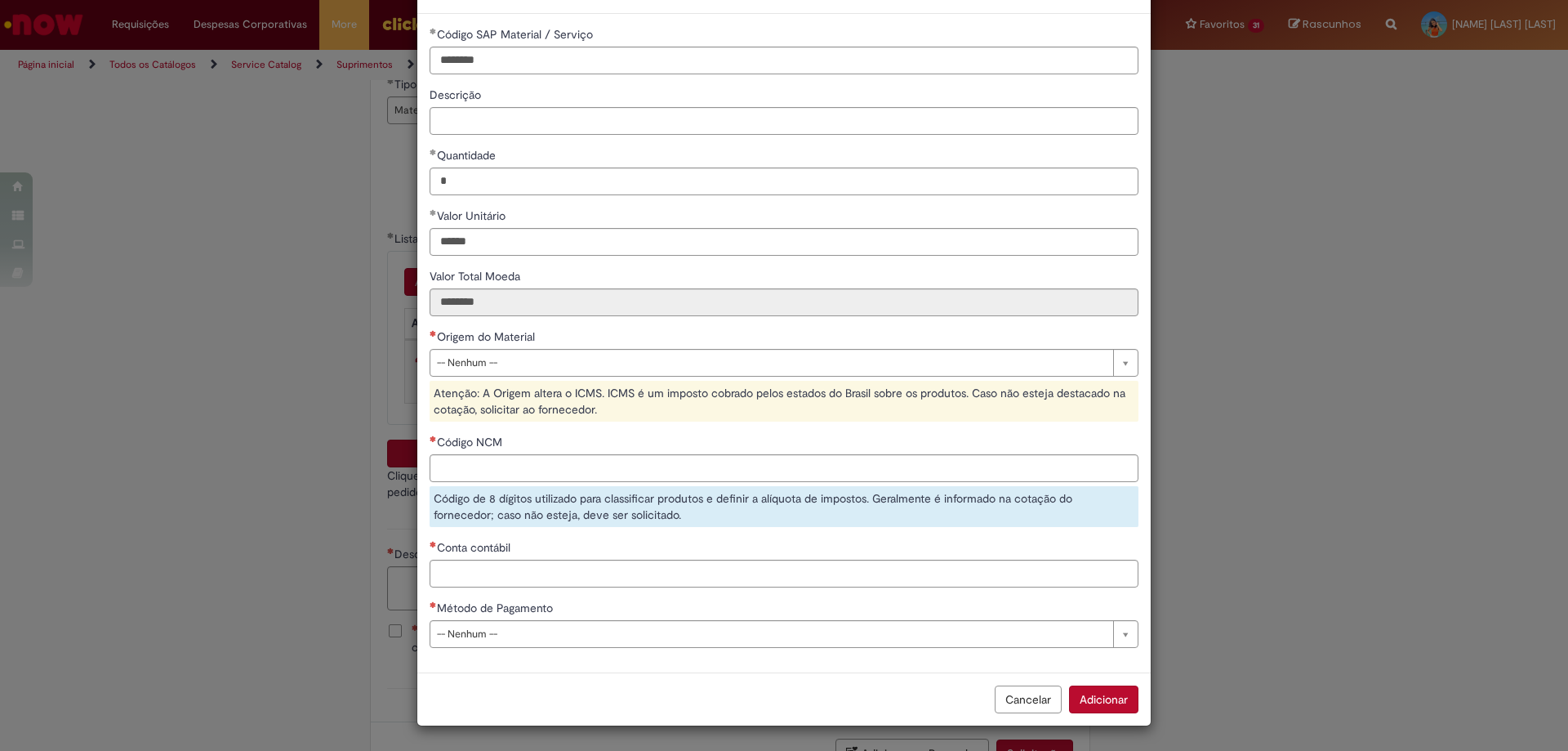 click on "**********" at bounding box center (784, 375) 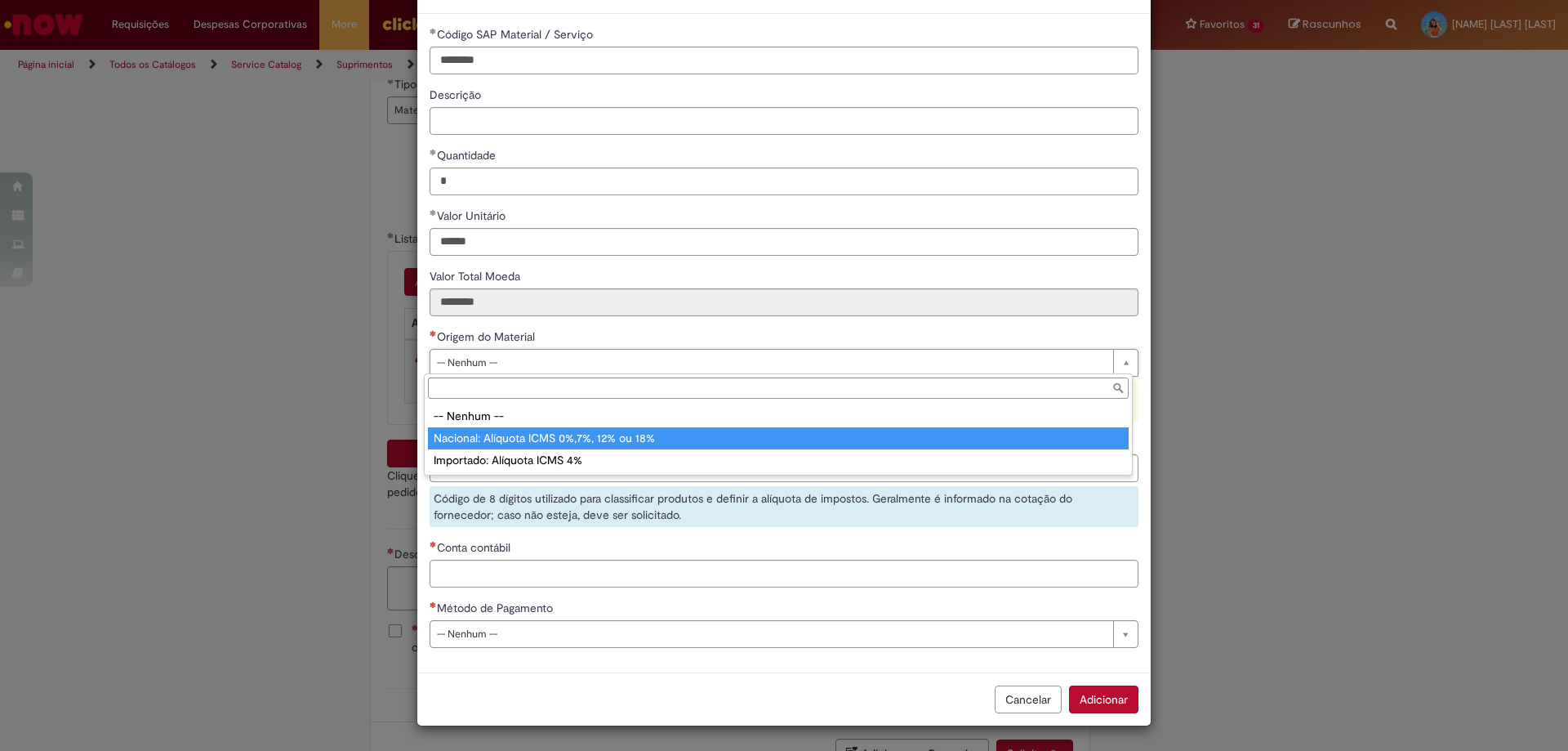 type on "**********" 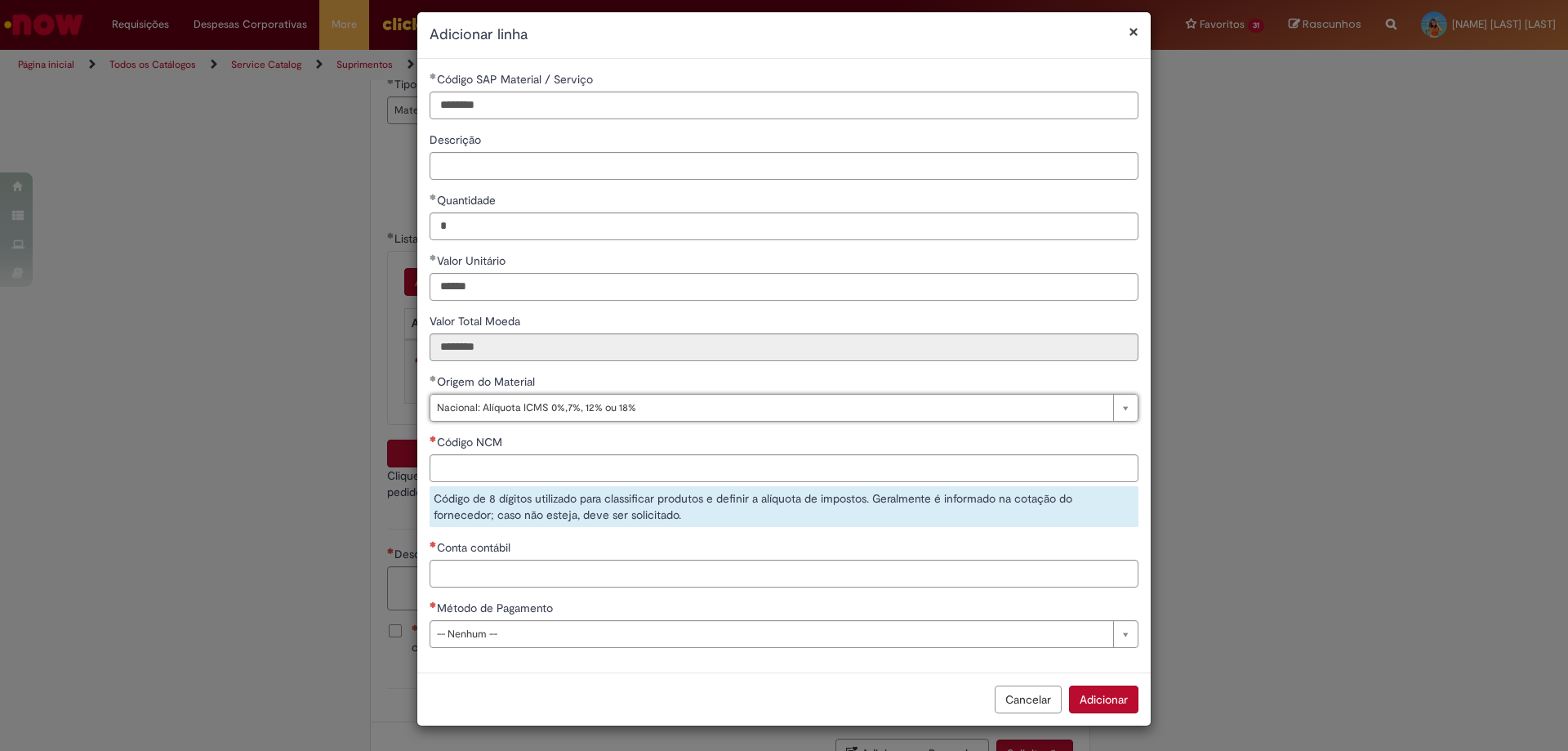 scroll, scrollTop: 13, scrollLeft: 0, axis: vertical 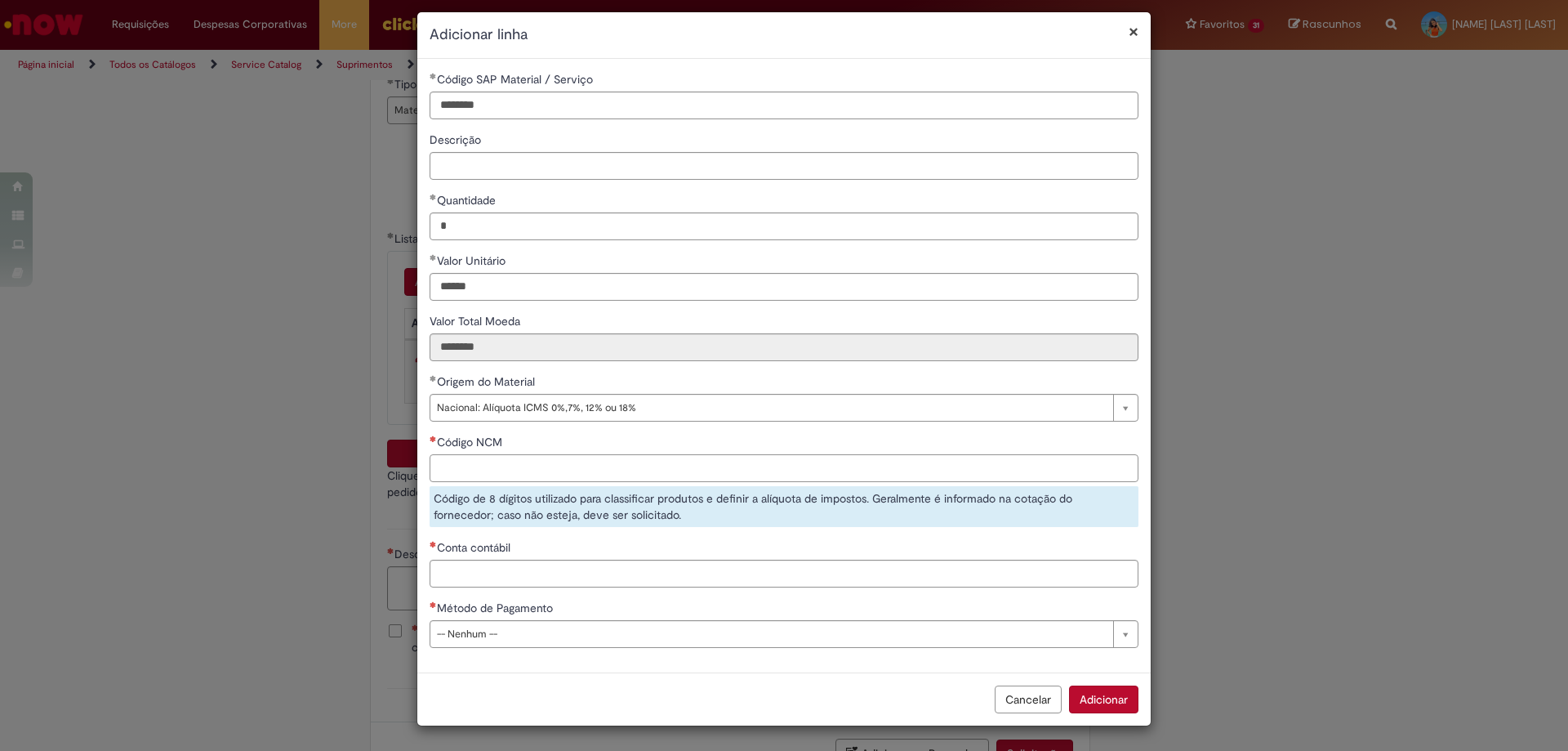 click on "Código NCM" at bounding box center (784, 468) 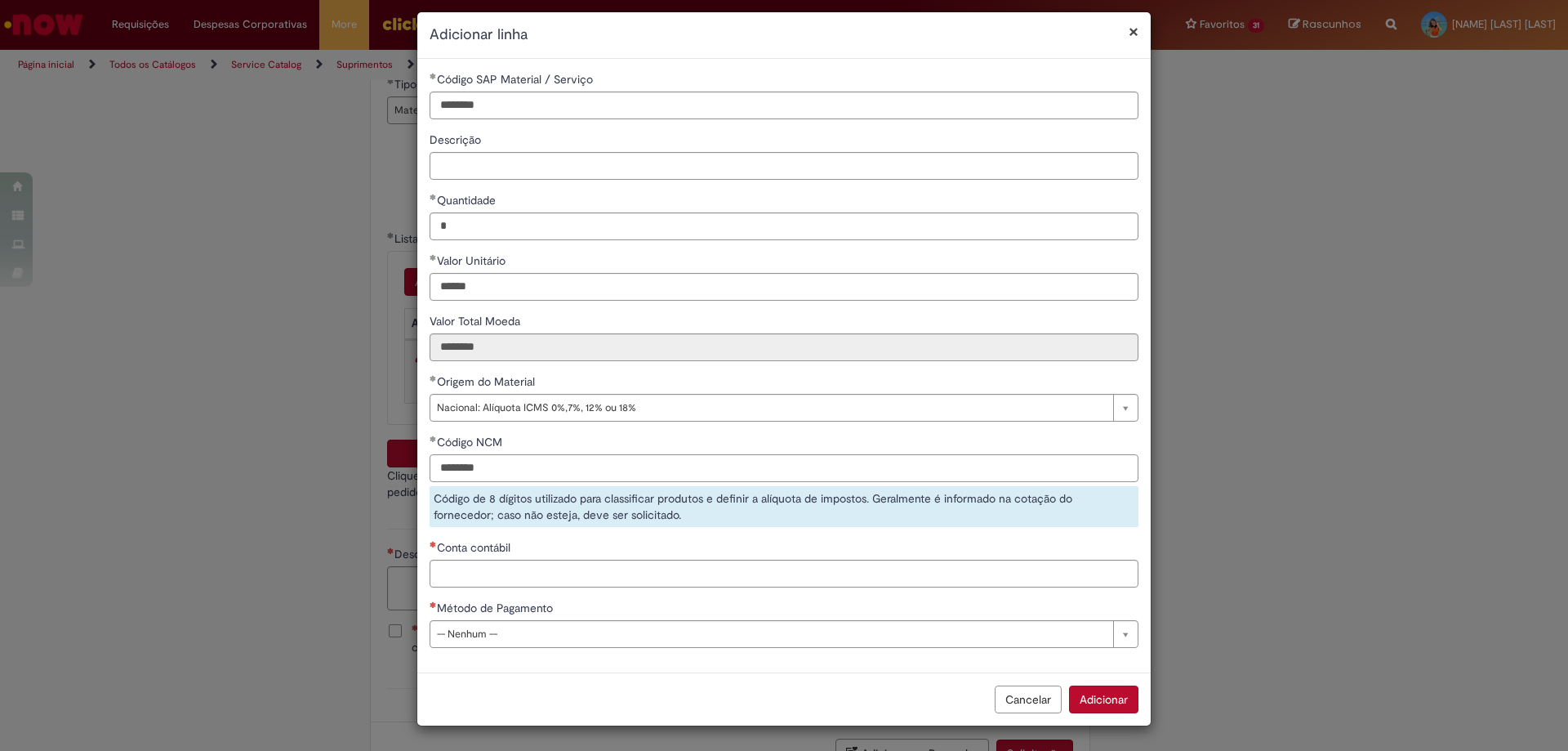 type on "********" 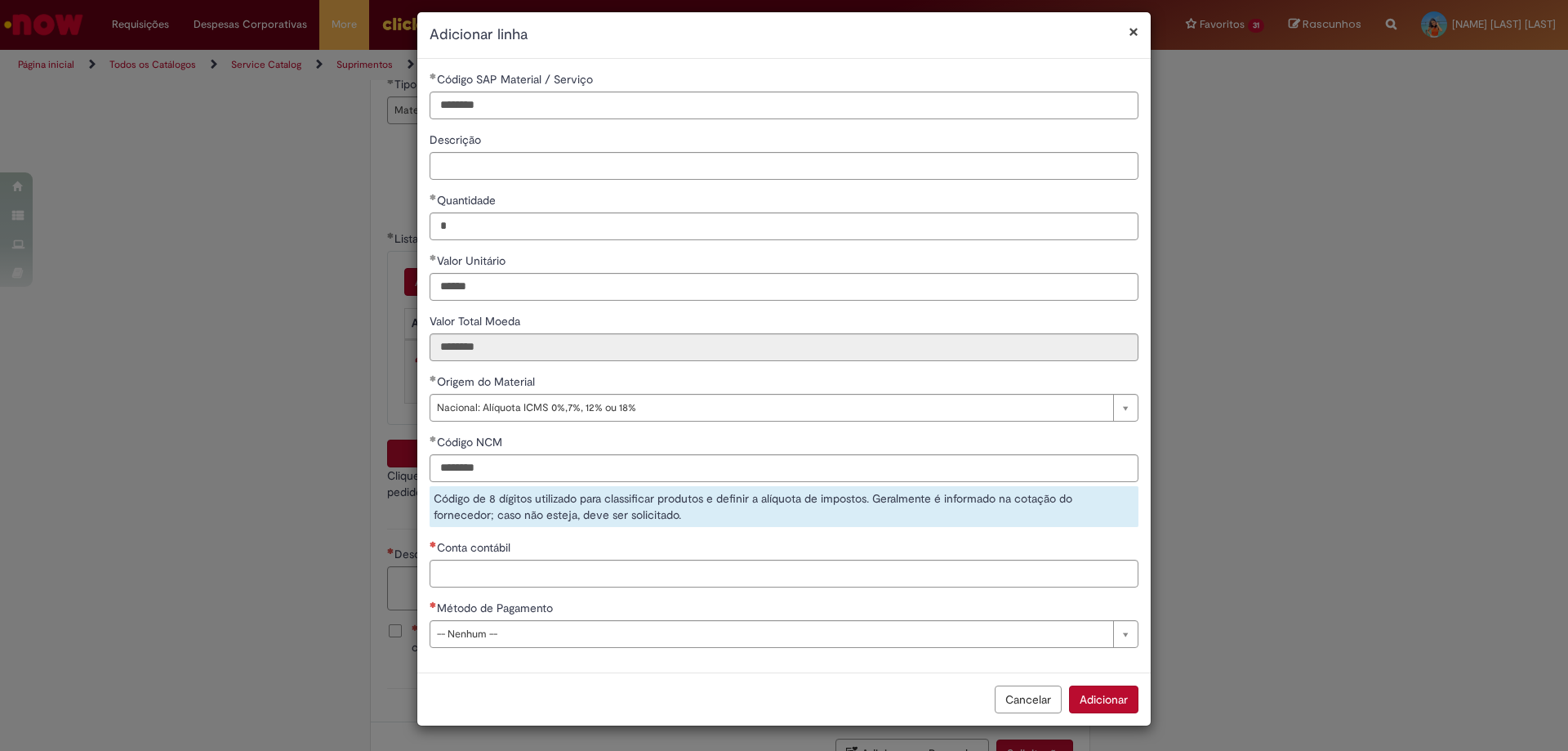 click on "**********" at bounding box center (784, 365) 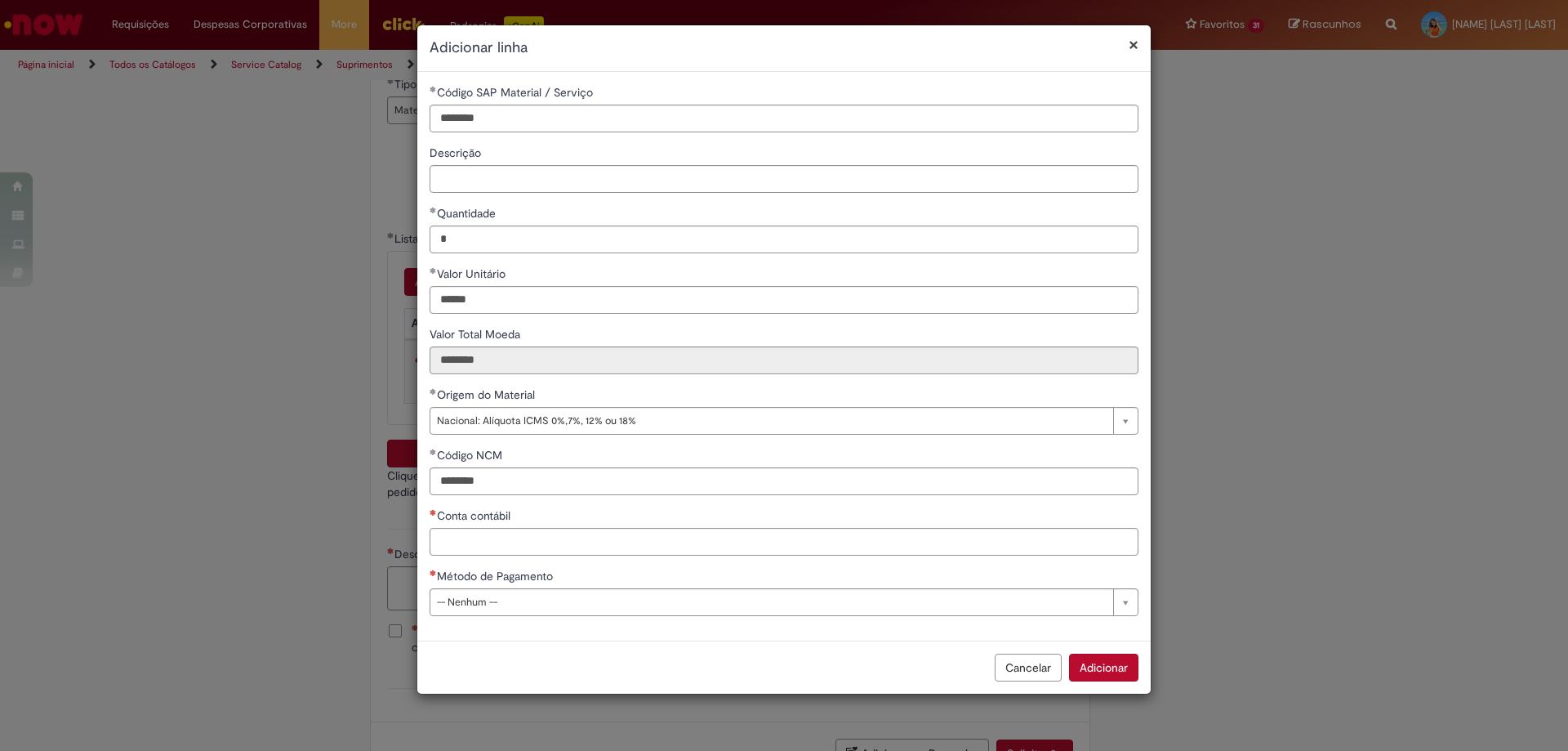 scroll, scrollTop: 0, scrollLeft: 0, axis: both 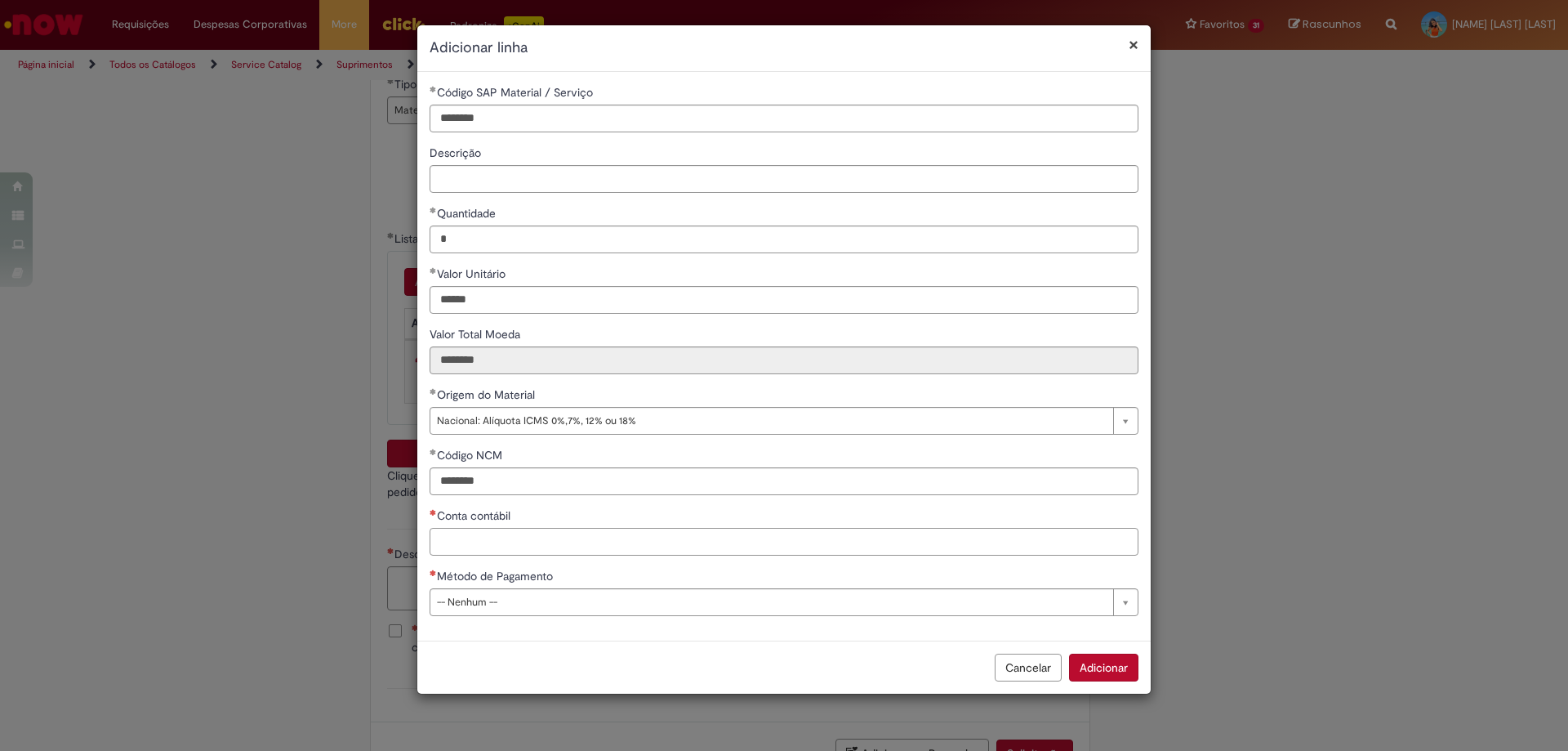 drag, startPoint x: 465, startPoint y: 539, endPoint x: 486, endPoint y: 560, distance: 29.698485 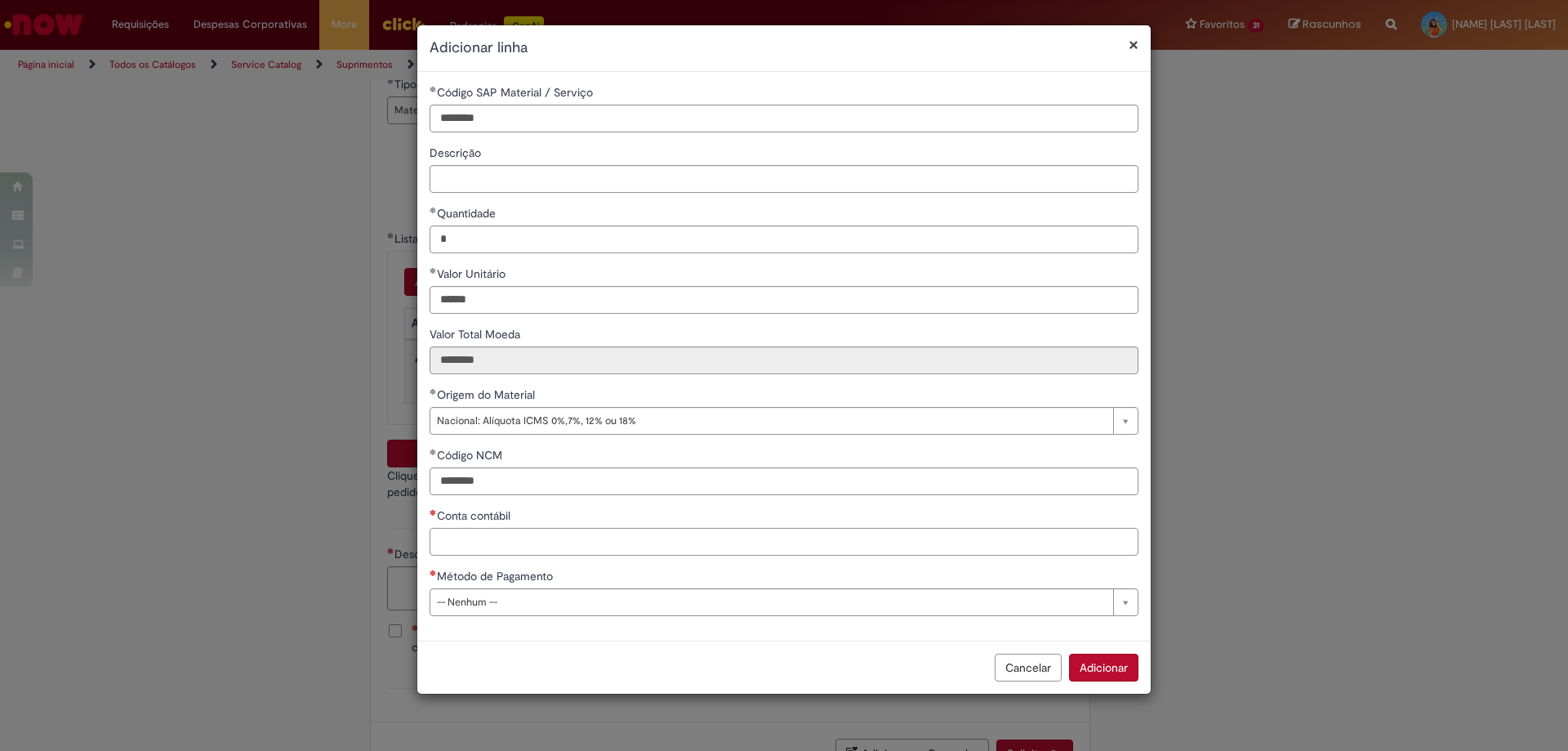 click on "Conta contábil" at bounding box center (784, 542) 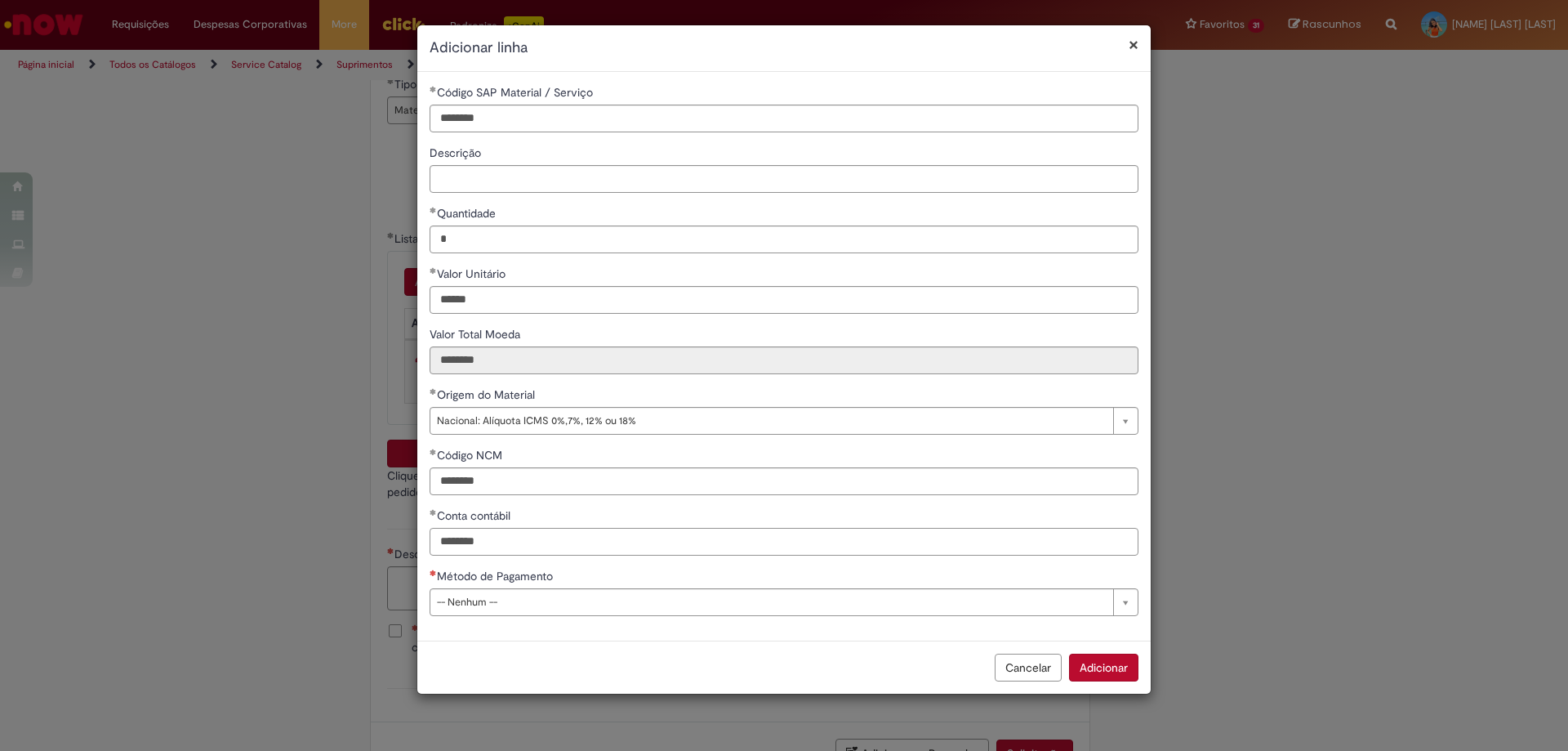 type on "********" 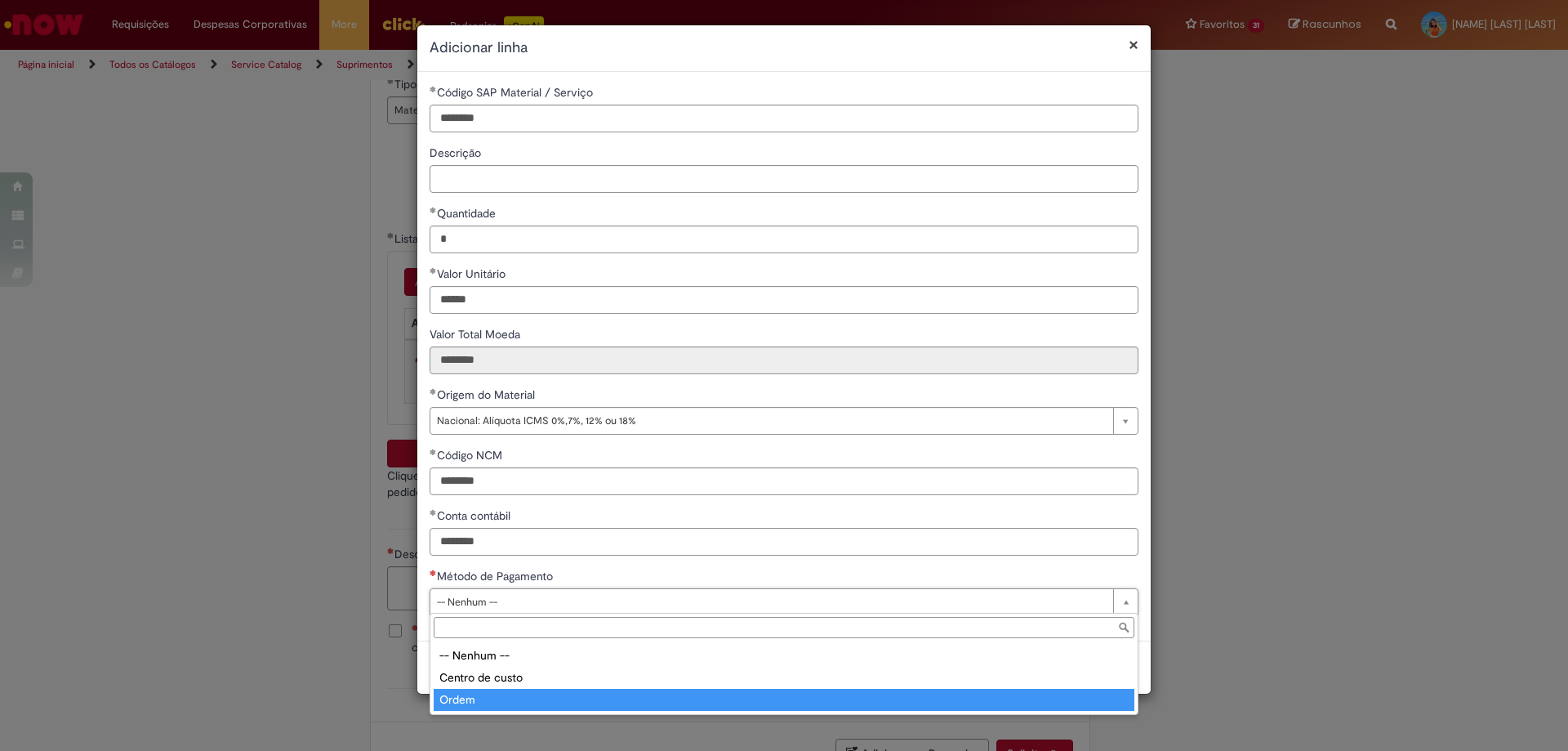 type on "*****" 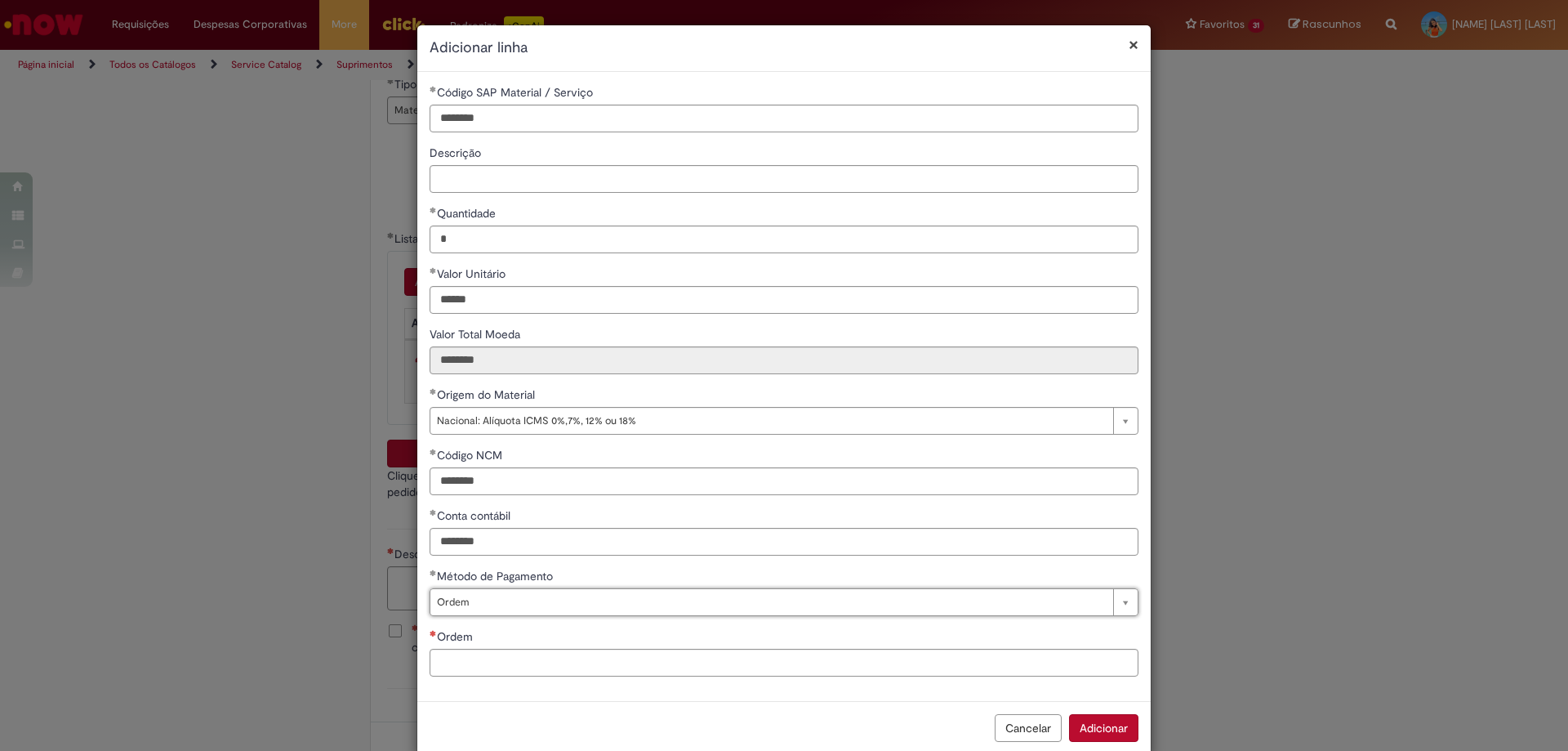 scroll, scrollTop: 29, scrollLeft: 0, axis: vertical 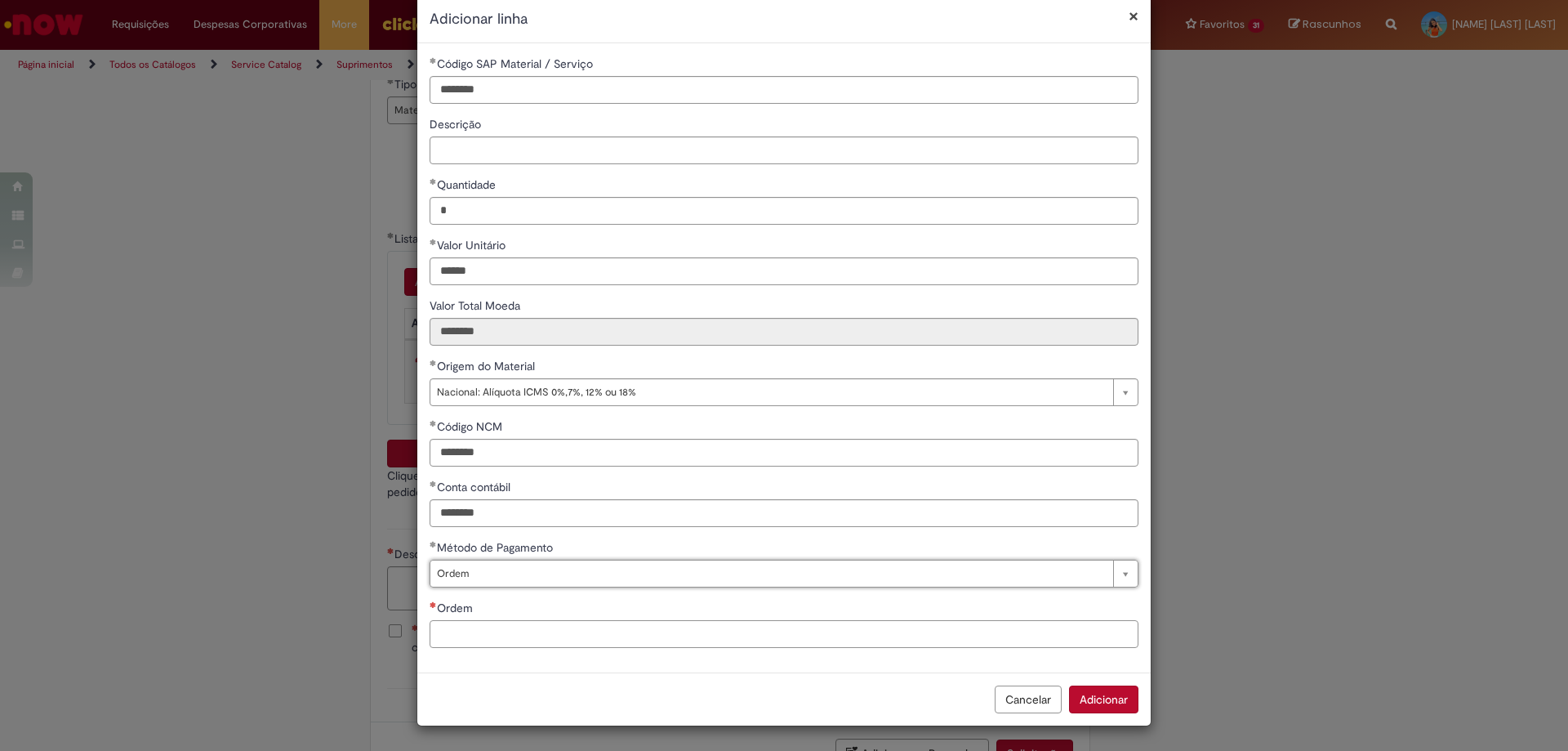 click on "Ordem" at bounding box center [784, 634] 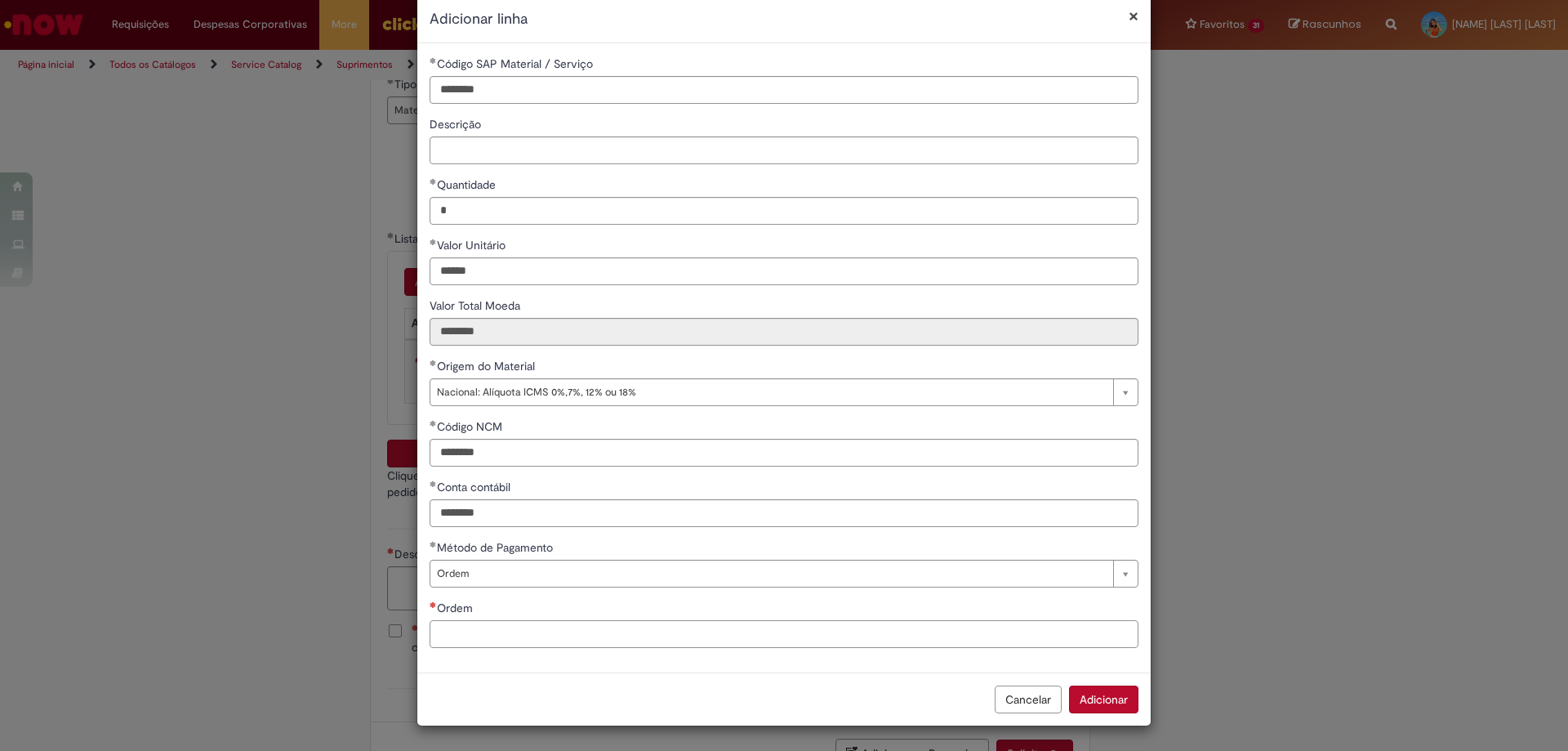 paste on "**********" 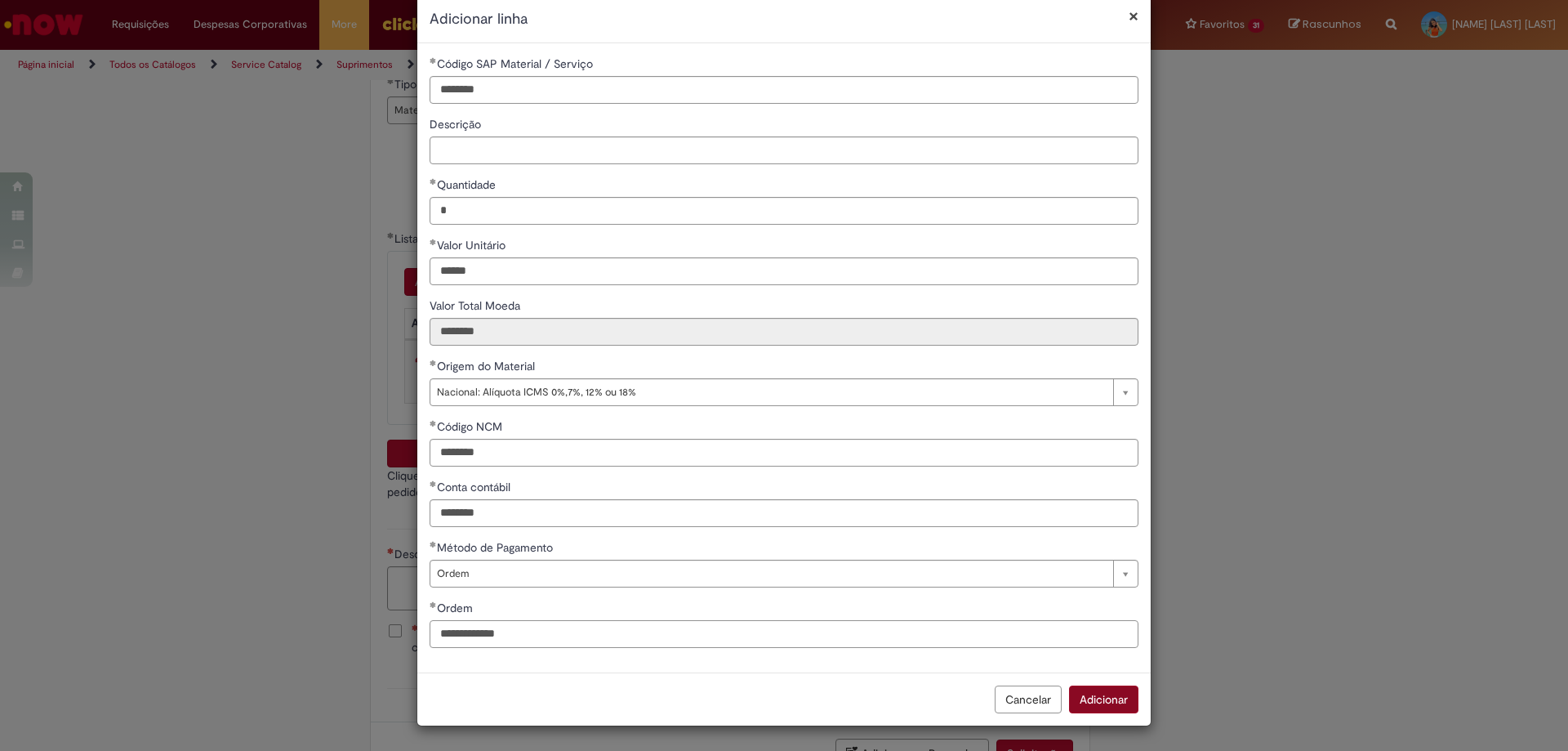type on "**********" 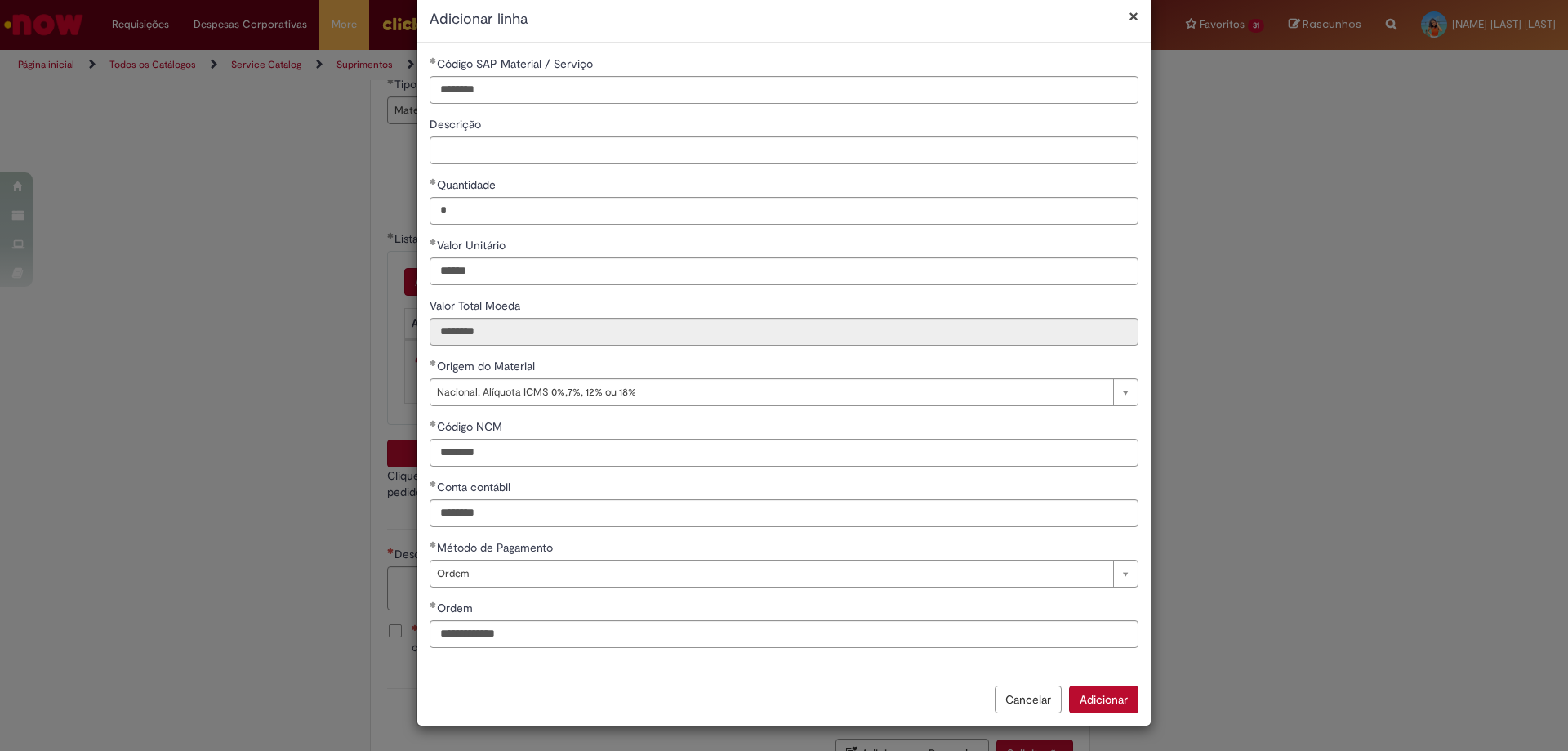 click on "Adicionar" at bounding box center (1103, 700) 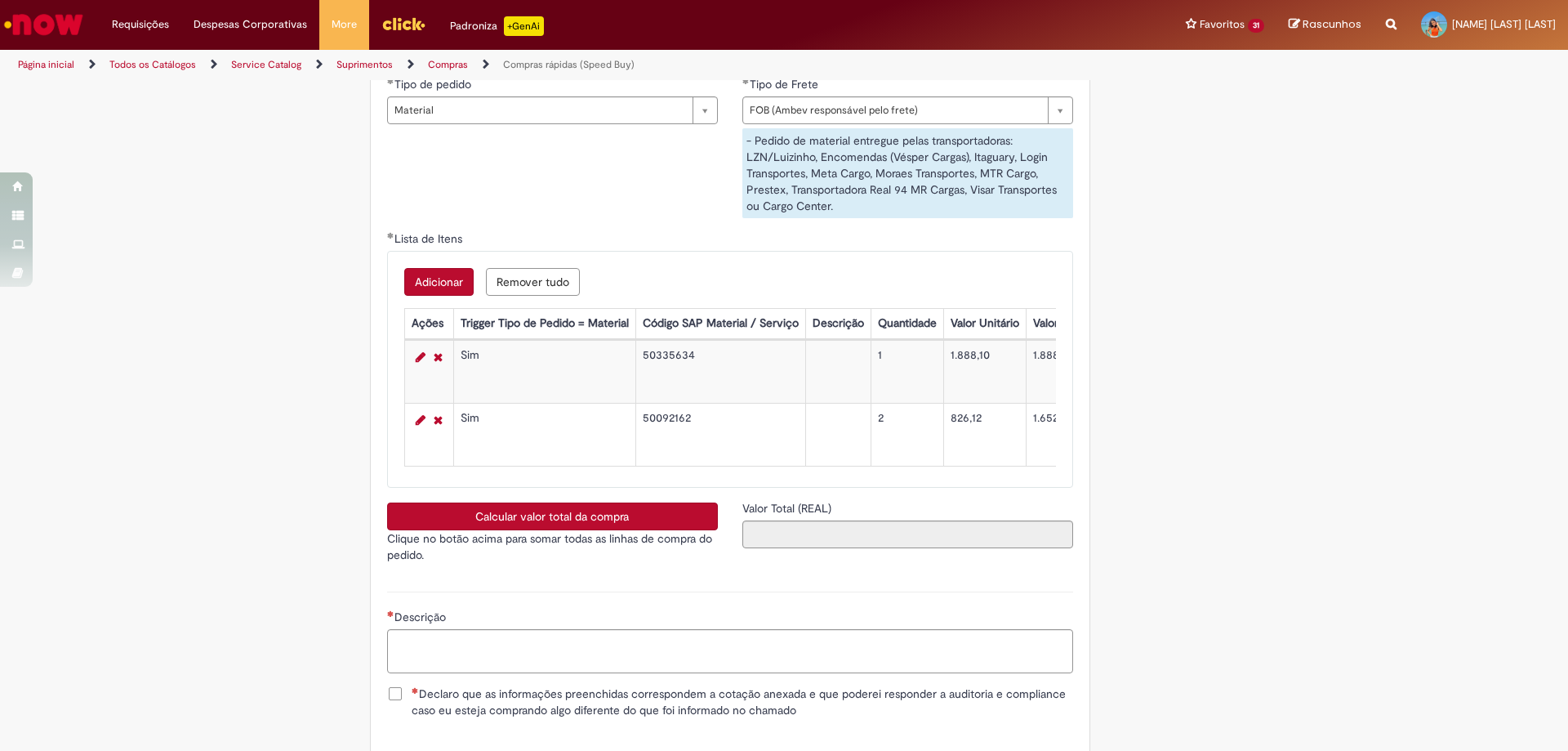 click on "Calcular valor total da compra" at bounding box center [552, 516] 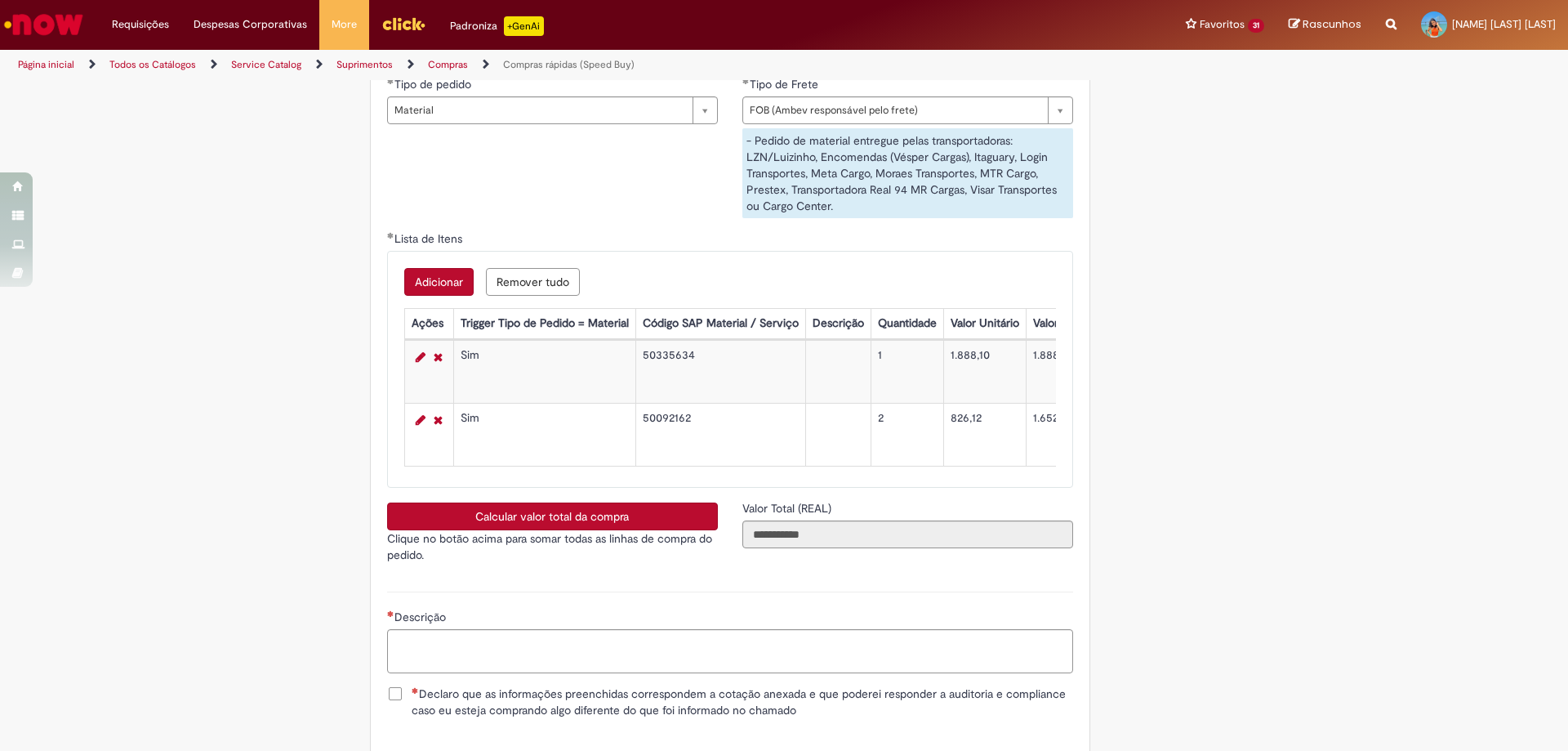 click on "Declaro que as informações preenchidas correspondem a cotação anexada e que poderei responder a auditoria e compliance caso eu esteja comprando algo diferente do que foi informado no chamado" at bounding box center (742, 702) 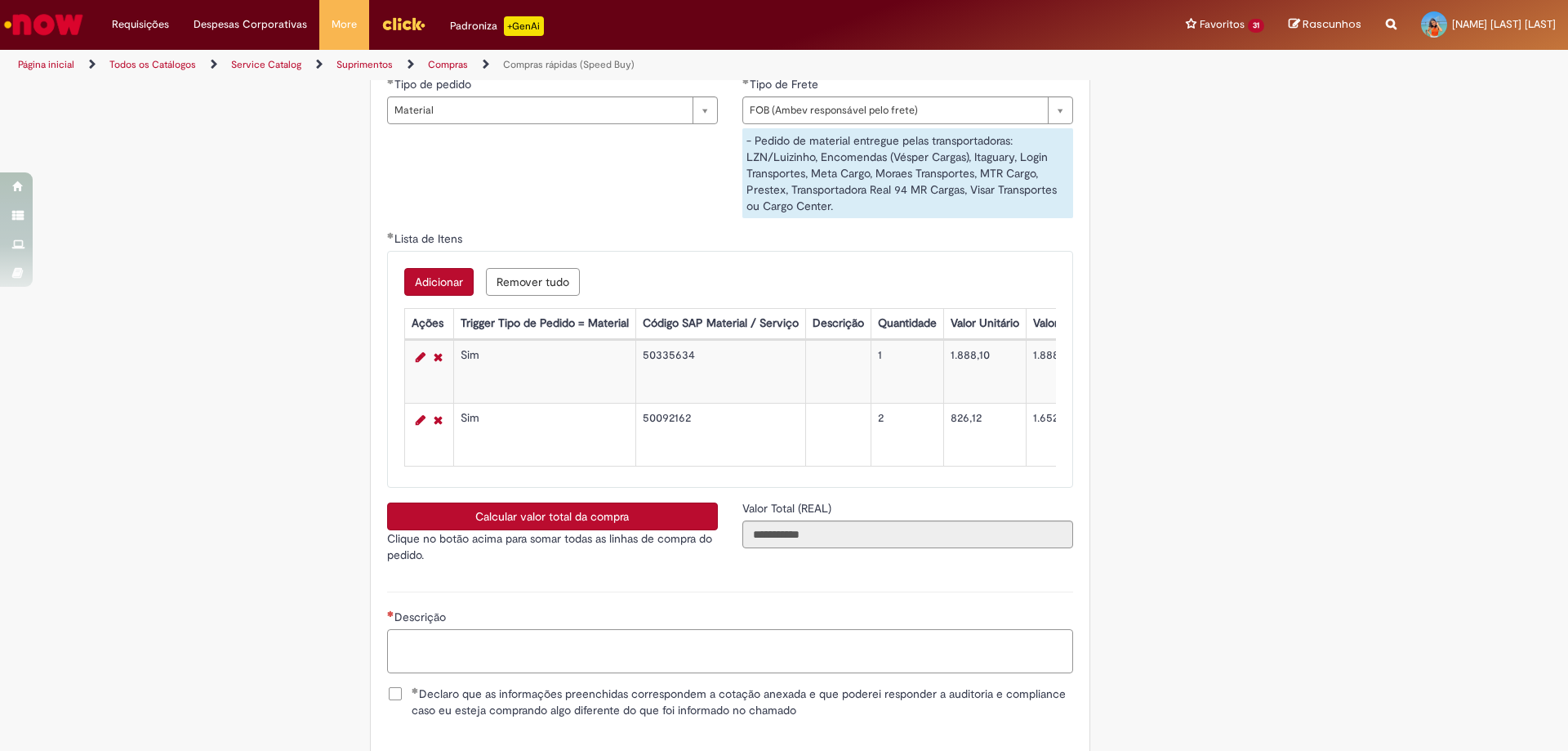 click on "Descrição" at bounding box center [730, 651] 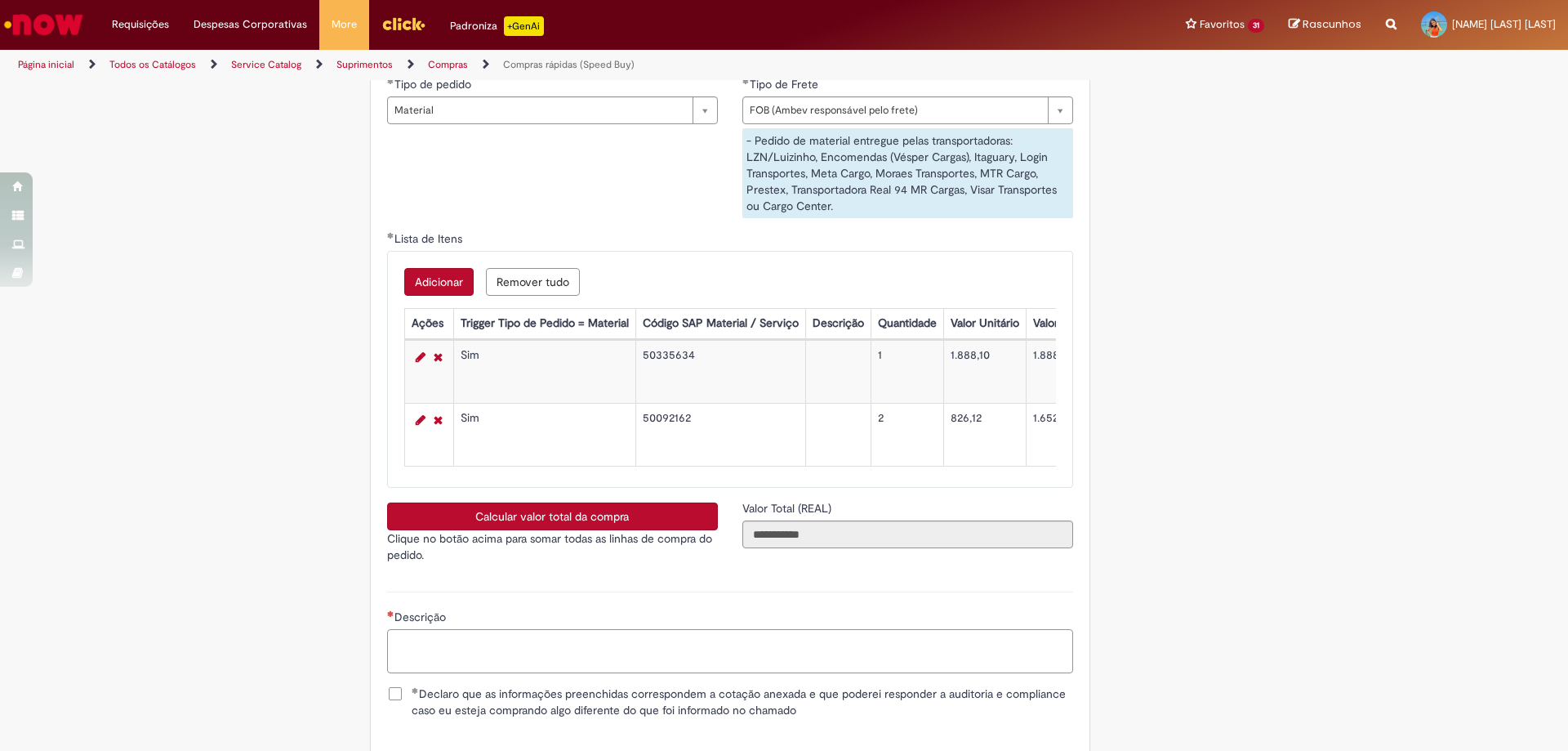 type 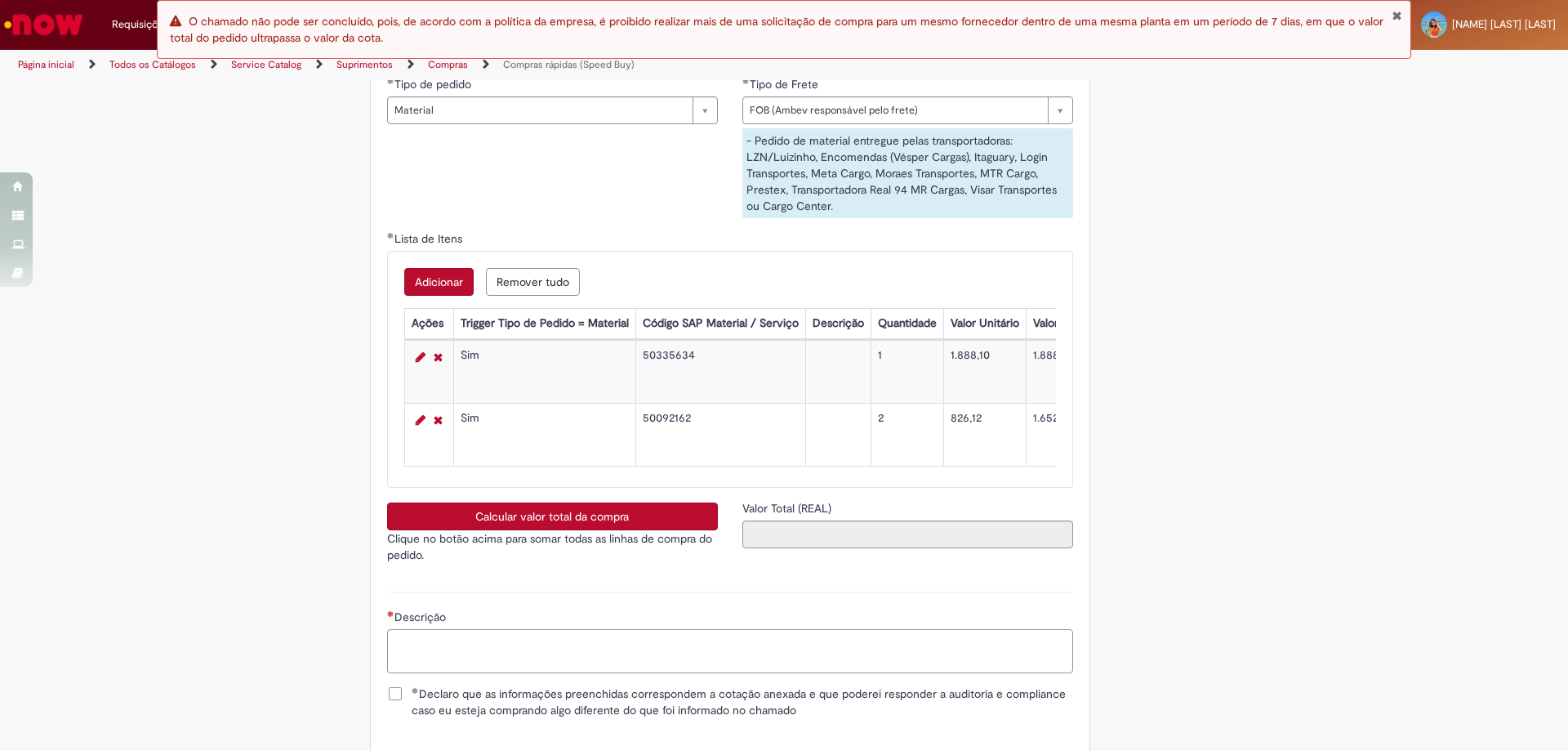 type on "*" 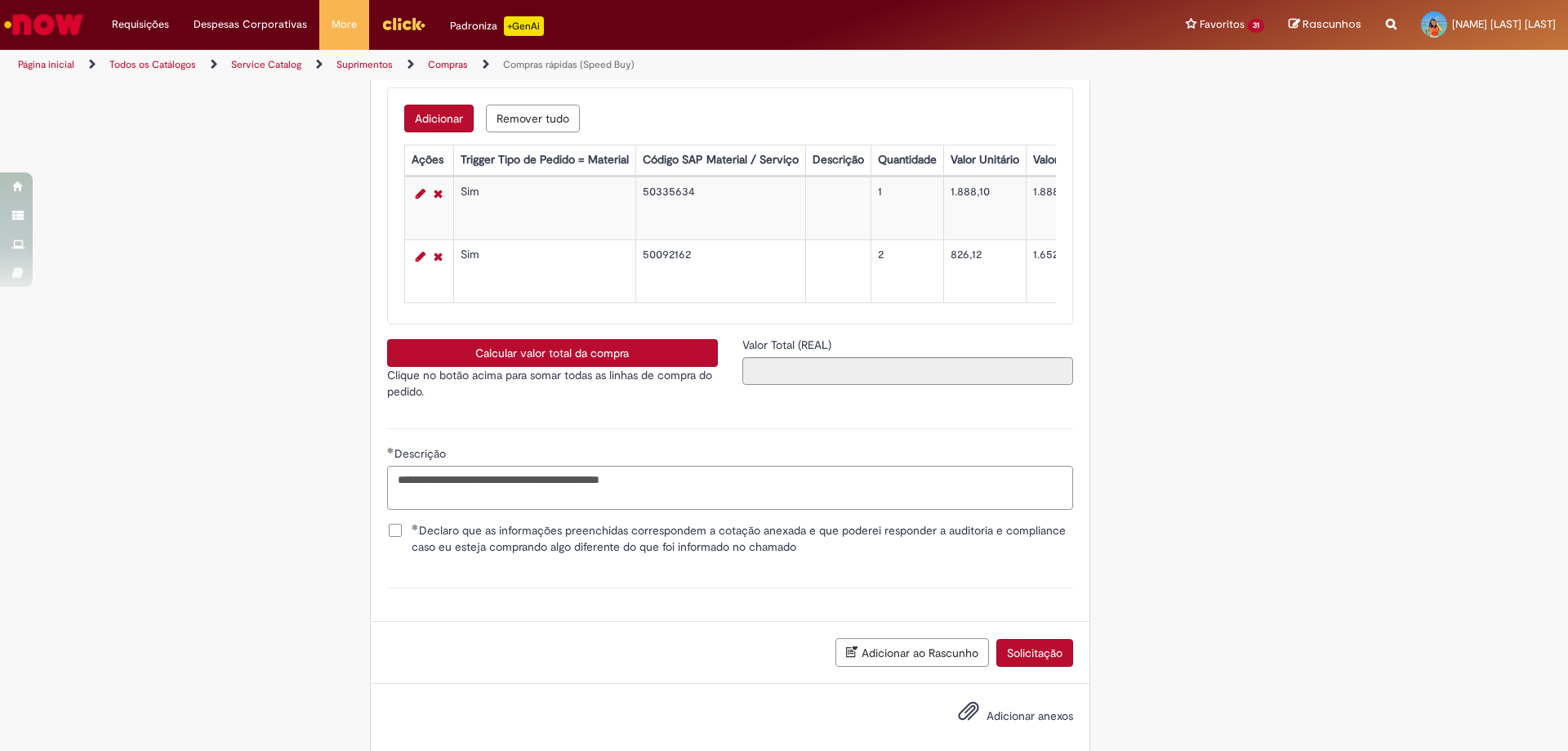scroll, scrollTop: 2730, scrollLeft: 0, axis: vertical 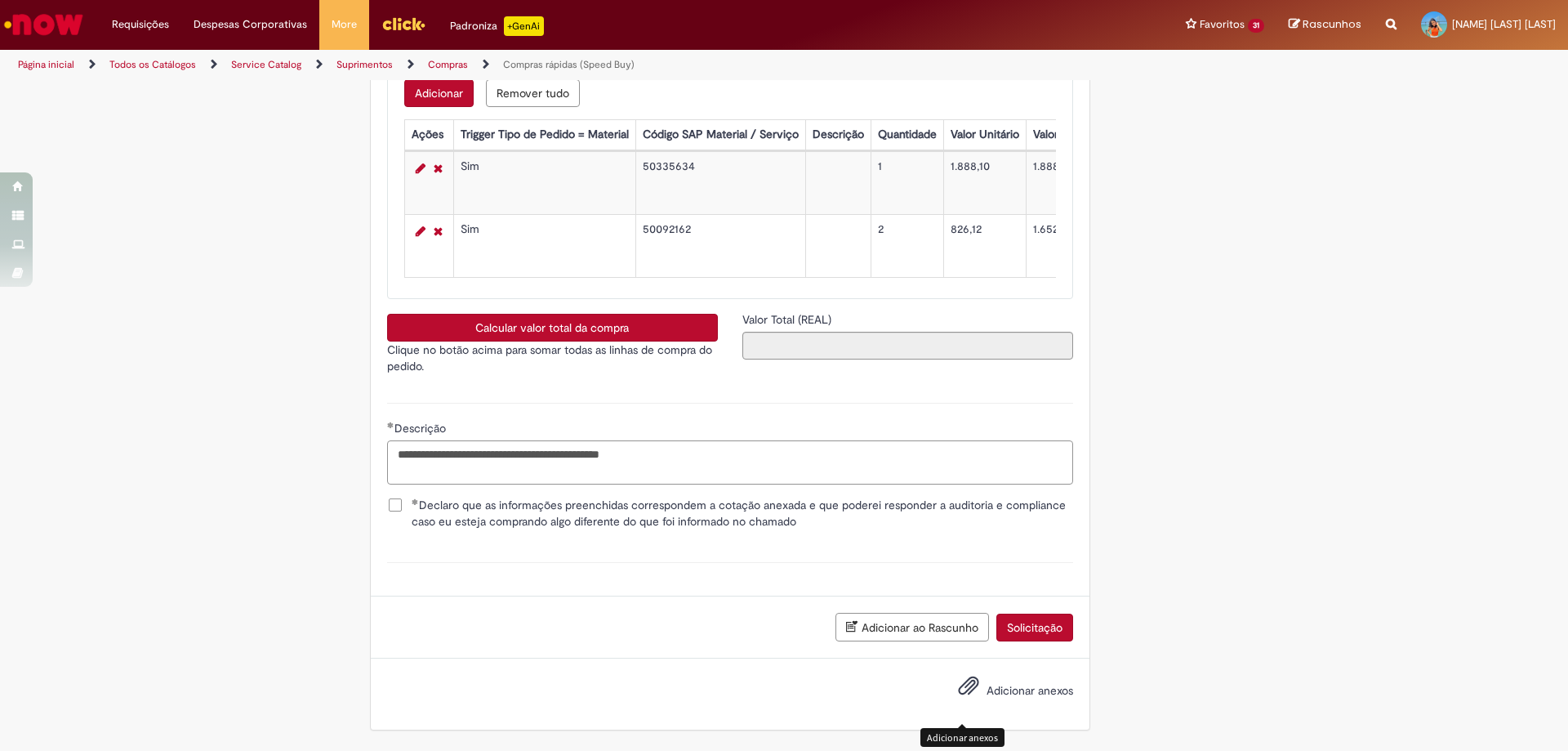 type on "**********" 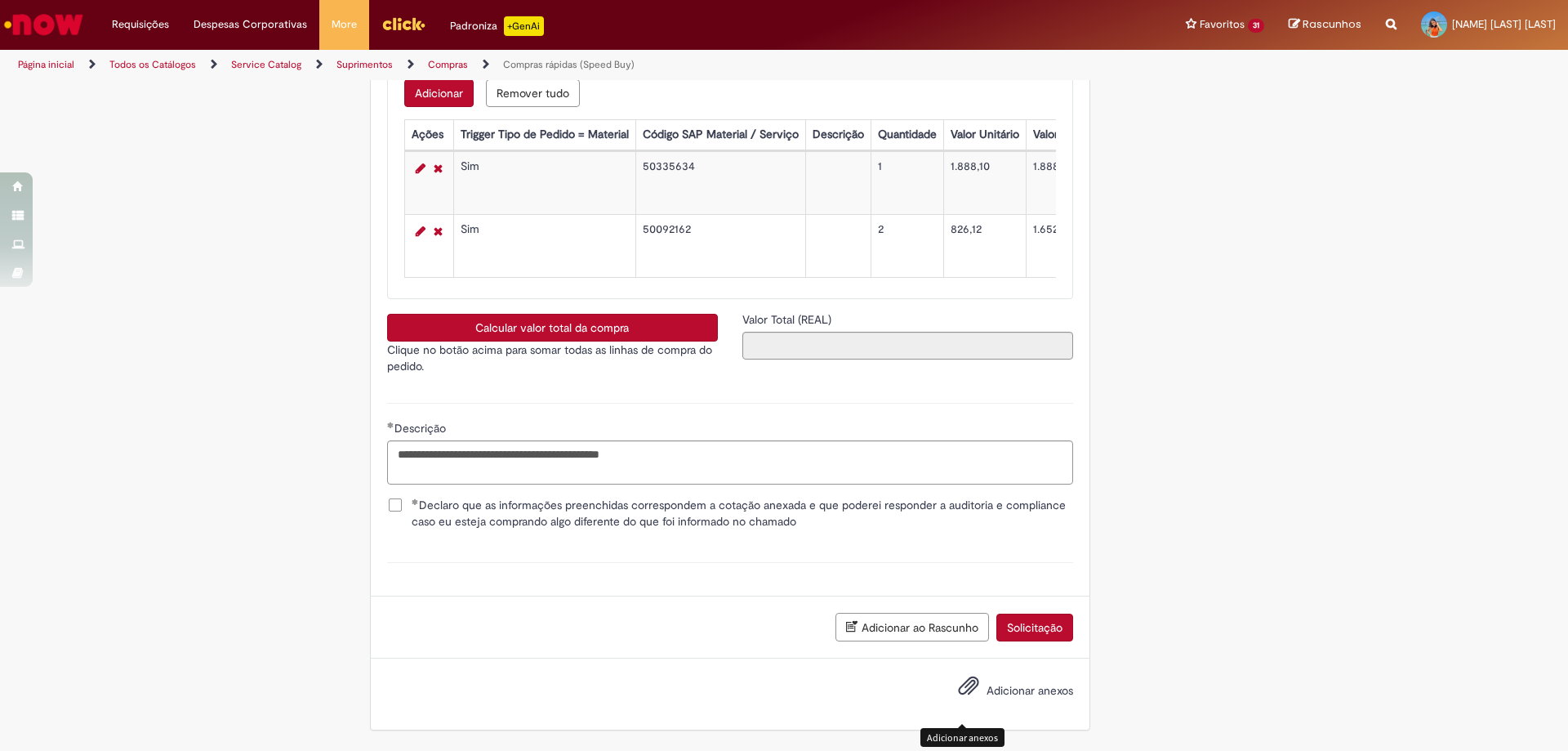 click on "Adicionar anexos" at bounding box center [969, 690] 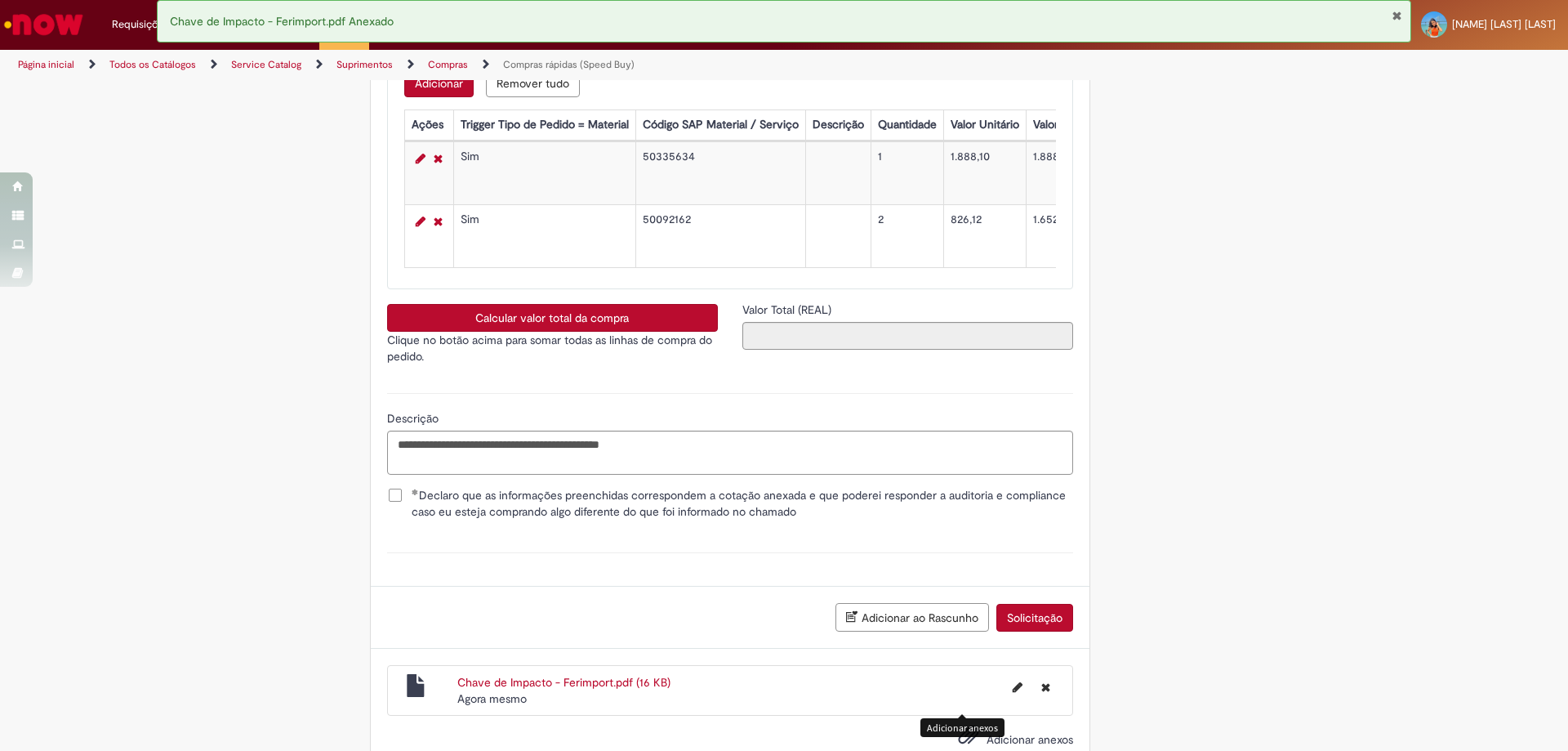 click on "Calcular valor total da compra" at bounding box center [552, 318] 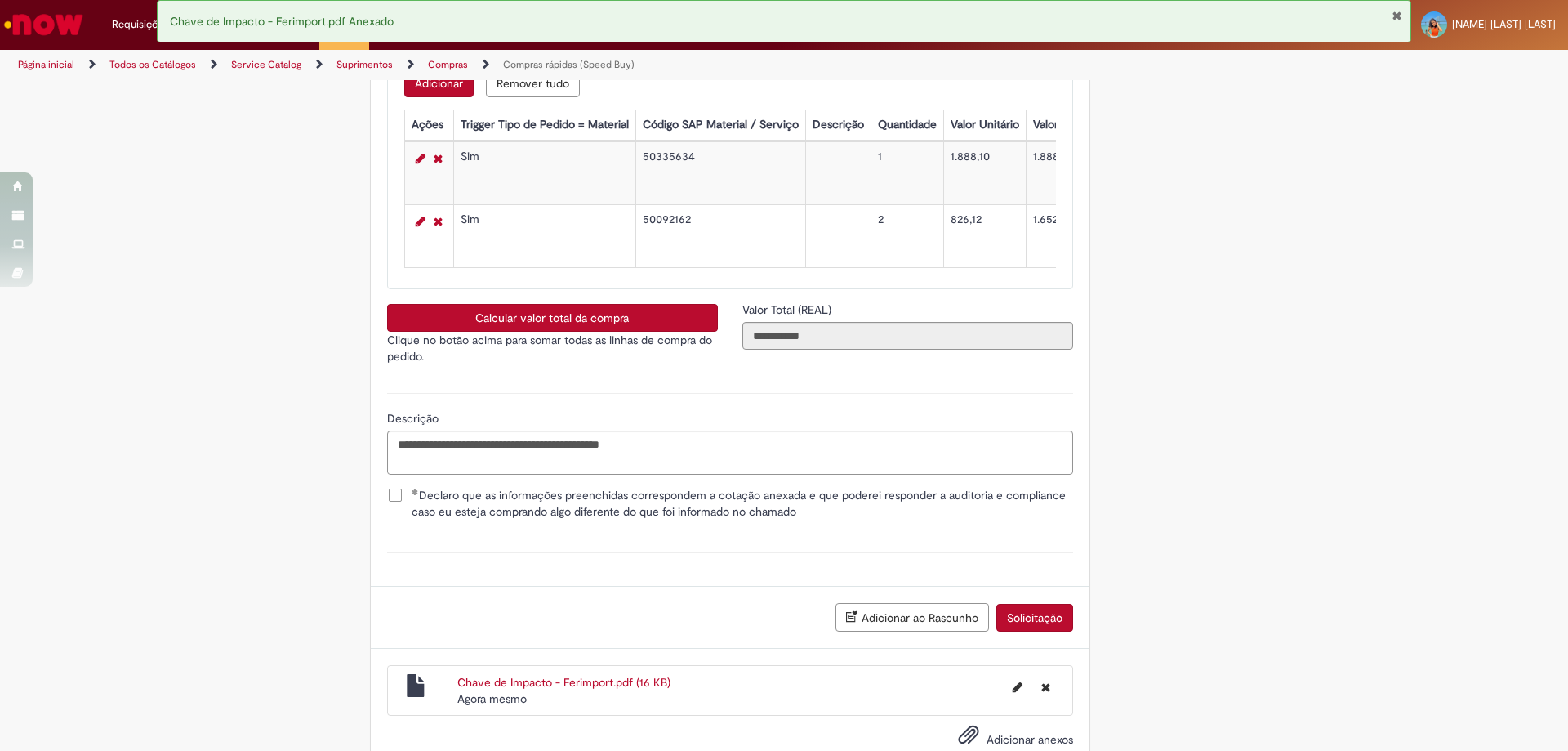 scroll, scrollTop: 2789, scrollLeft: 0, axis: vertical 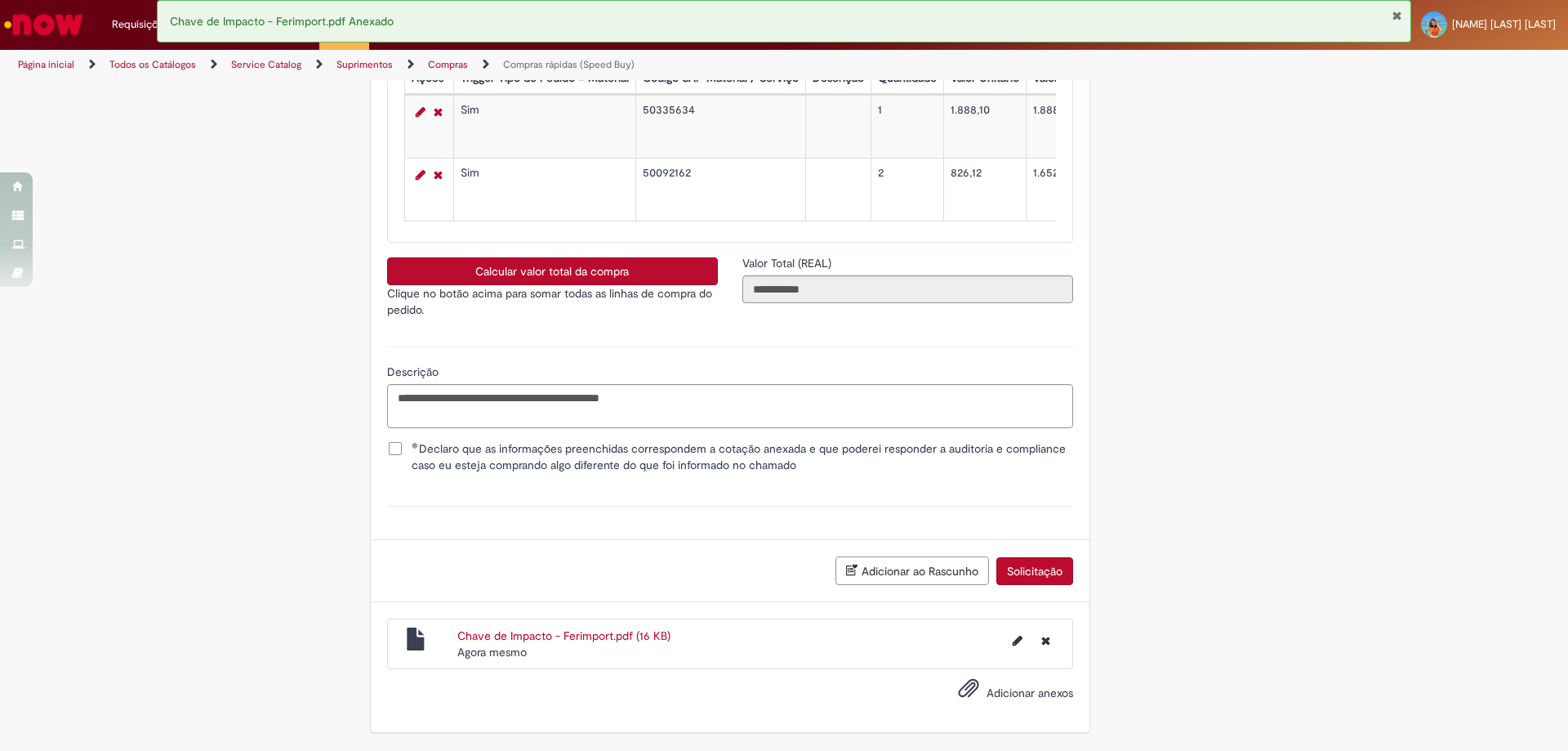 click on "Adicionar ao Rascunho        Solicitação" at bounding box center (730, 571) 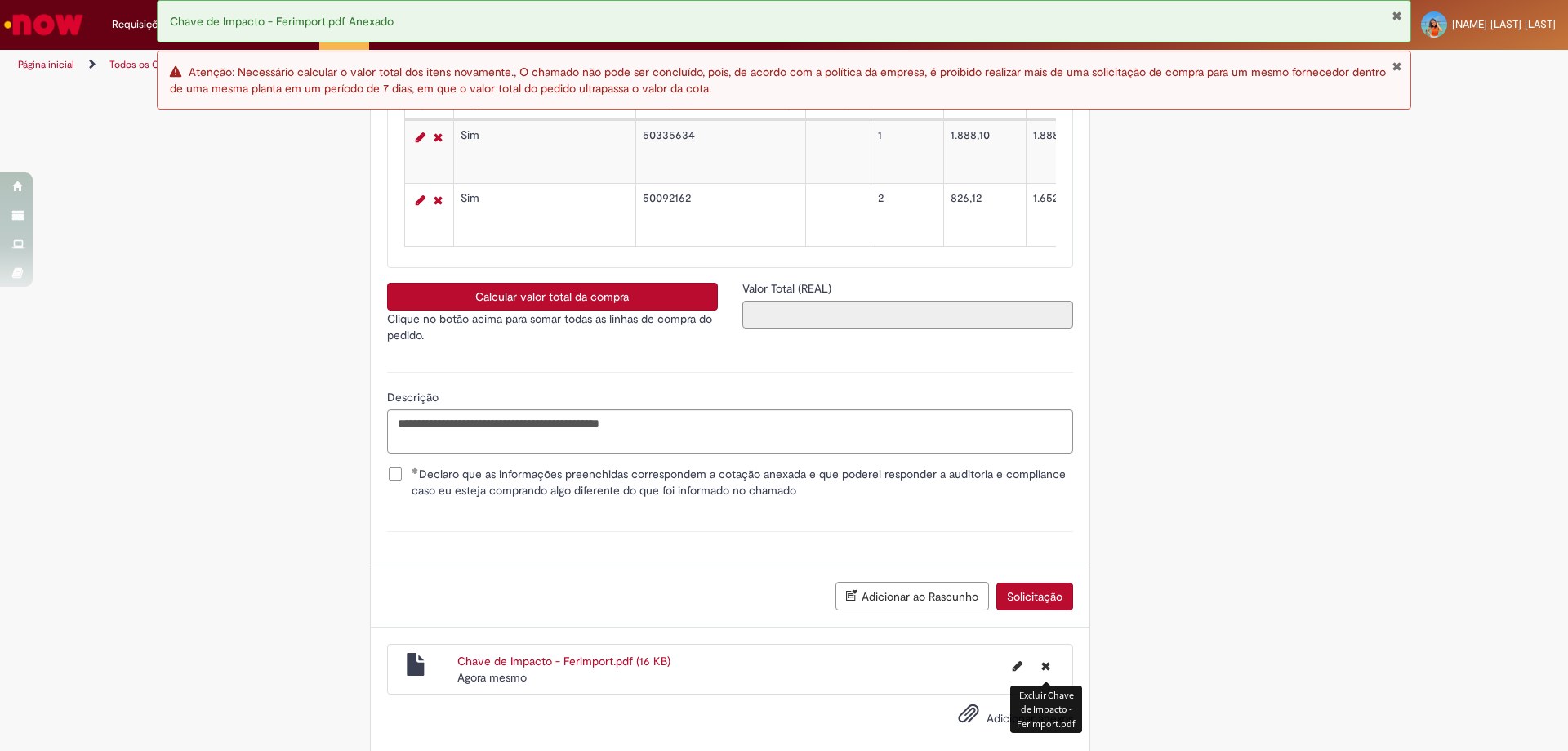 scroll, scrollTop: 2789, scrollLeft: 0, axis: vertical 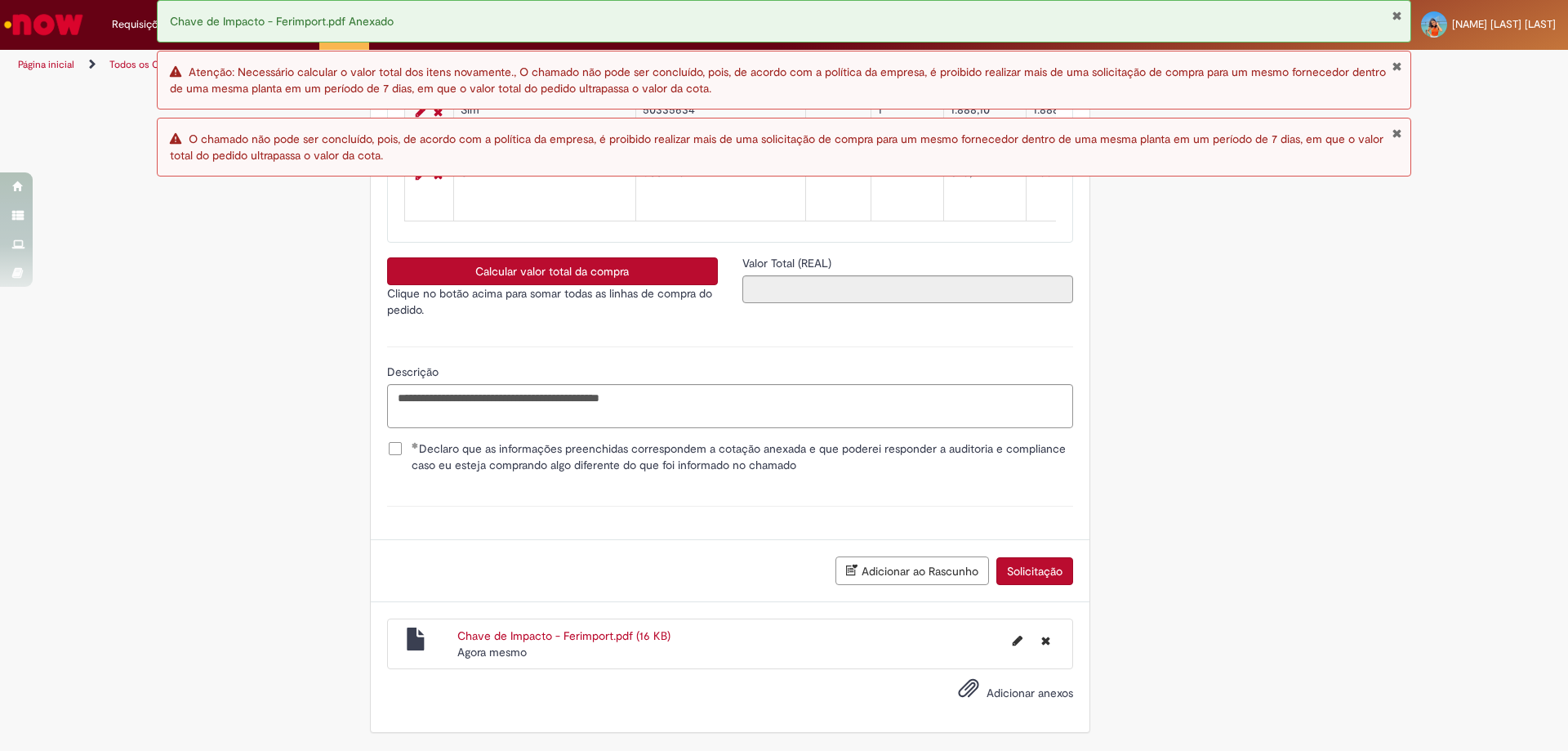 click on "Calcular valor total da compra" at bounding box center (552, 271) 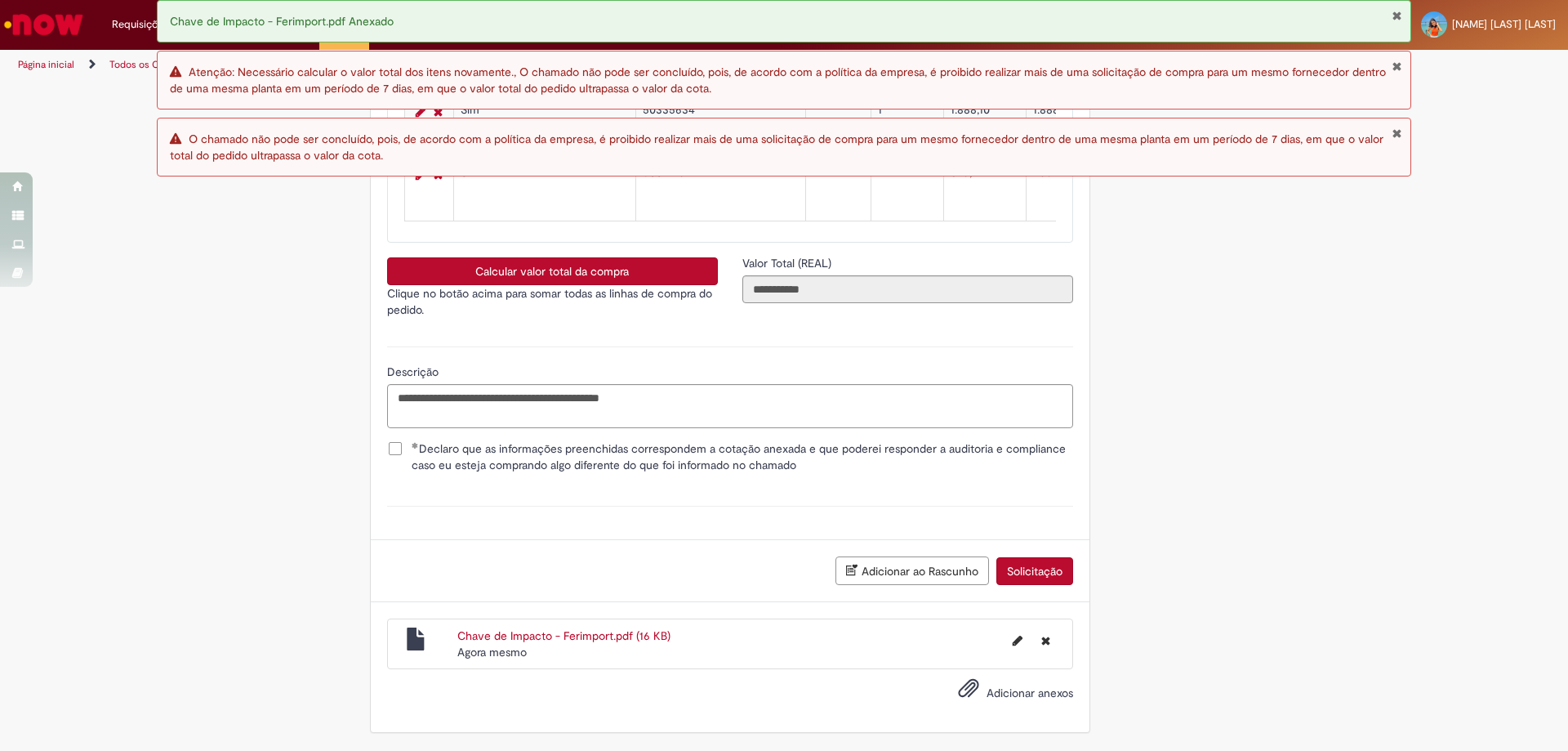 click on "Solicitação" at bounding box center (1035, 571) 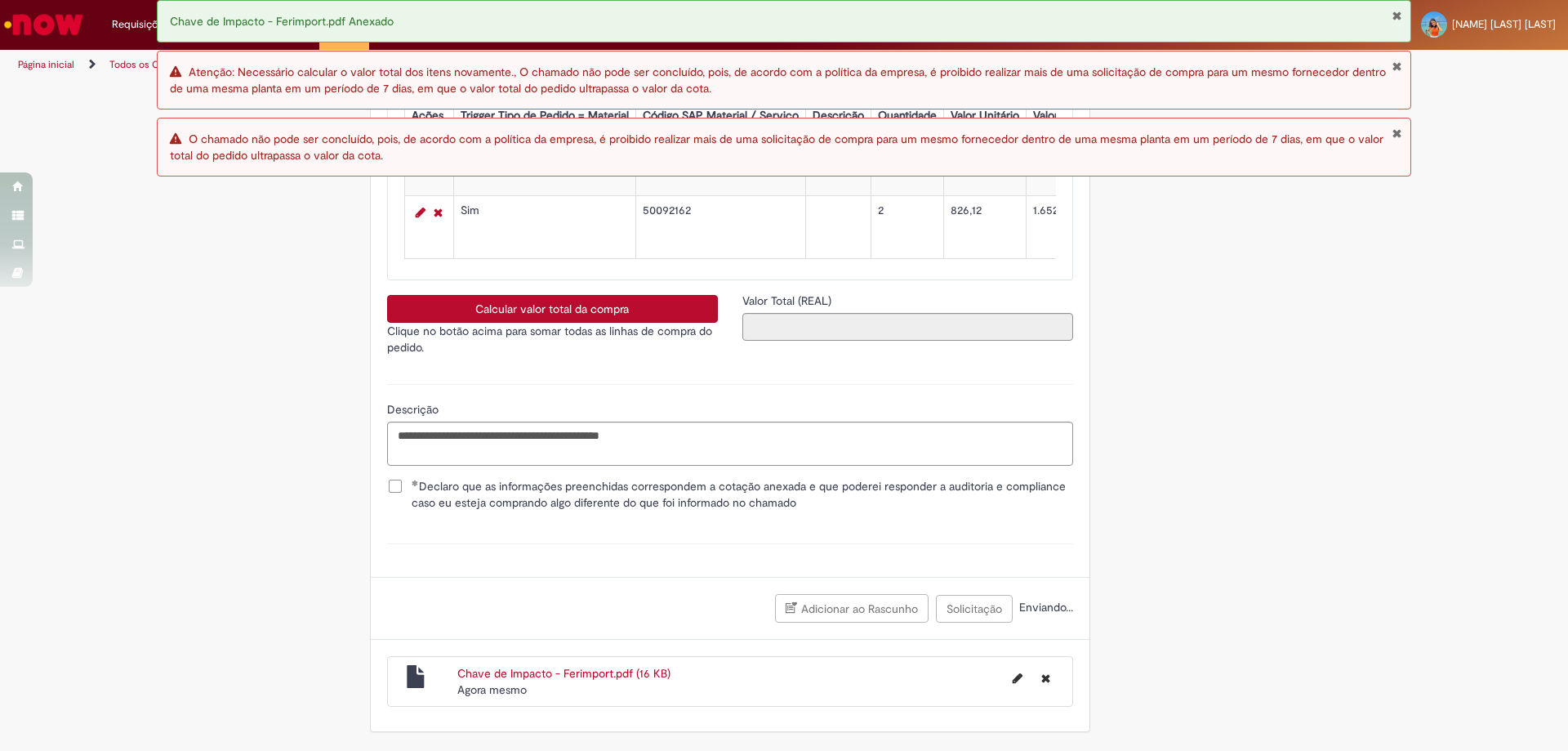 scroll, scrollTop: 2789, scrollLeft: 0, axis: vertical 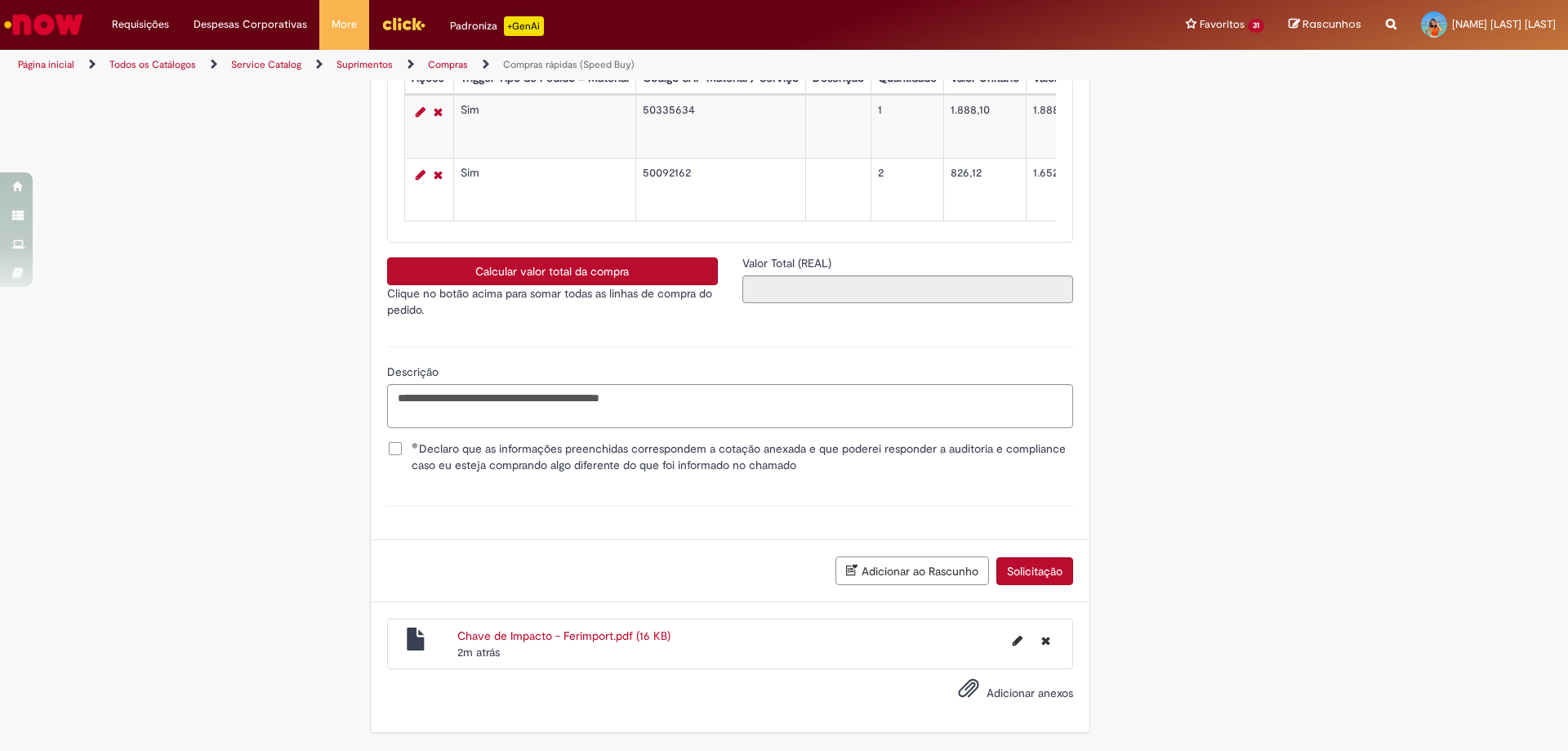 click on "Adicionar ao Rascunho" at bounding box center (912, 570) 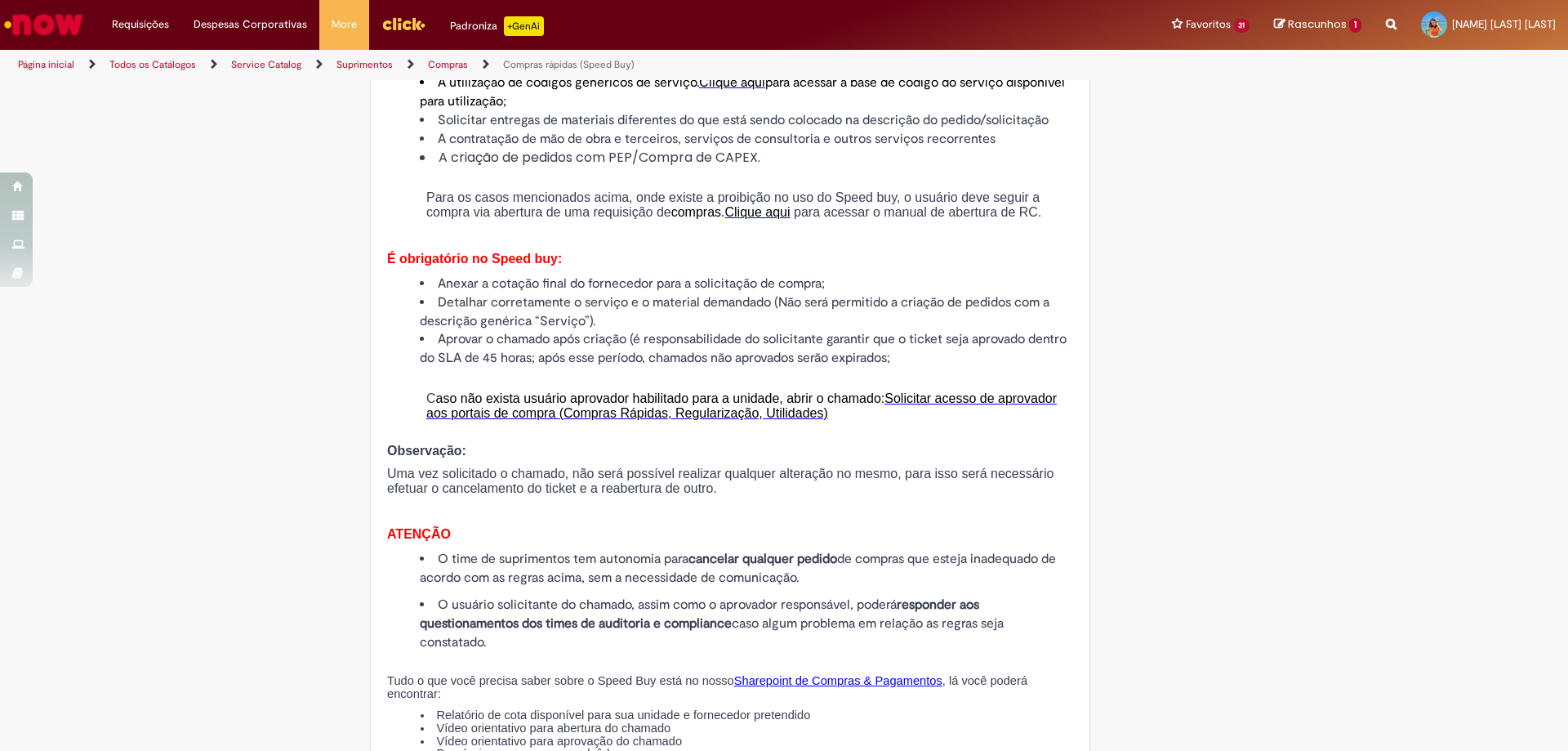 scroll, scrollTop: 1798, scrollLeft: 0, axis: vertical 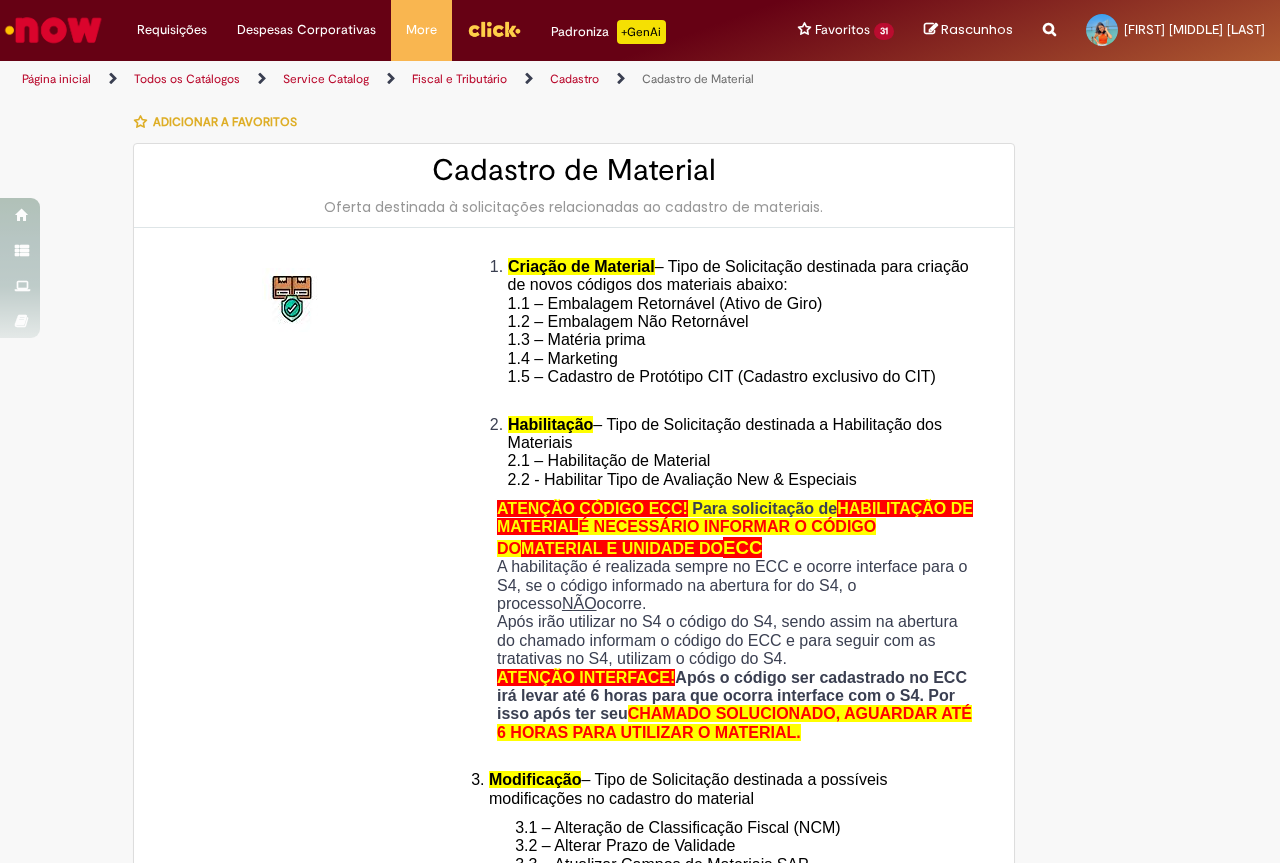 type on "********" 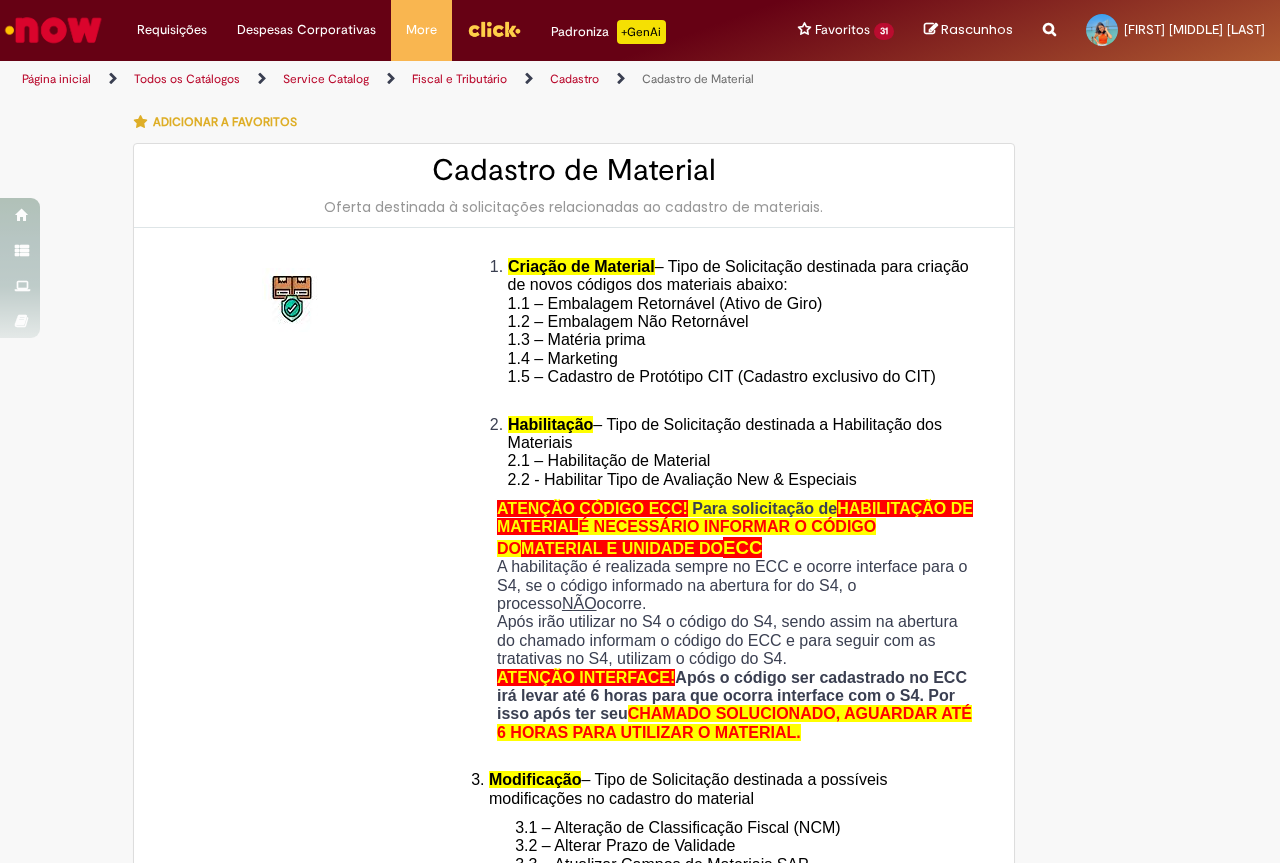 type on "**********" 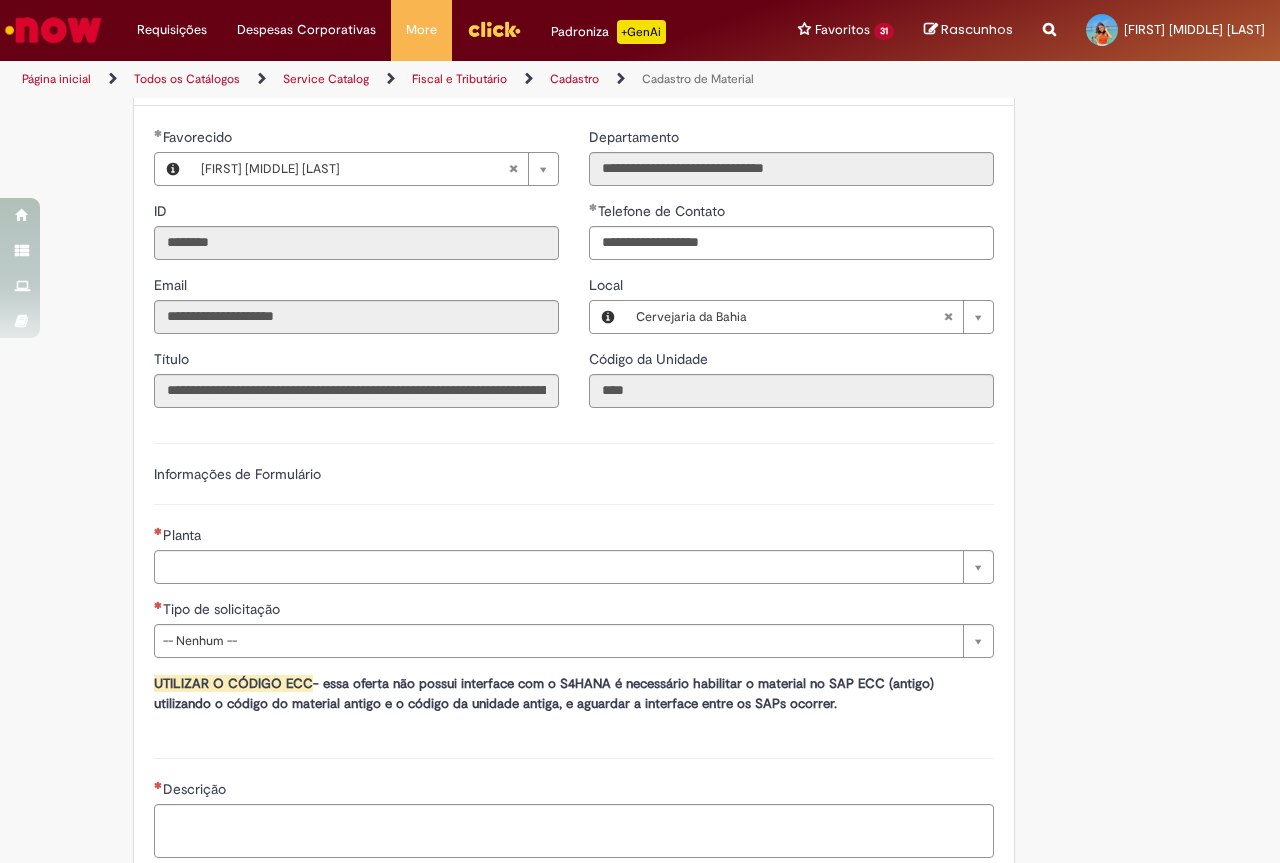 scroll, scrollTop: 1128, scrollLeft: 0, axis: vertical 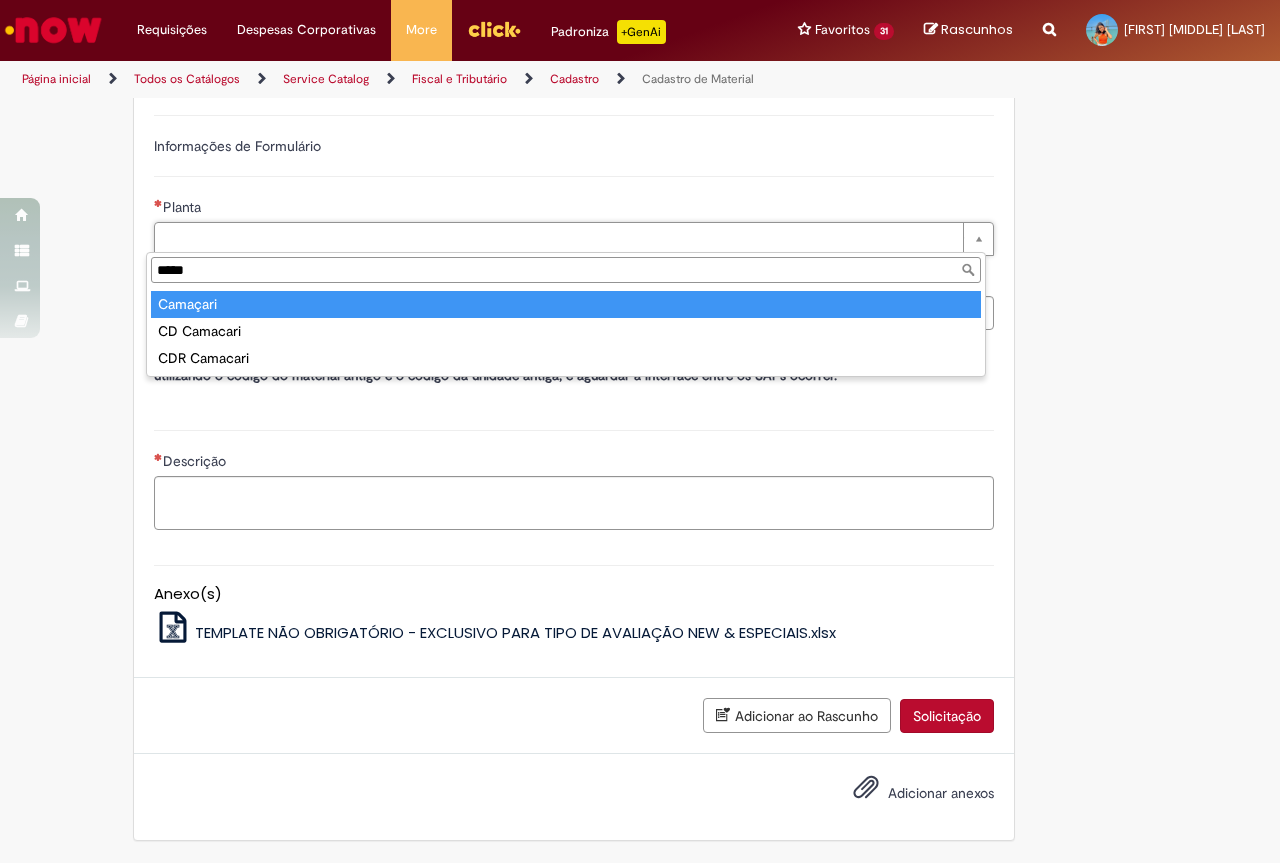 type on "*****" 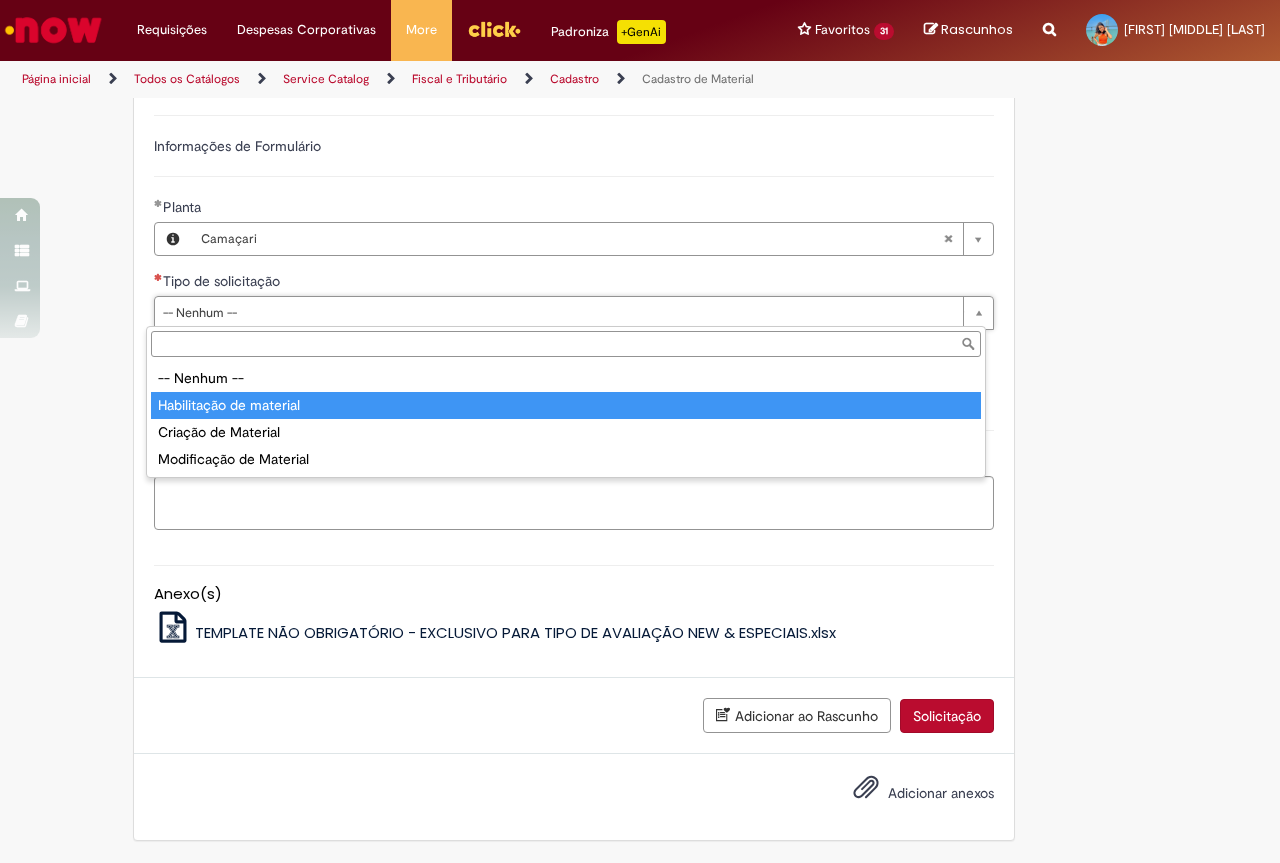 type on "**********" 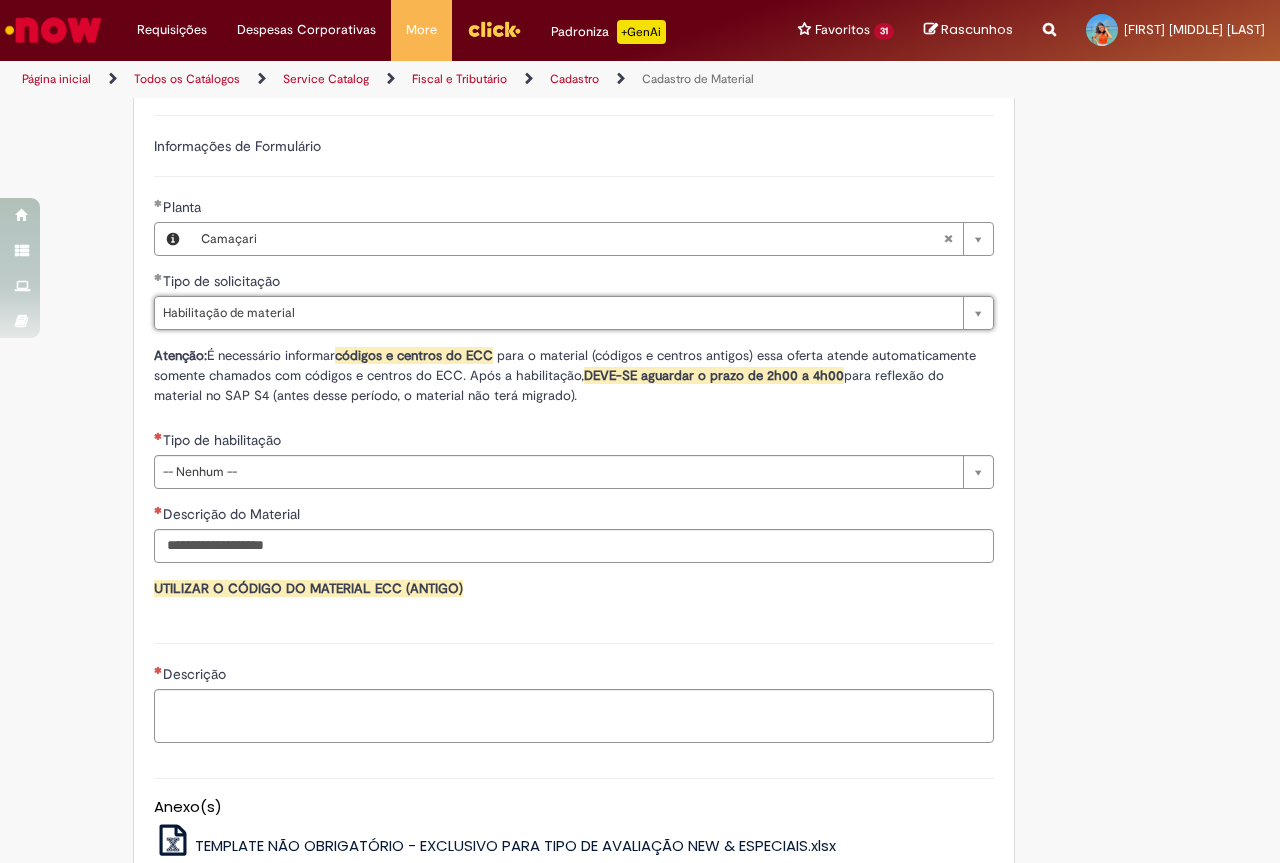click on "Tipo de habilitação" at bounding box center [574, 442] 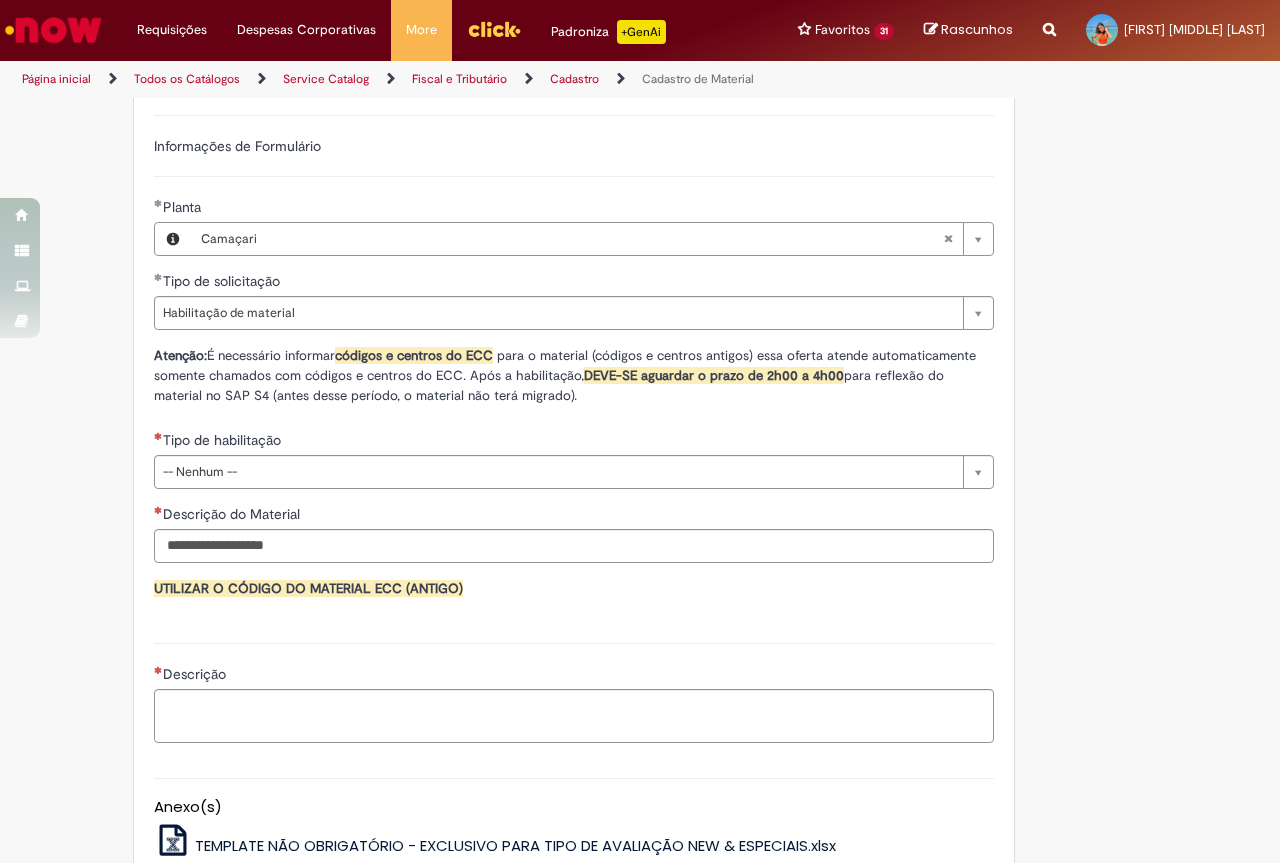 click on "**********" at bounding box center (574, 359) 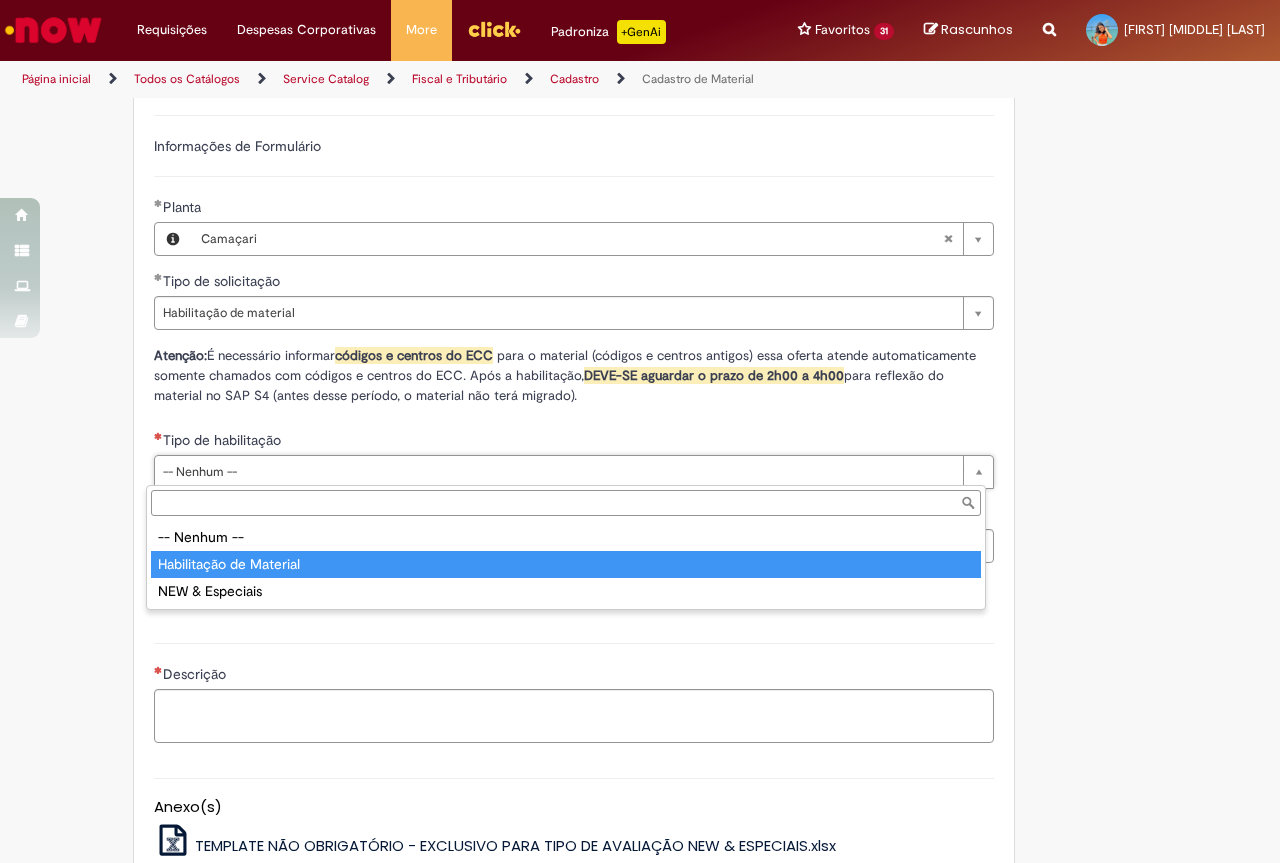 type on "**********" 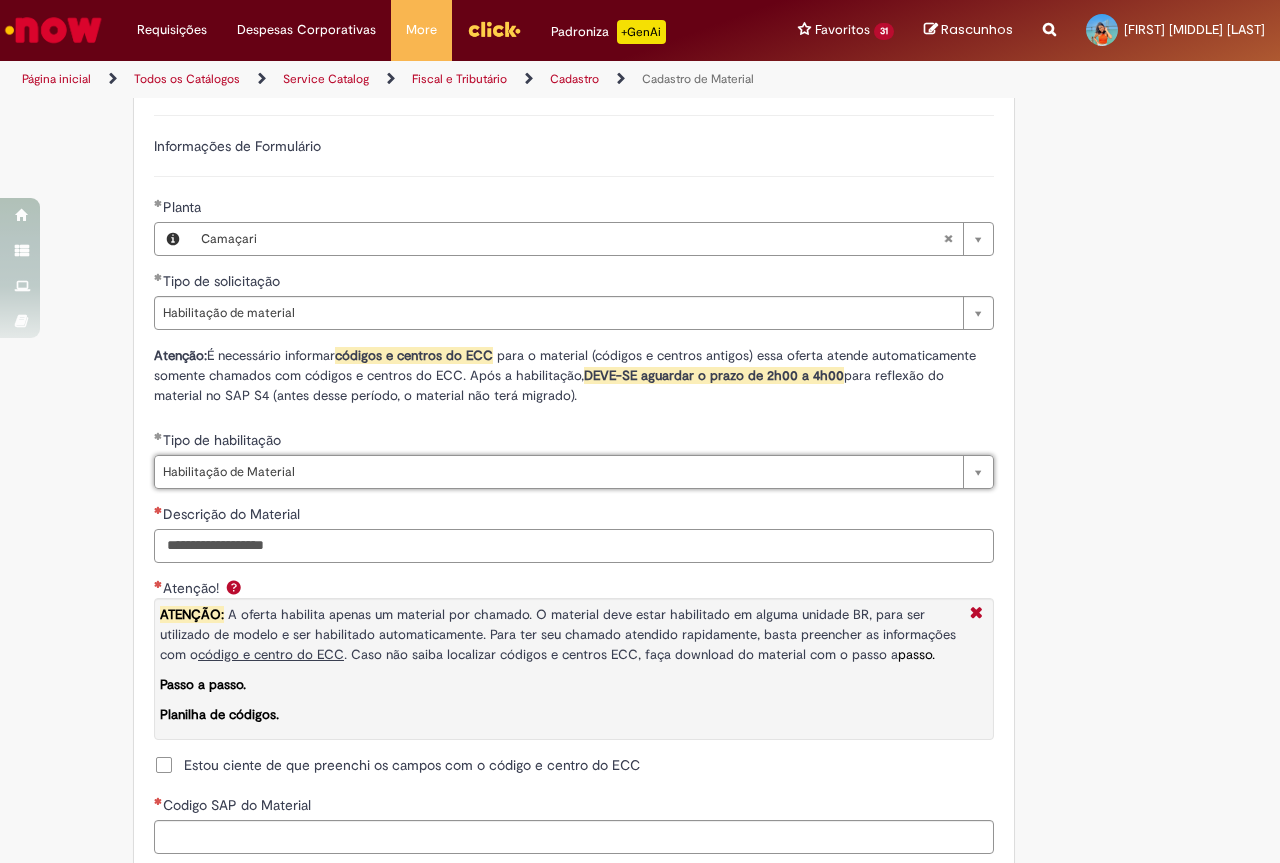 click on "Descrição do Material" at bounding box center (574, 546) 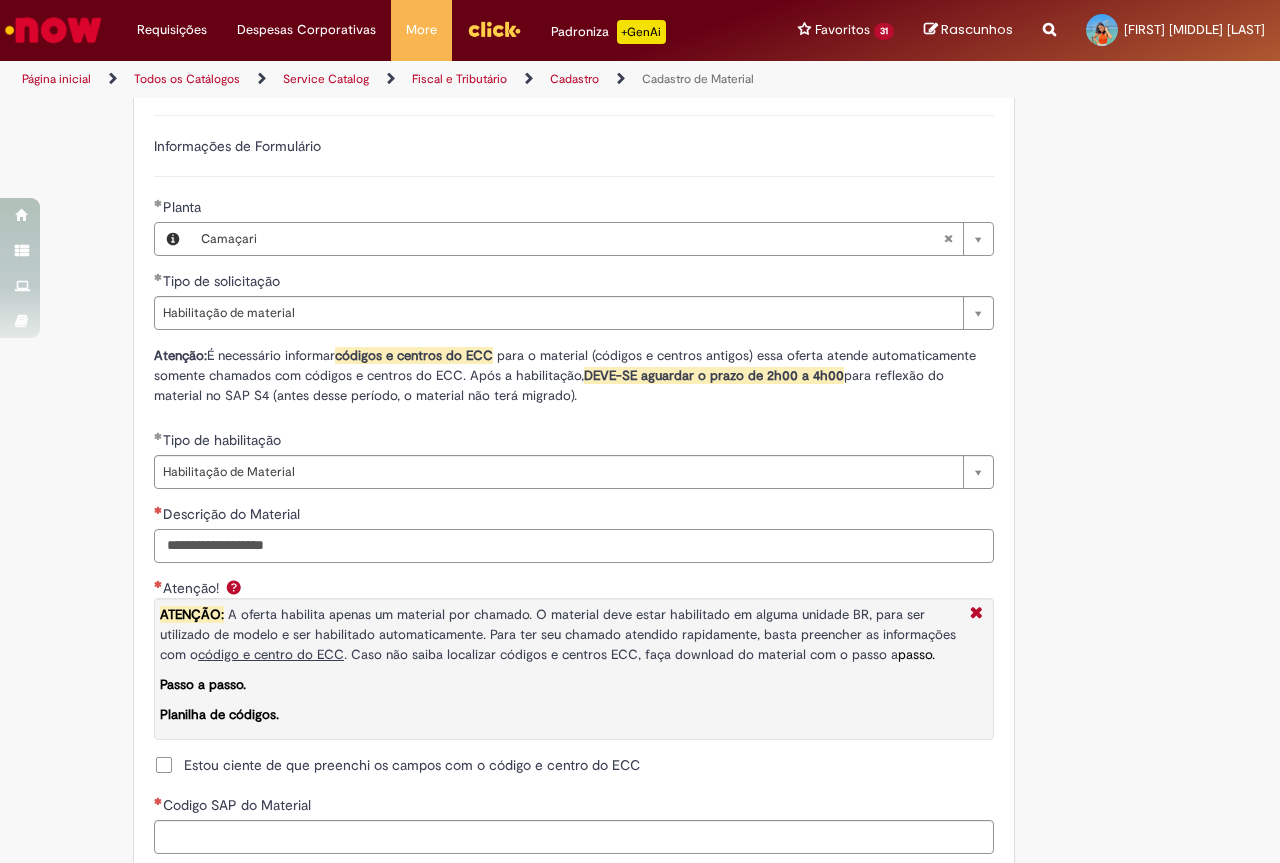scroll, scrollTop: 1328, scrollLeft: 0, axis: vertical 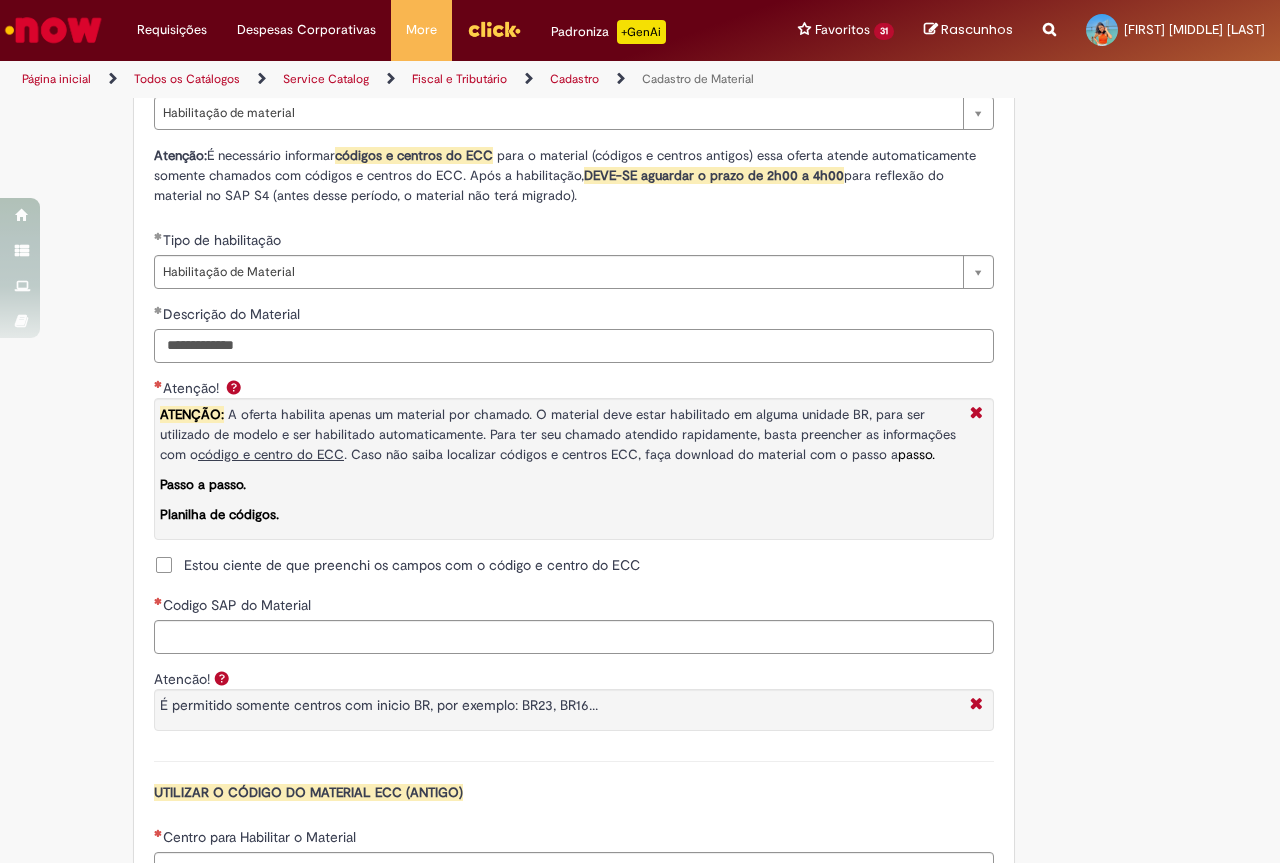 type on "**********" 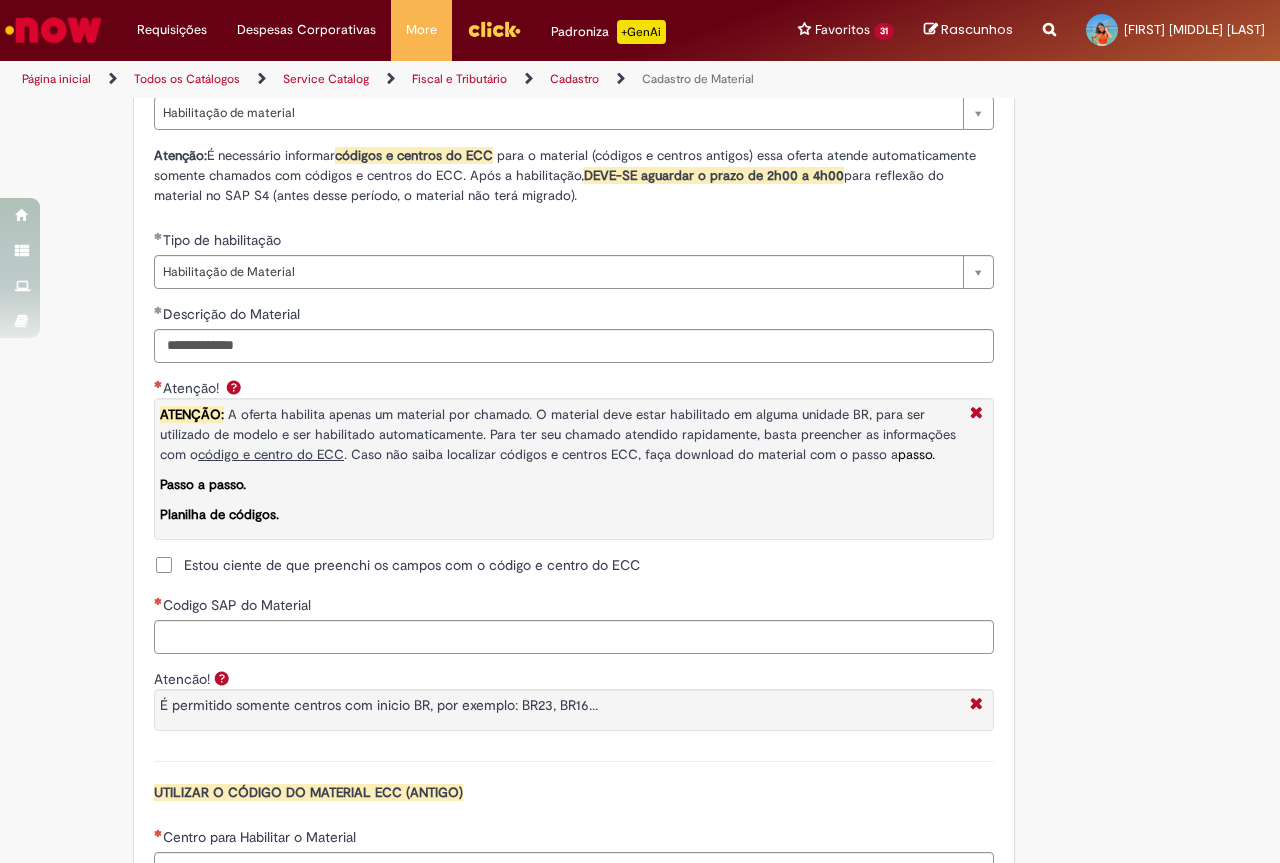 click on "Estou ciente de que preenchi os campos com o código e centro do ECC" at bounding box center (412, 565) 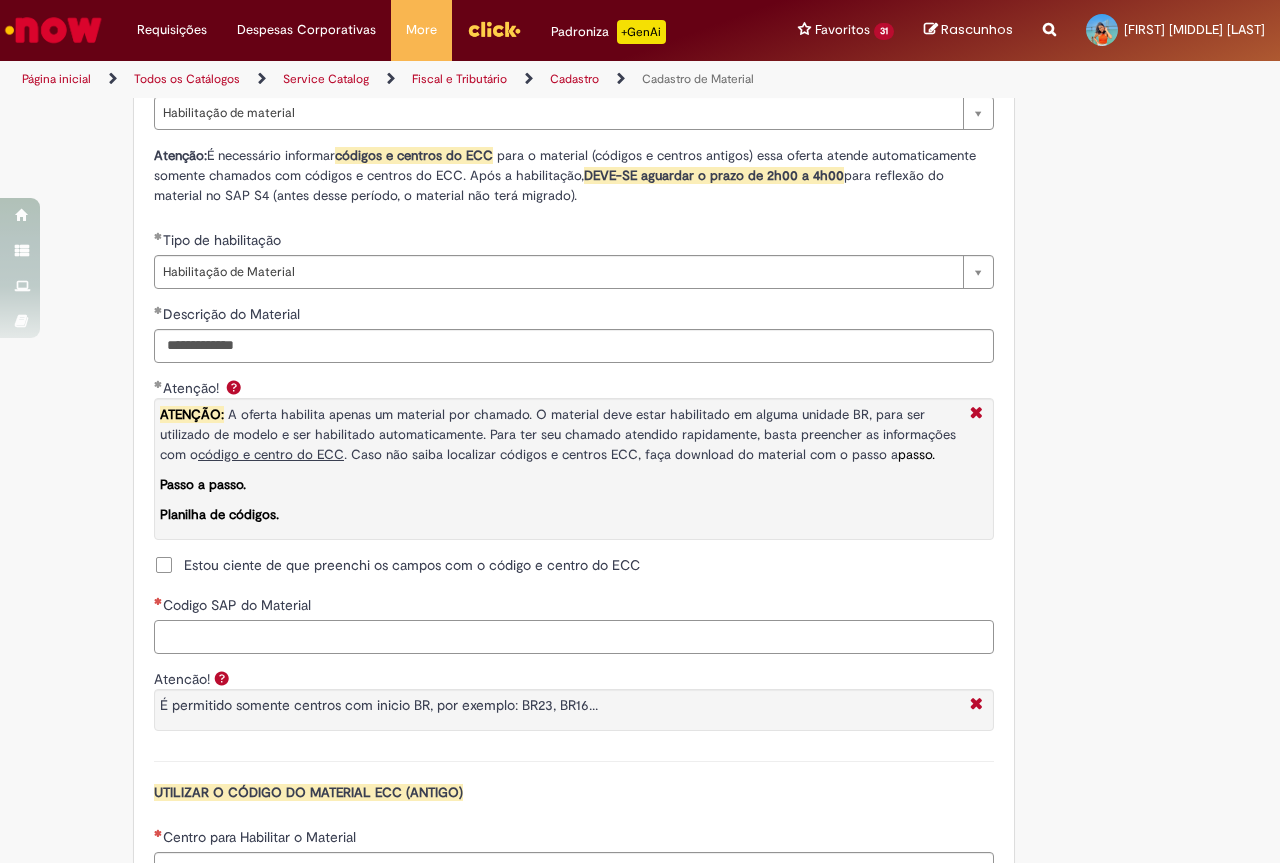 click on "Codigo SAP do Material" at bounding box center (574, 637) 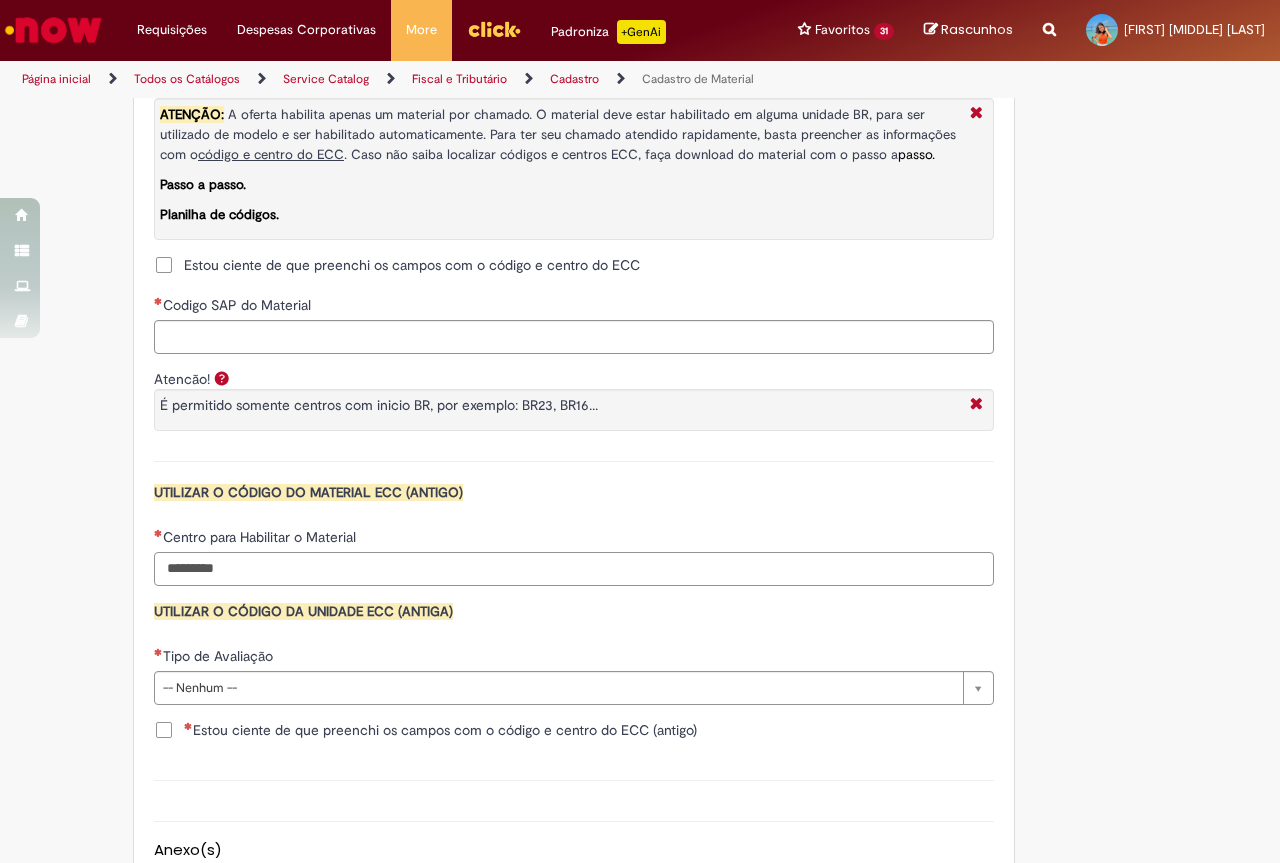 click on "Centro para Habilitar o Material" at bounding box center (574, 569) 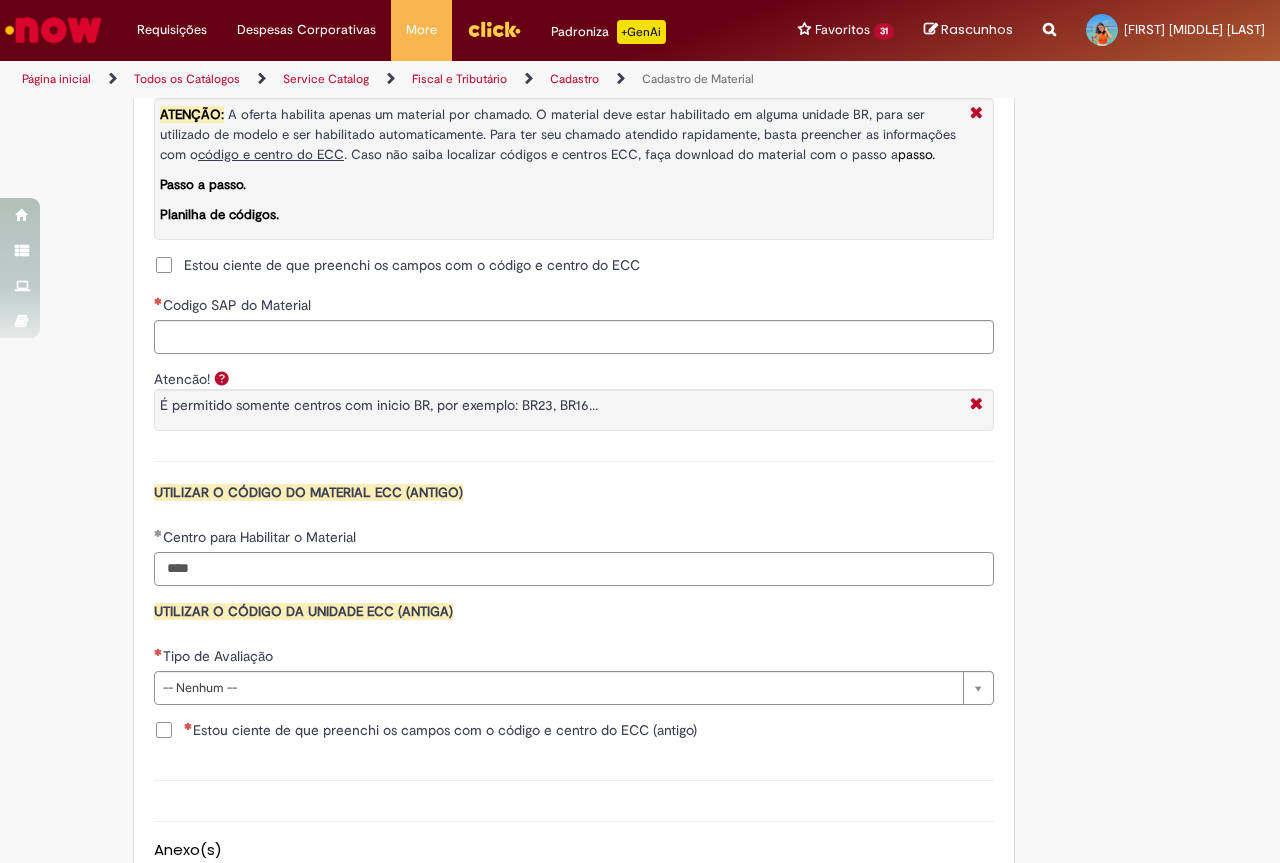 type on "****" 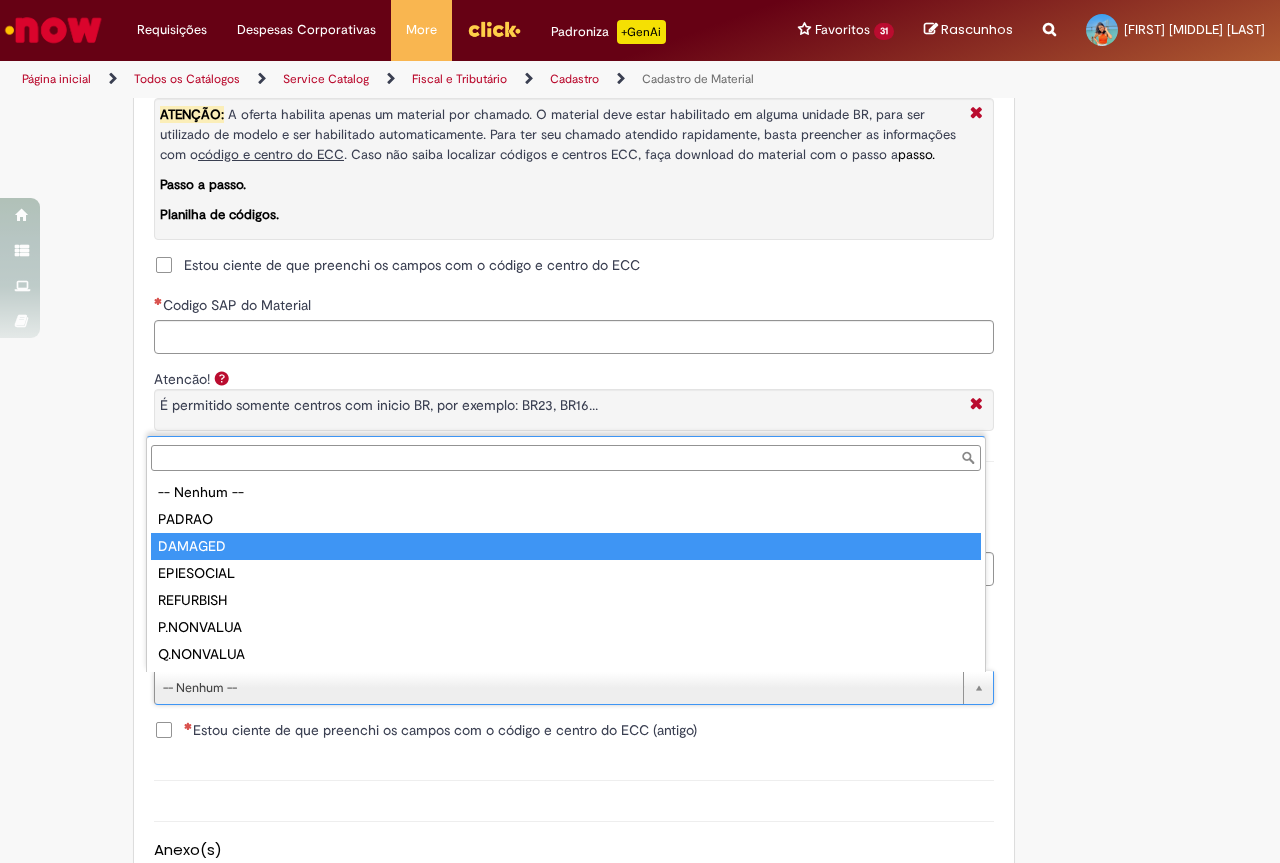type on "*******" 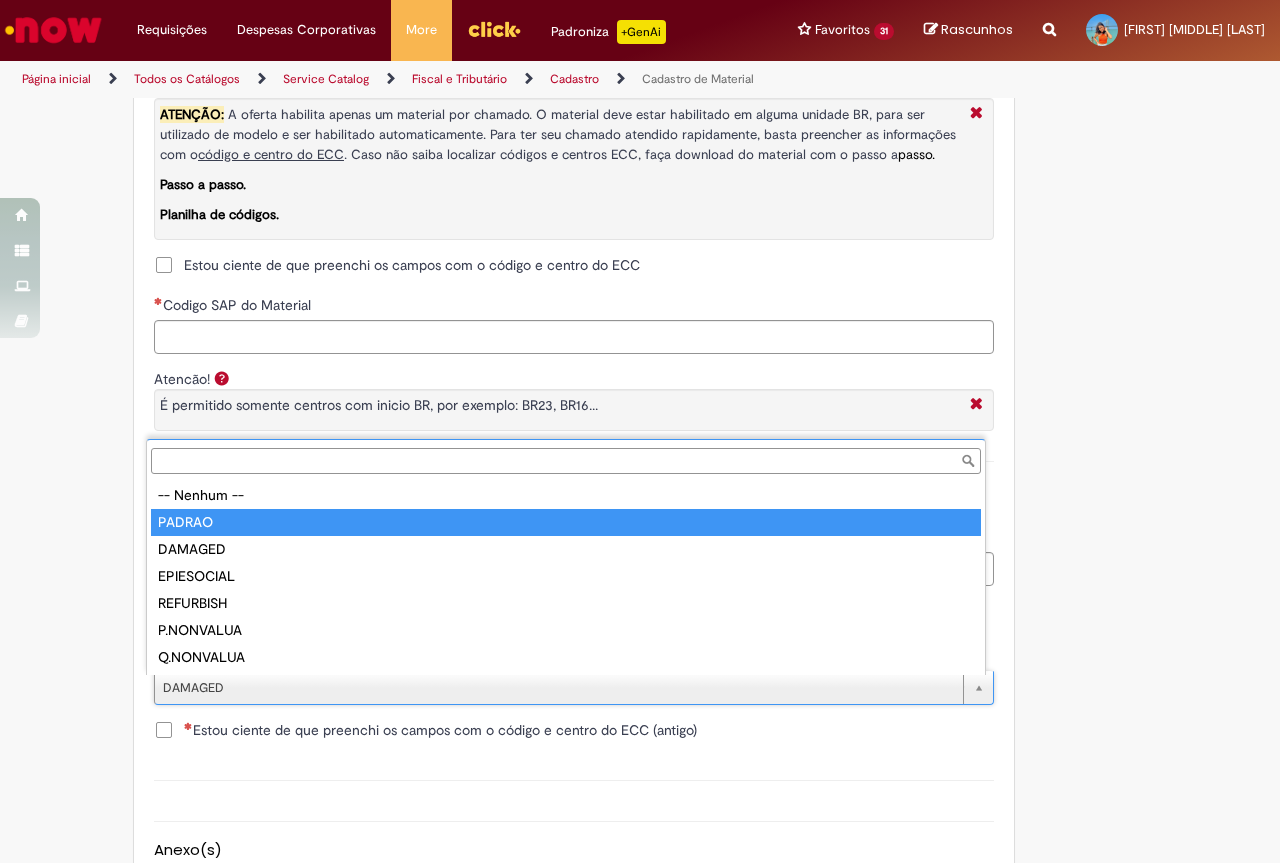 type on "******" 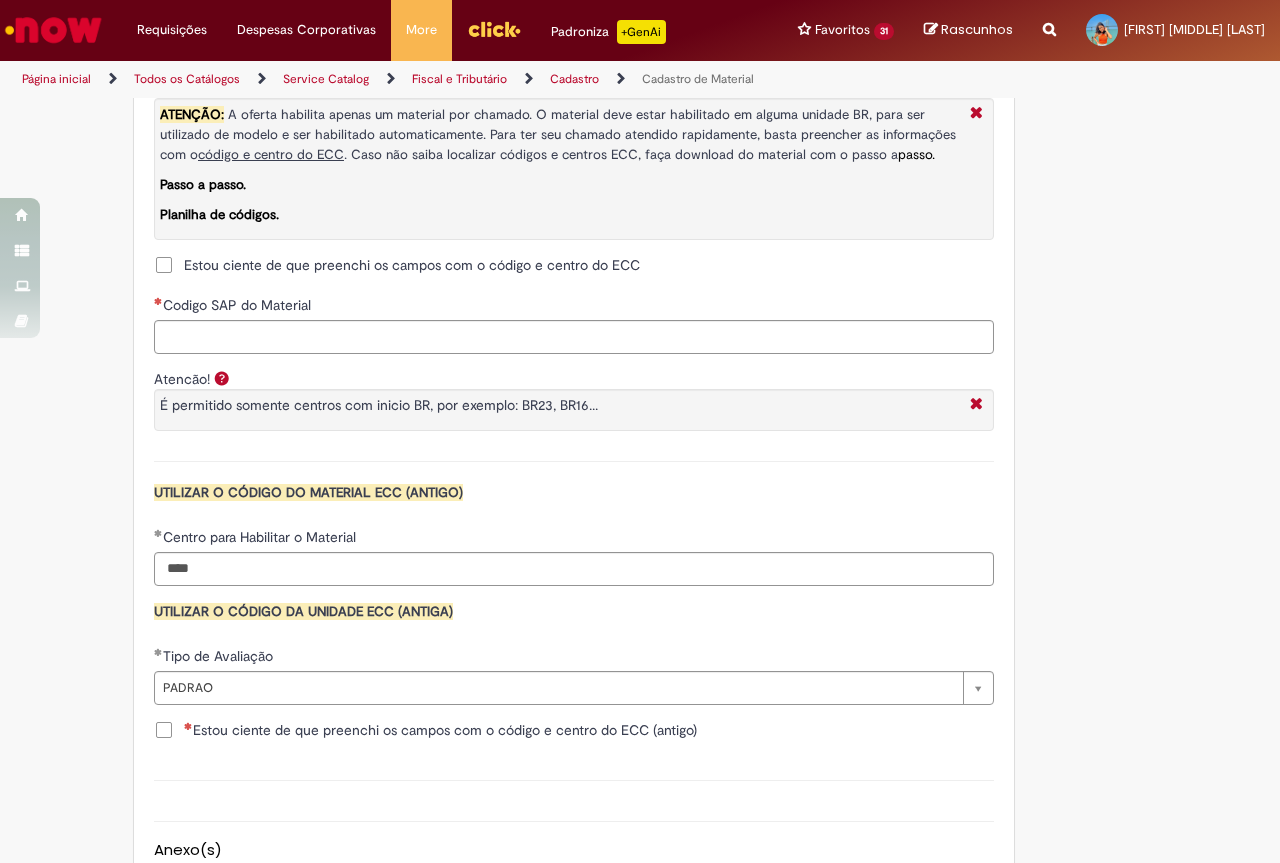 scroll, scrollTop: 0, scrollLeft: 0, axis: both 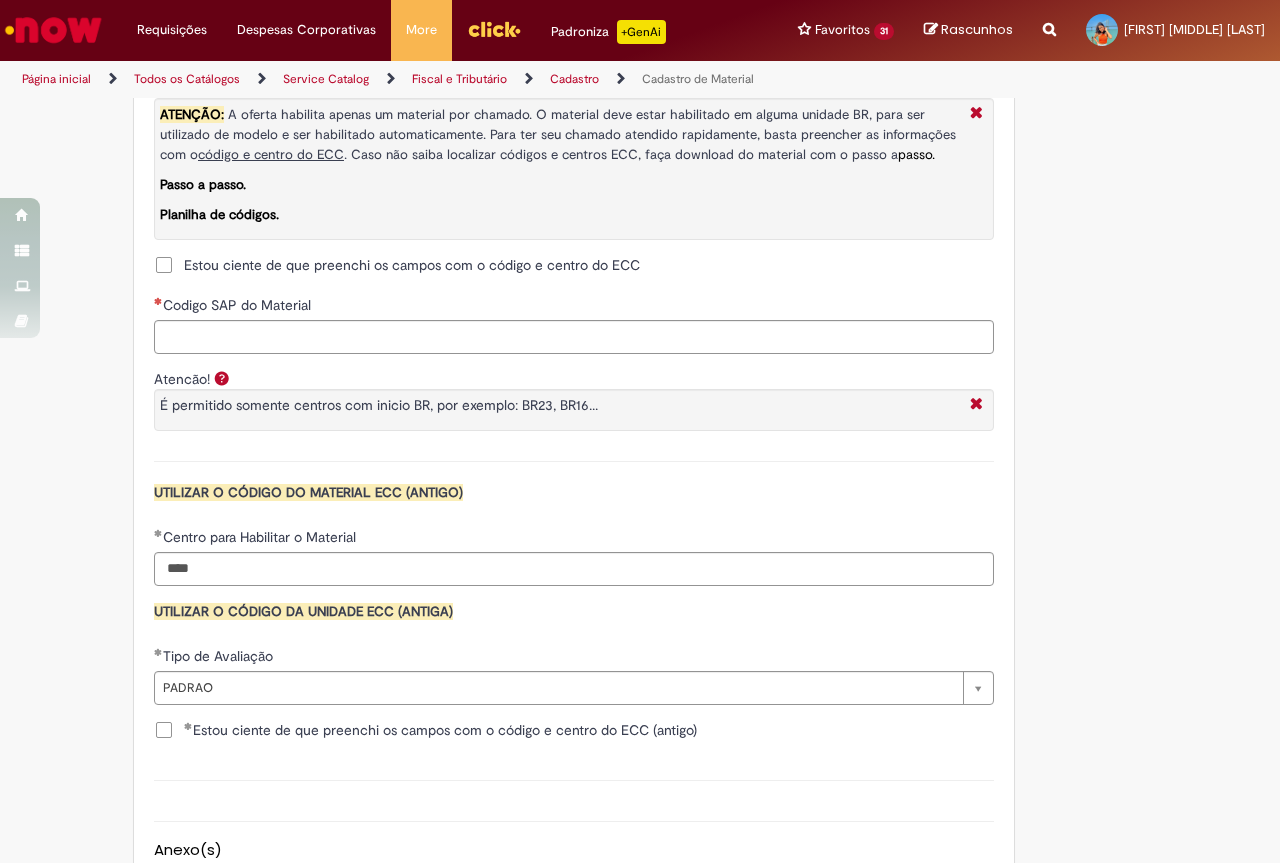 click on "Estou ciente de que preenchi os campos com o código e centro do ECC  (antigo)" at bounding box center [440, 730] 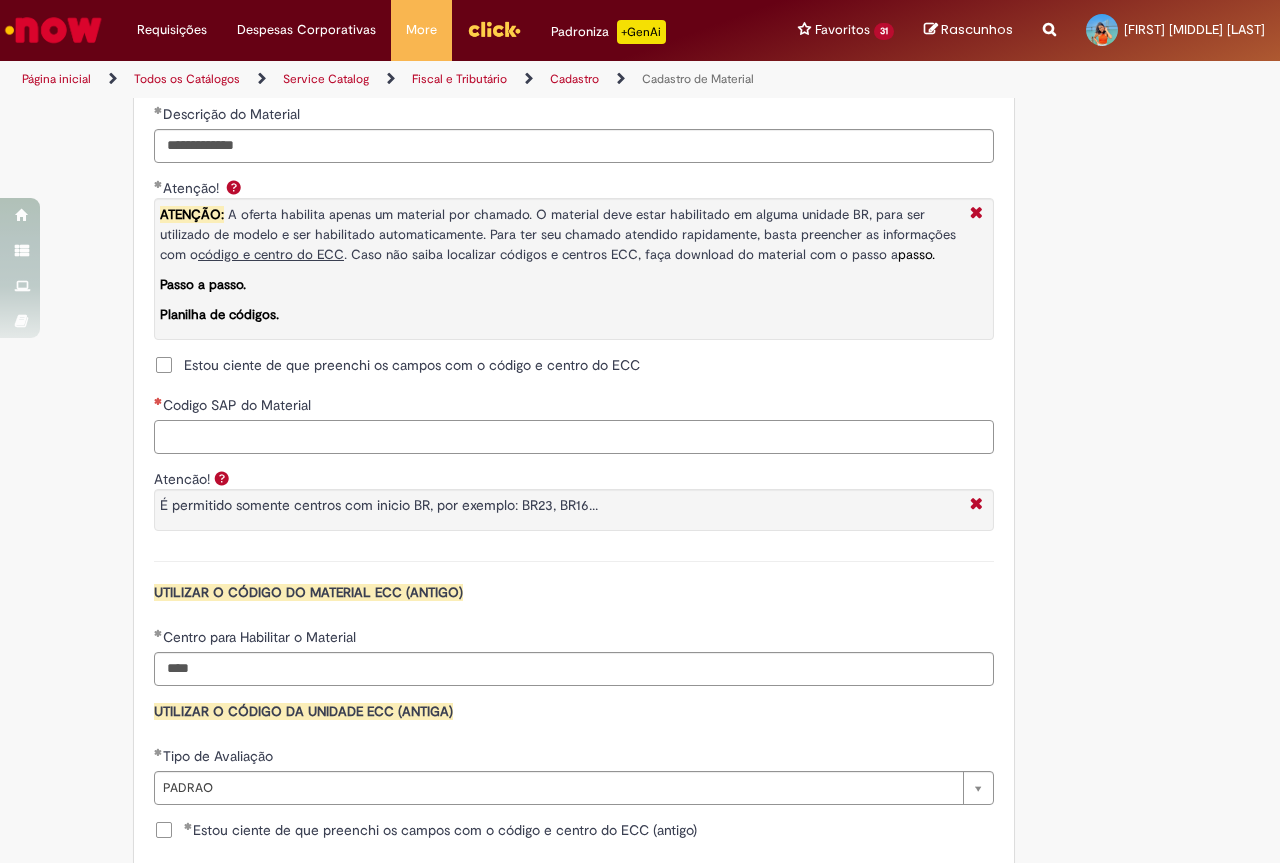 click on "Codigo SAP do Material" at bounding box center [574, 437] 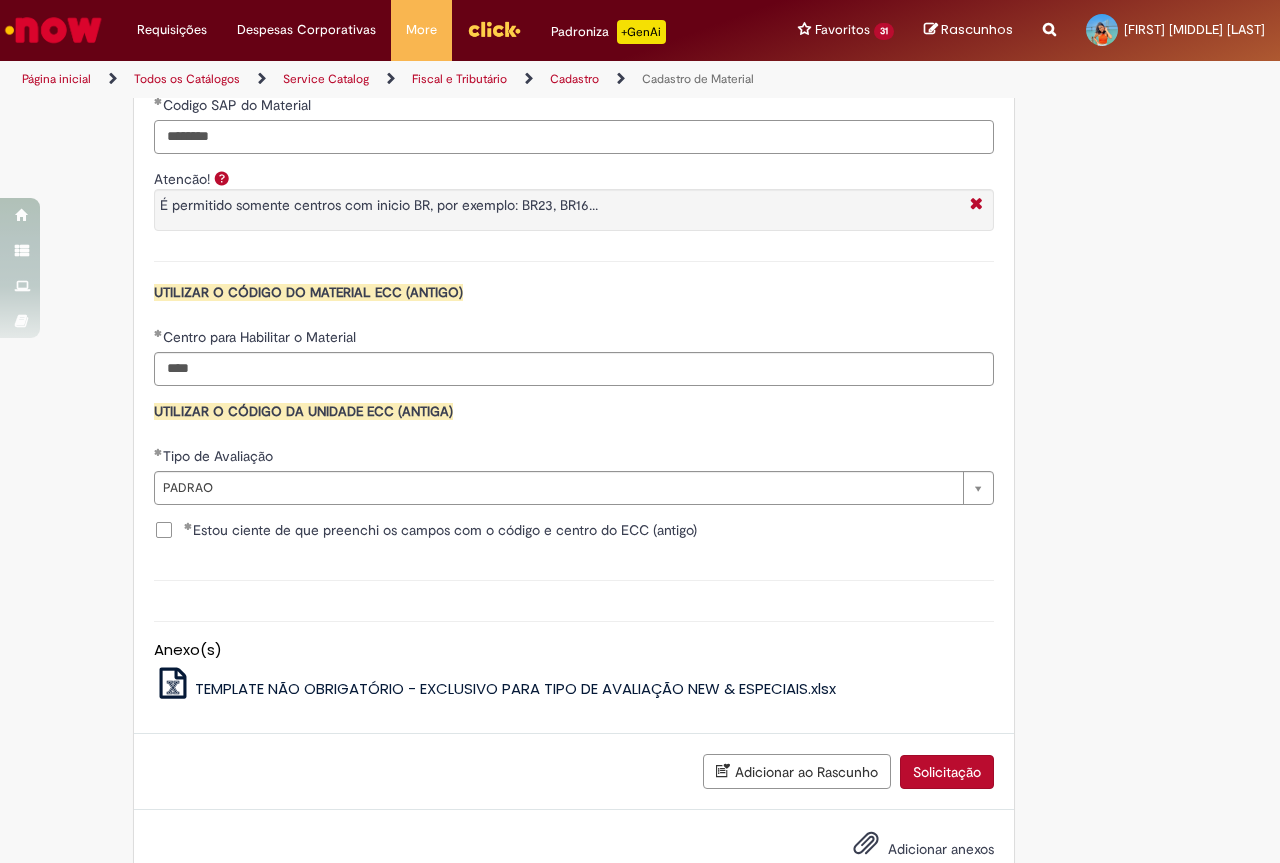 scroll, scrollTop: 1885, scrollLeft: 0, axis: vertical 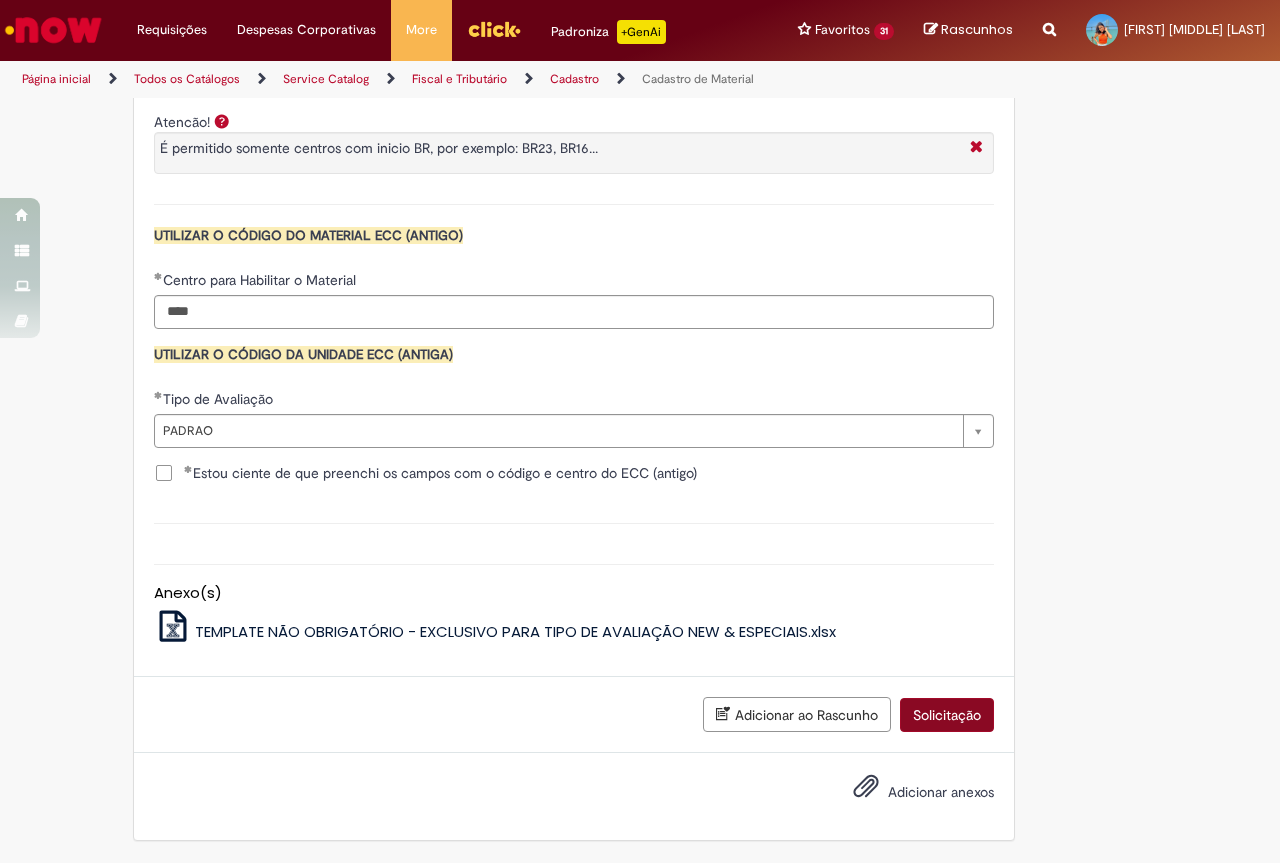 type on "********" 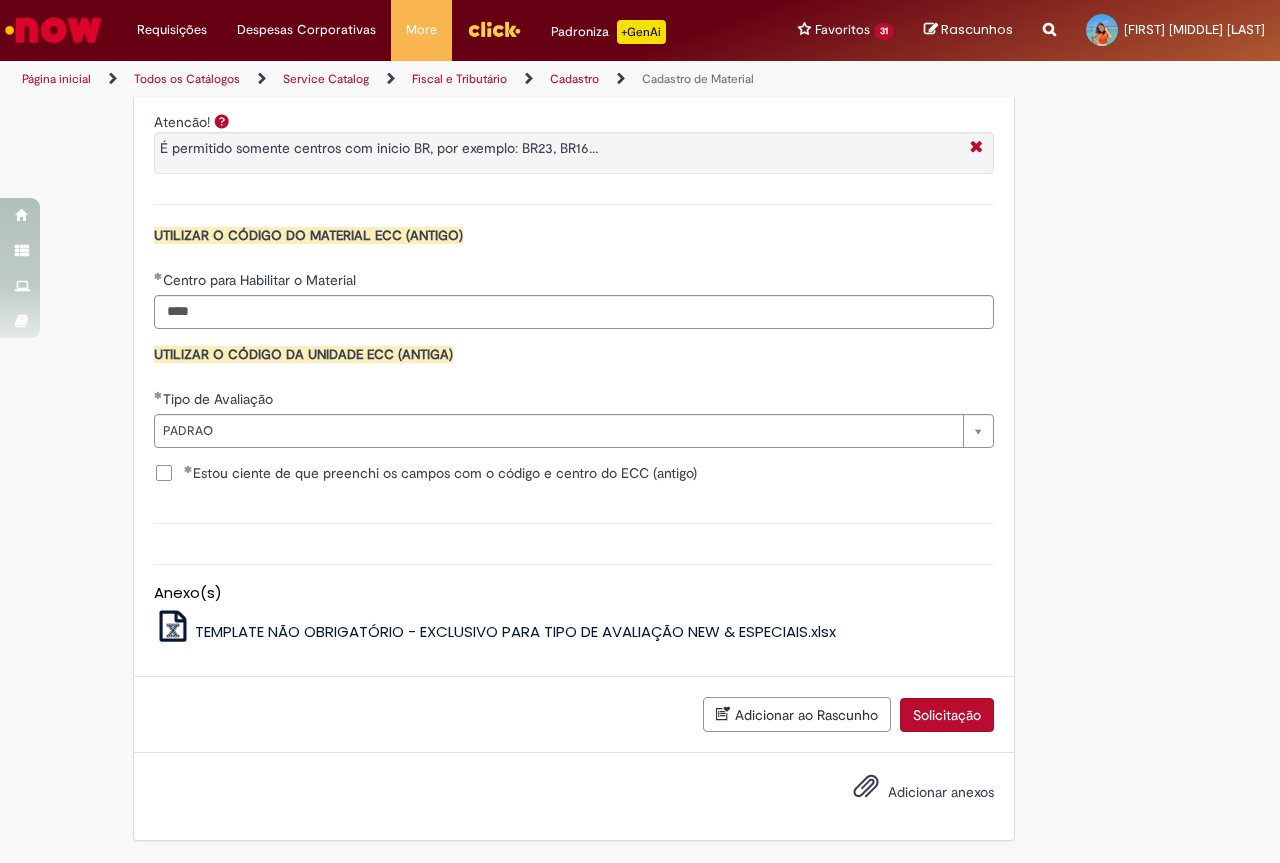 click on "Solicitação" at bounding box center (947, 715) 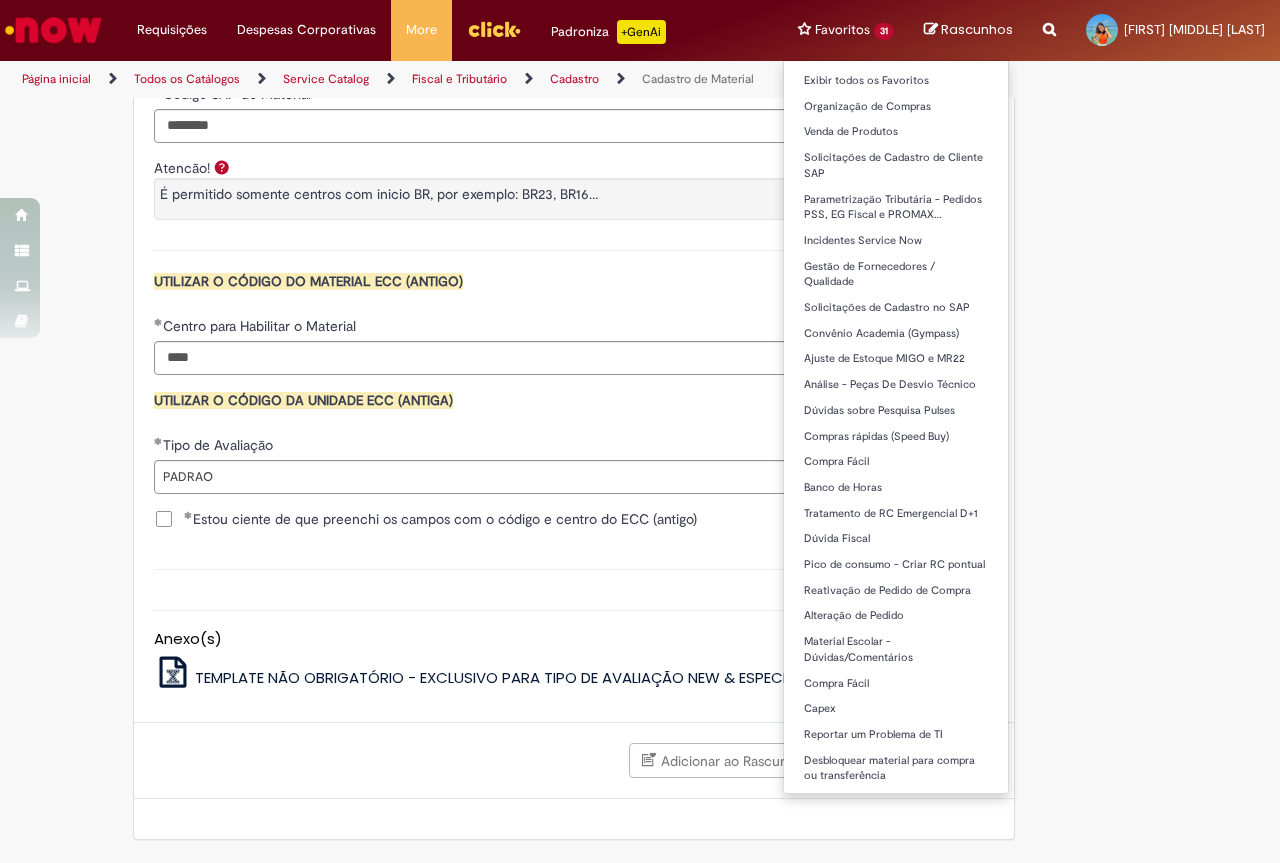 scroll, scrollTop: 1839, scrollLeft: 0, axis: vertical 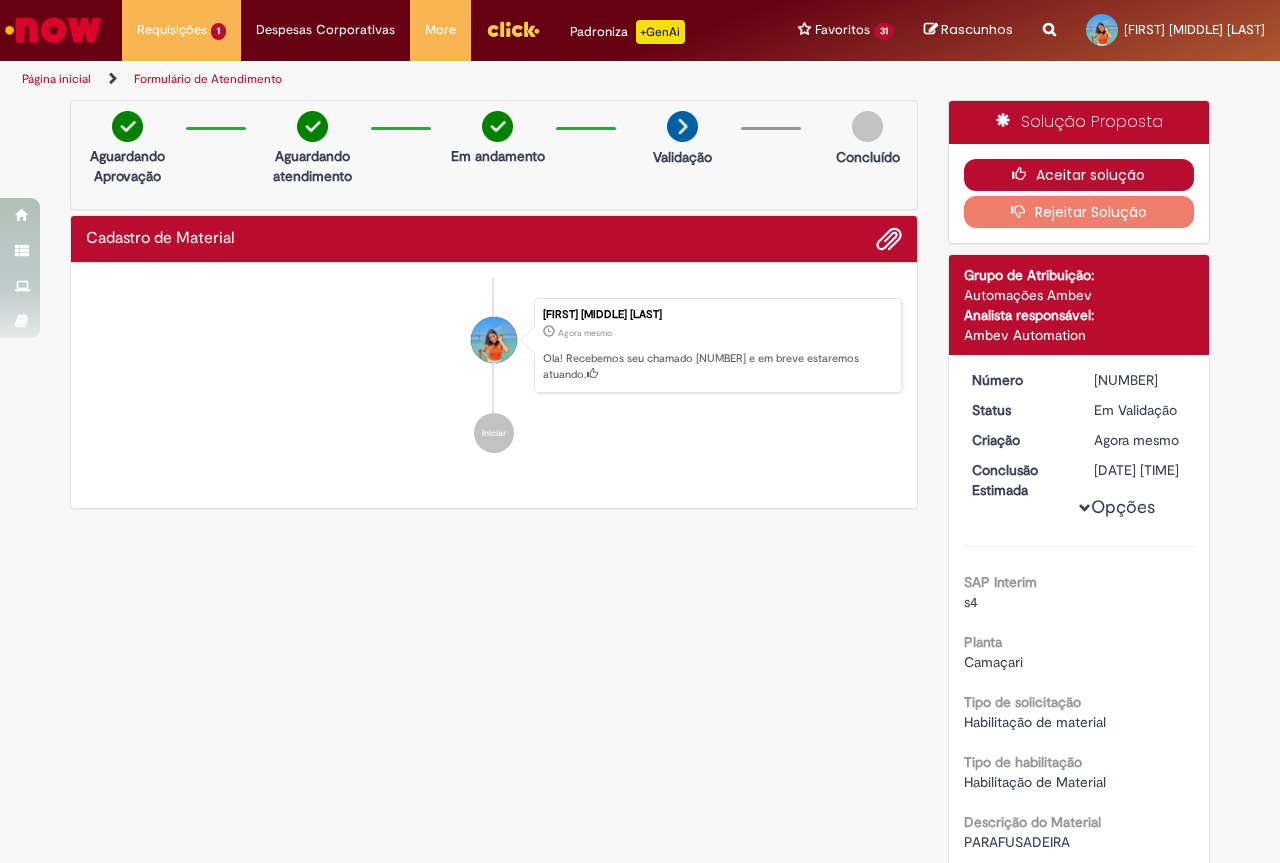 click at bounding box center (1024, 174) 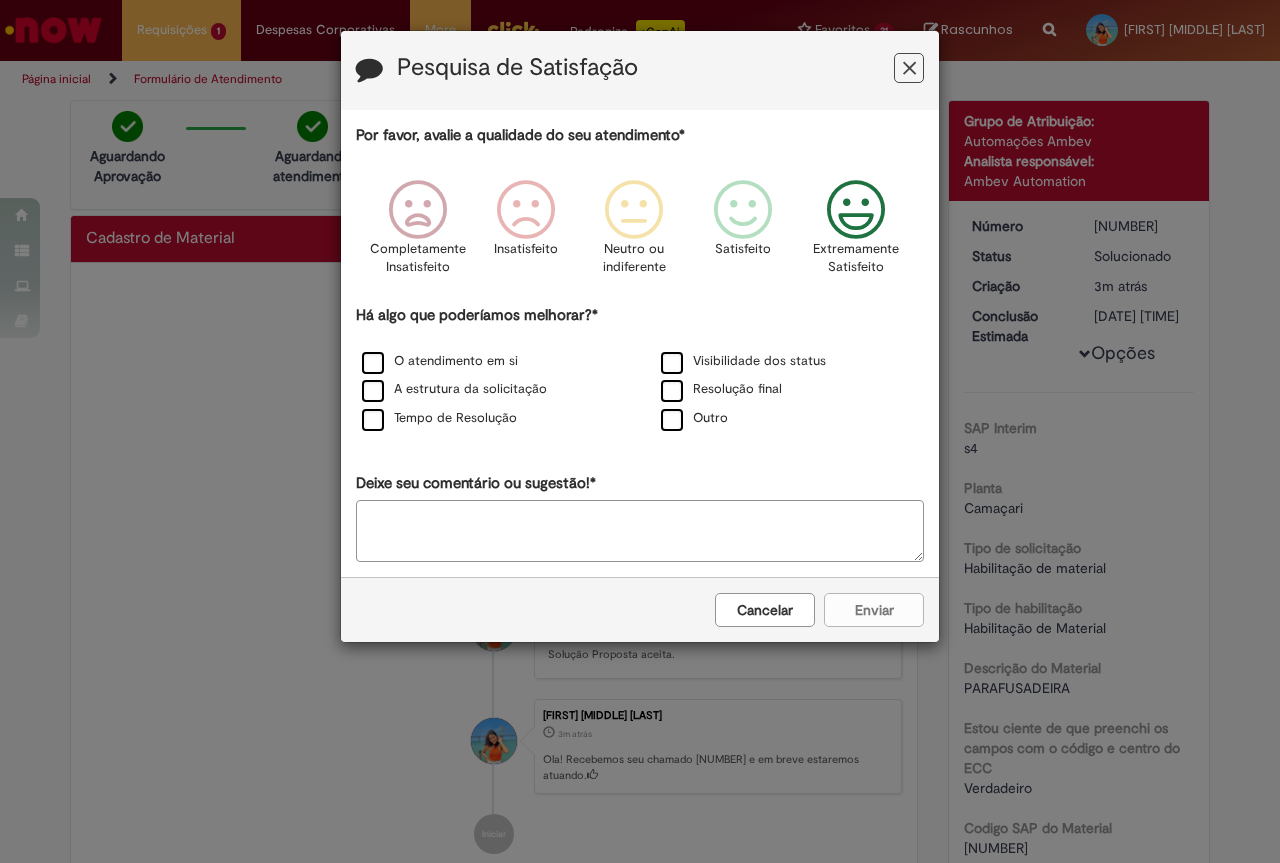 drag, startPoint x: 843, startPoint y: 230, endPoint x: 674, endPoint y: 308, distance: 186.13167 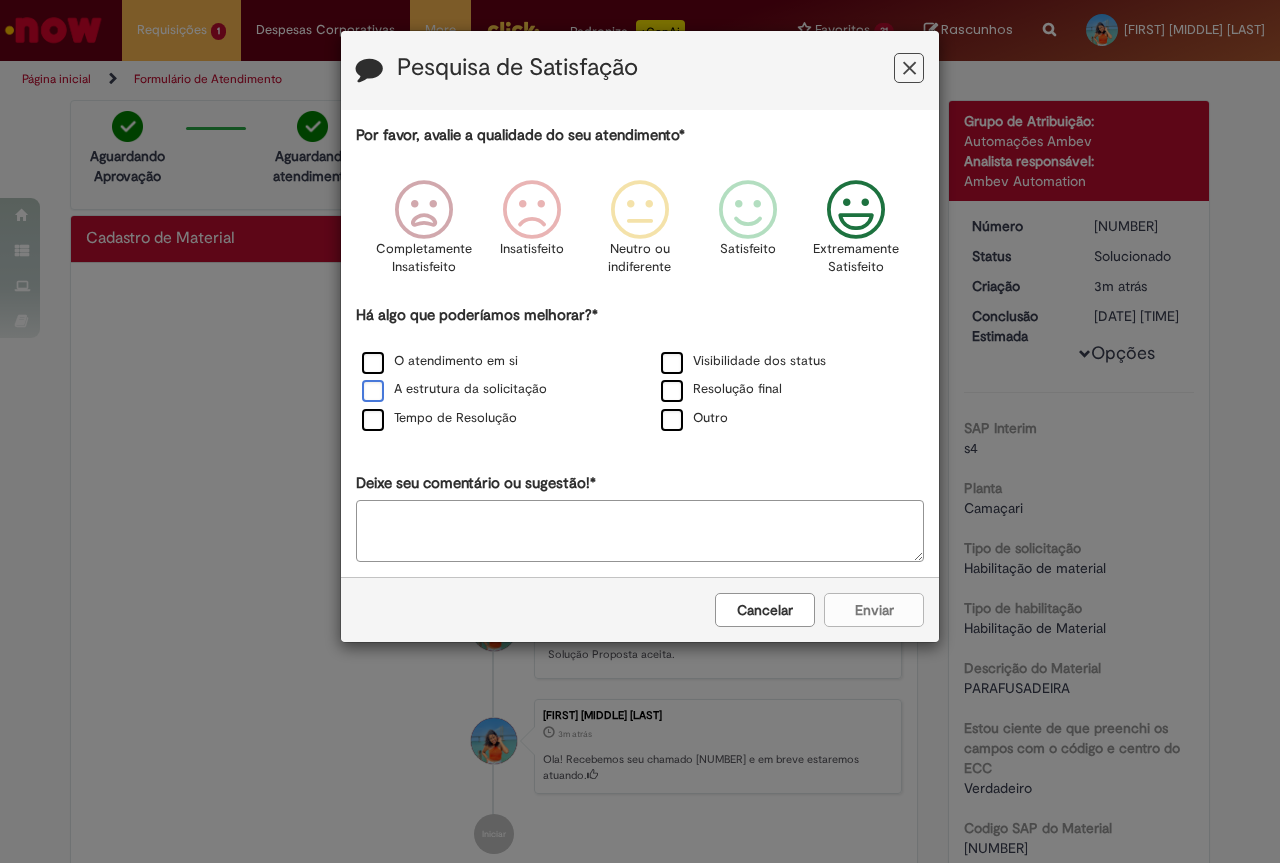 click on "A estrutura da solicitação" at bounding box center [490, 390] 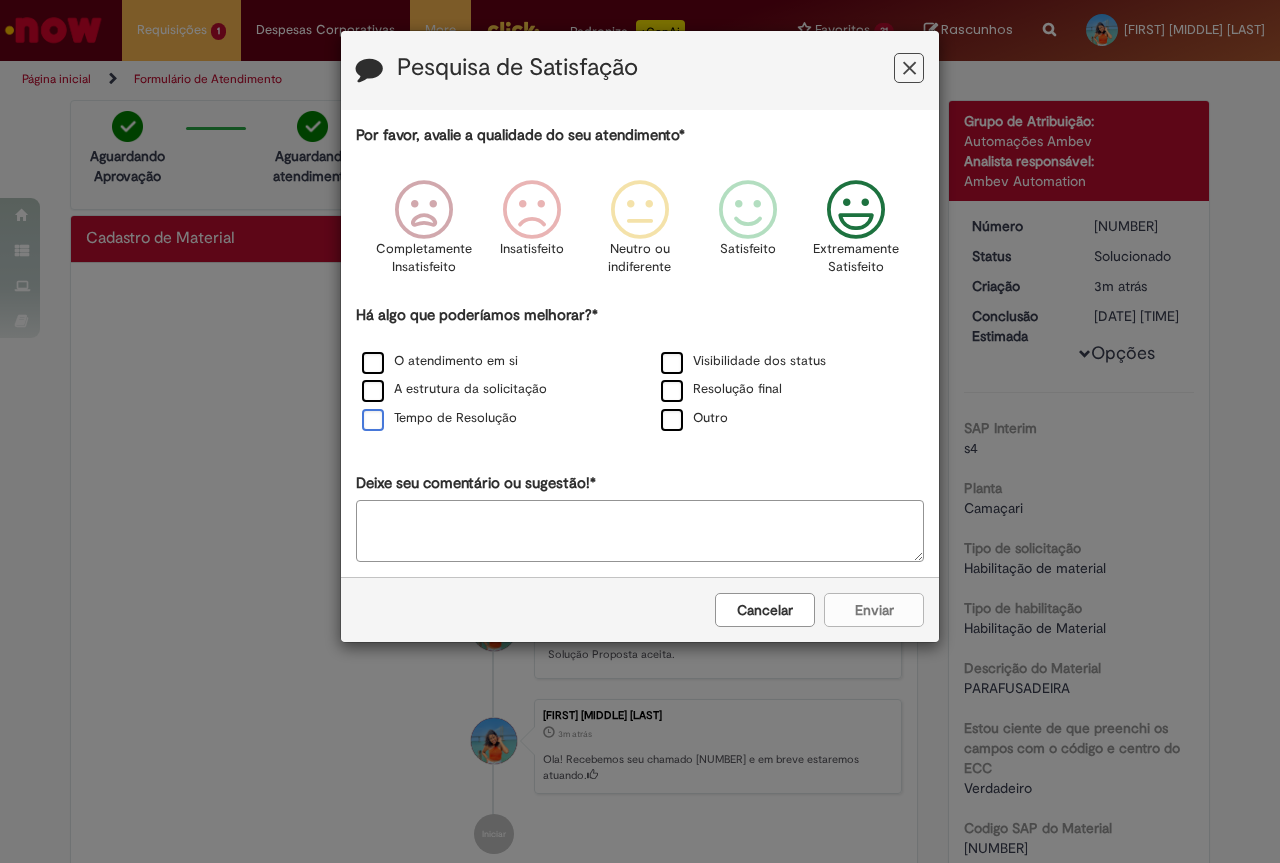 click on "Tempo de Resolução" at bounding box center (439, 418) 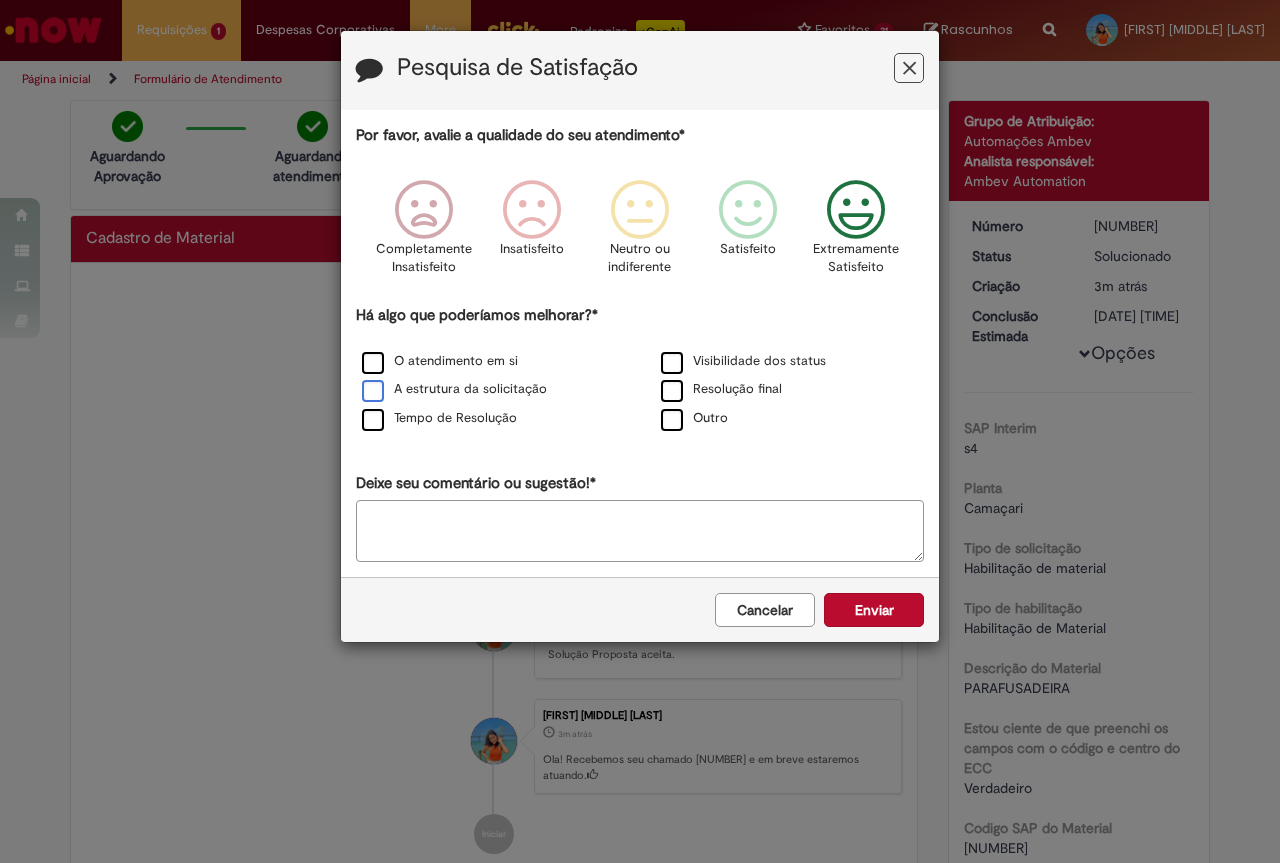 click on "A estrutura da solicitação" at bounding box center [454, 389] 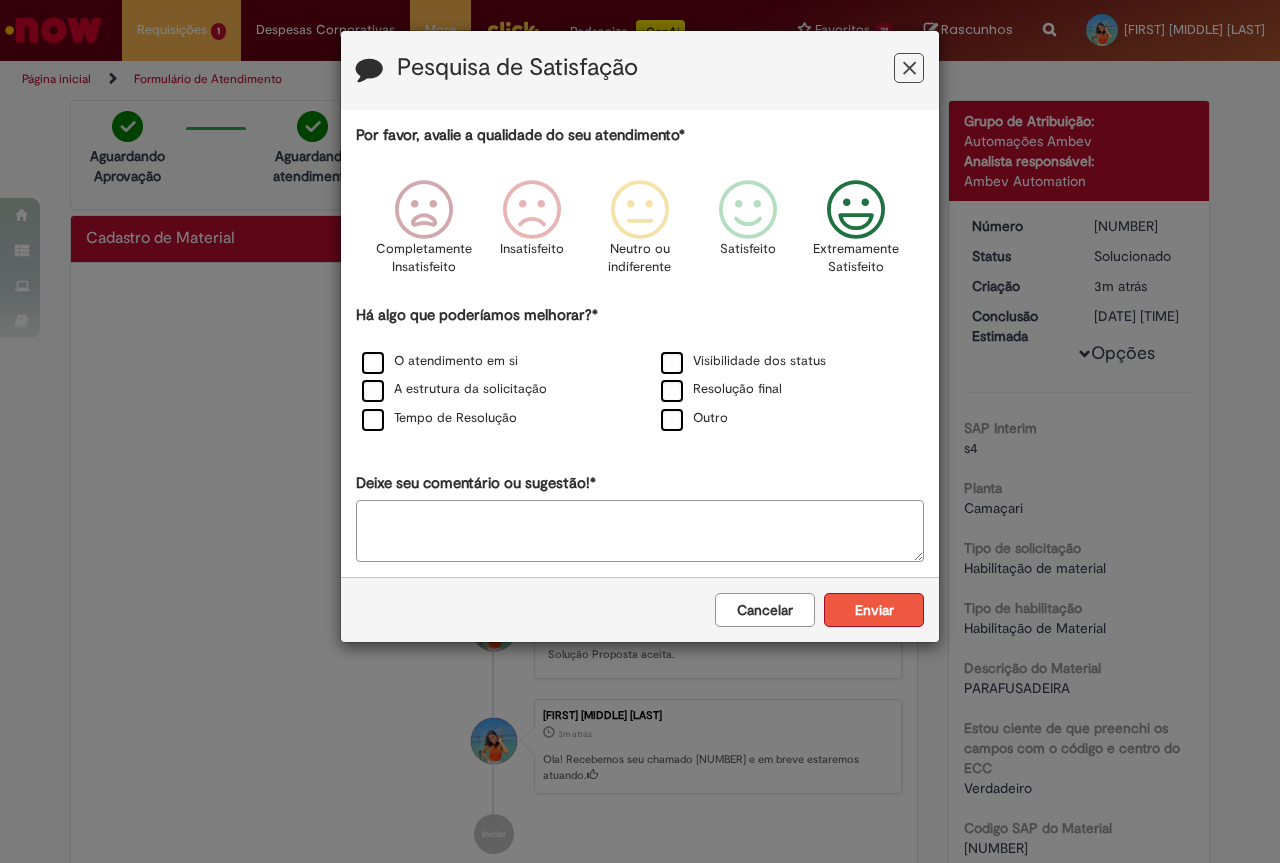 click on "Enviar" at bounding box center [874, 610] 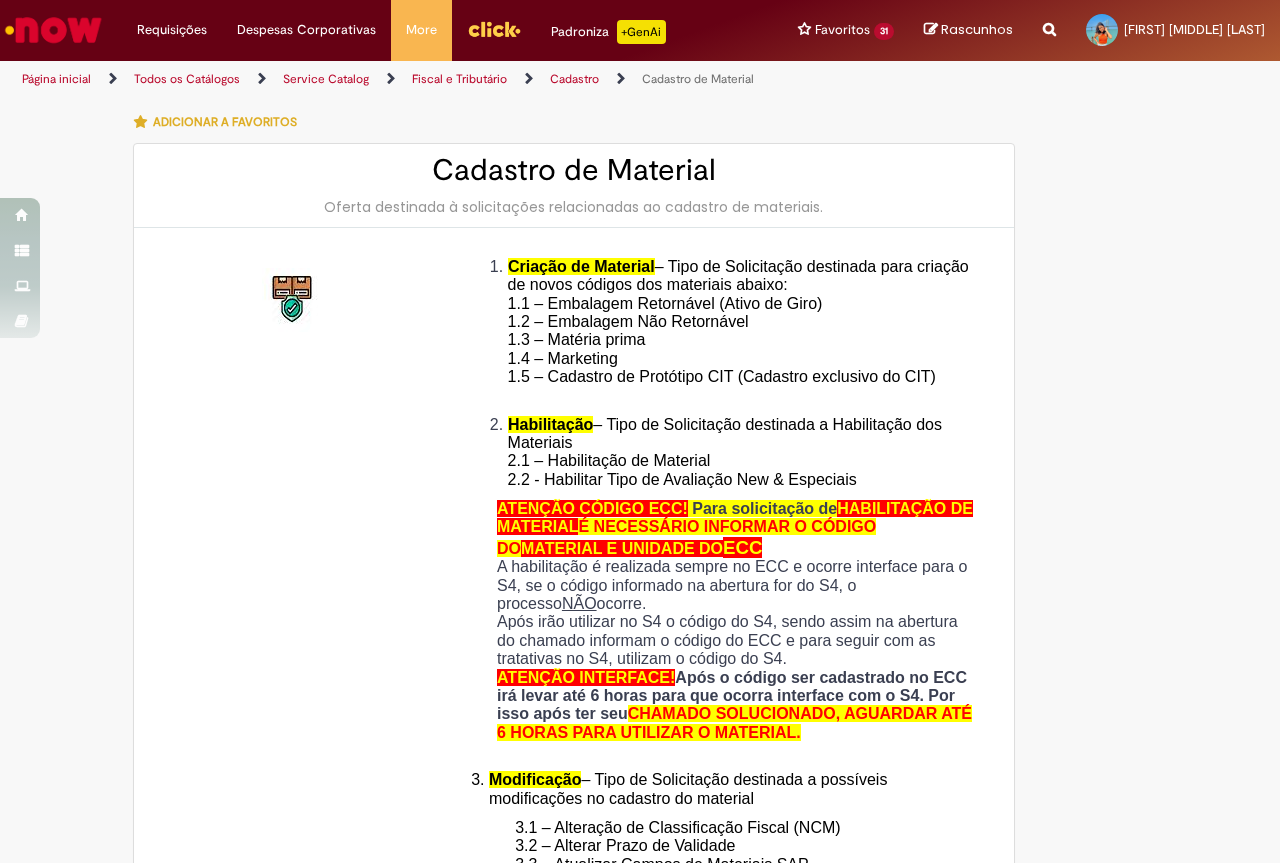 scroll, scrollTop: 0, scrollLeft: 0, axis: both 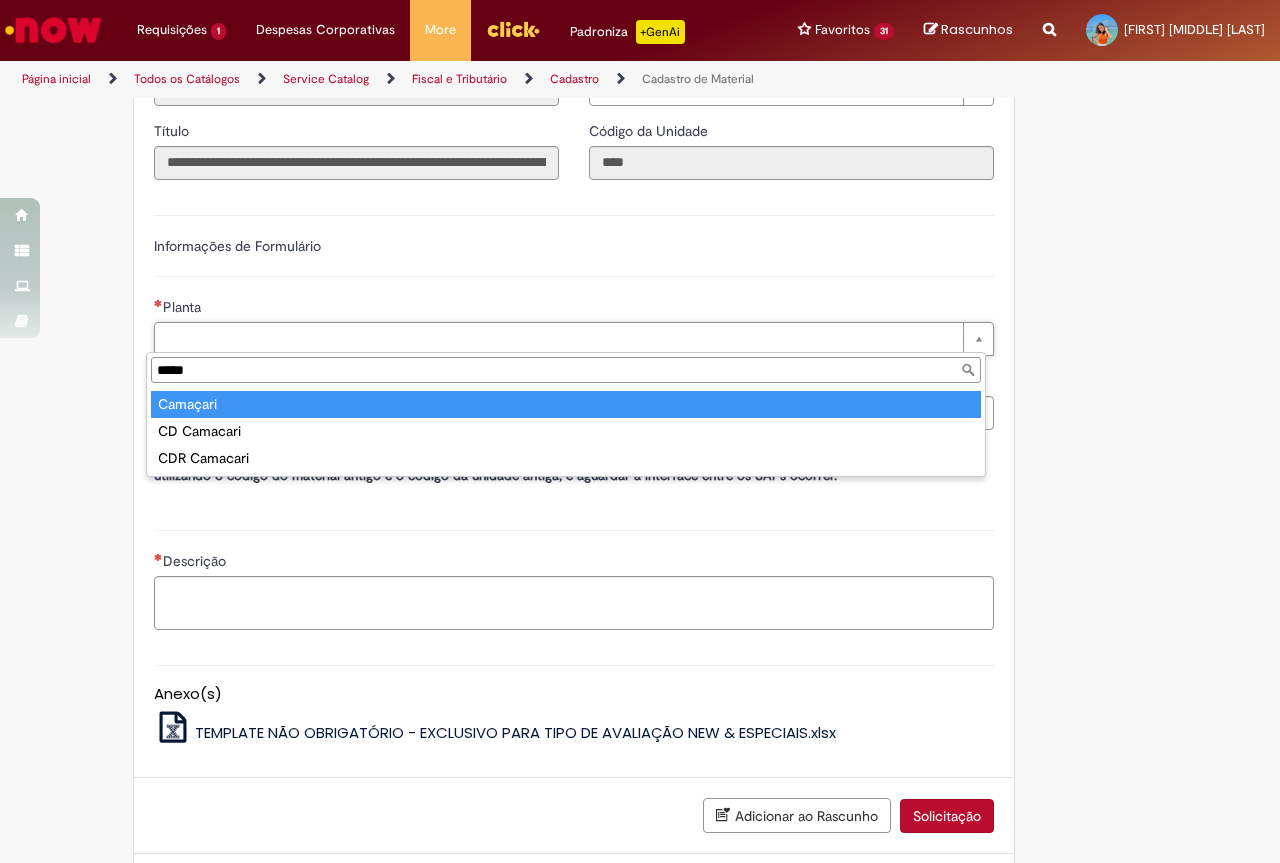 type on "*****" 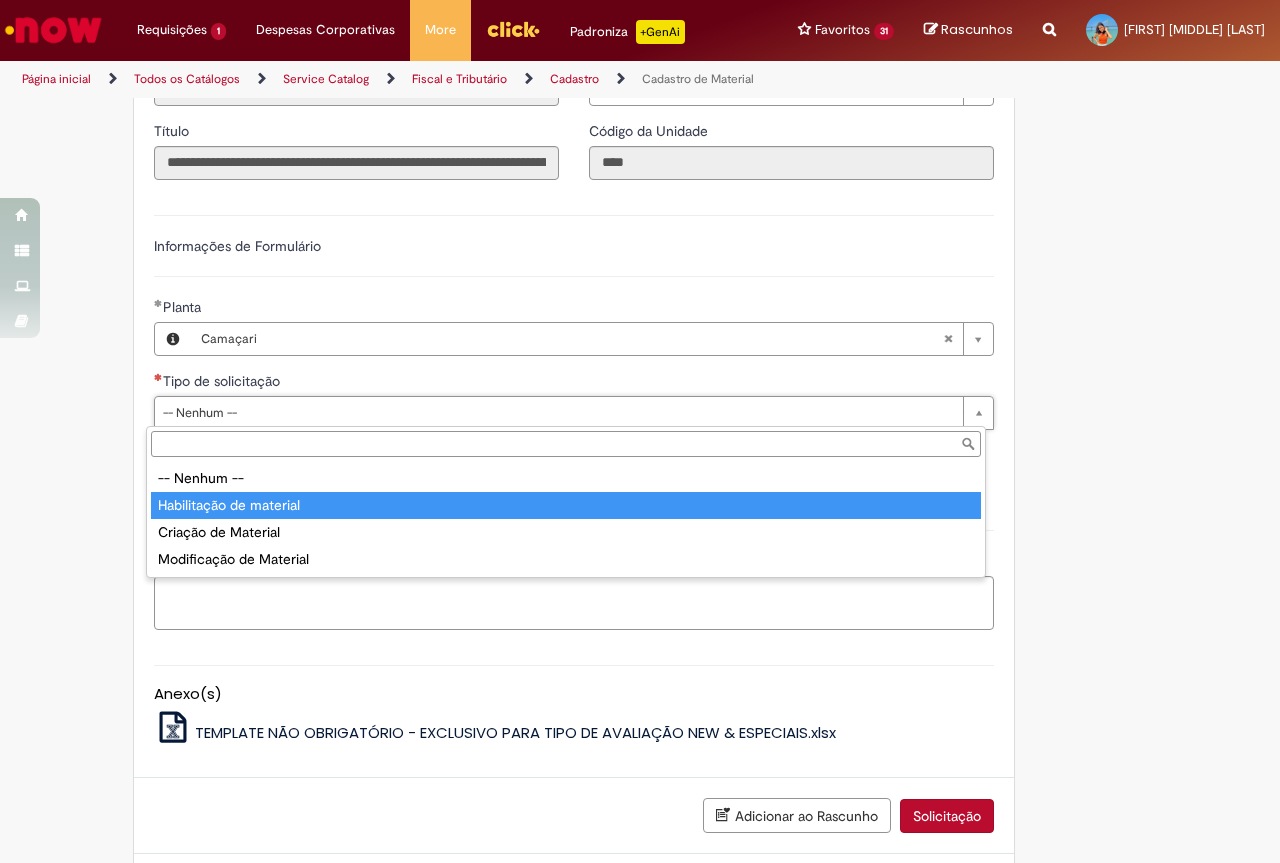 type on "**********" 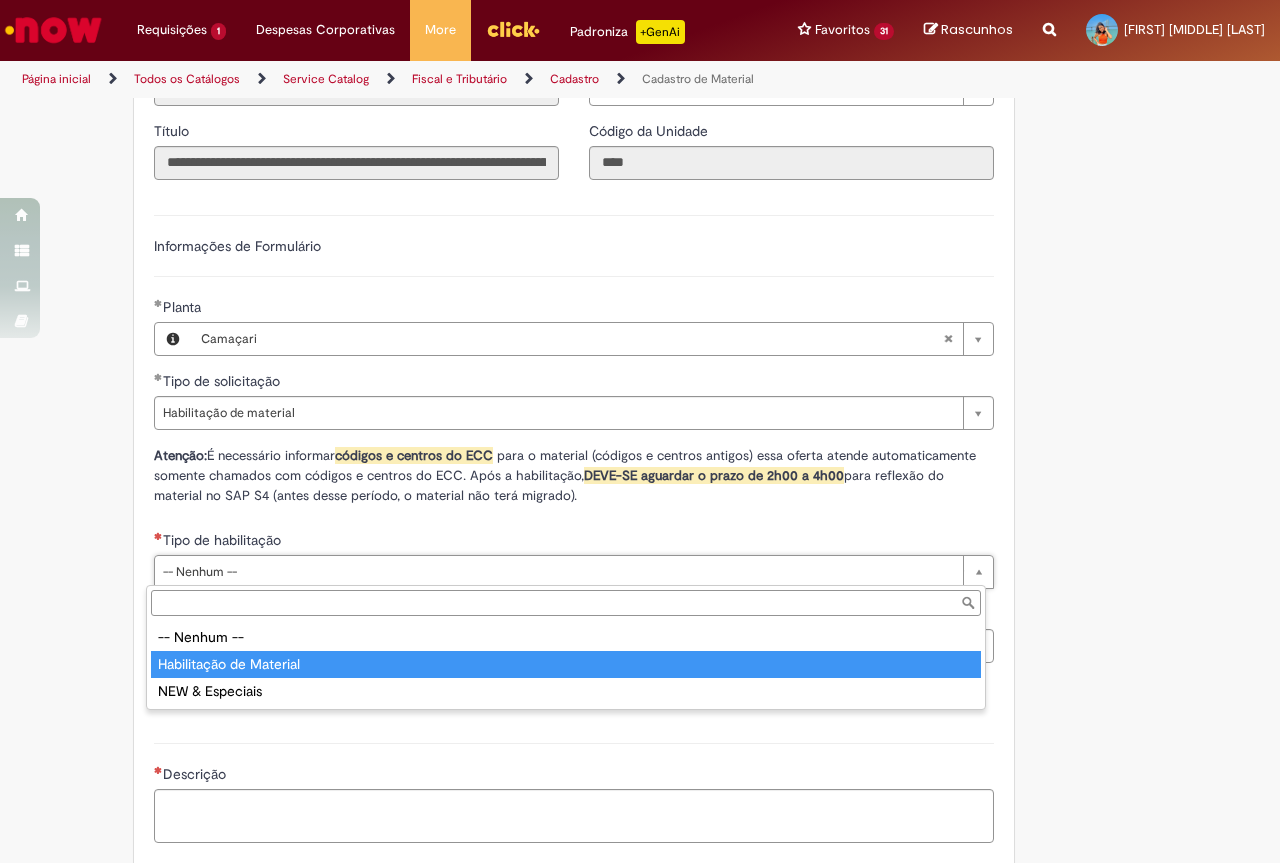 type on "**********" 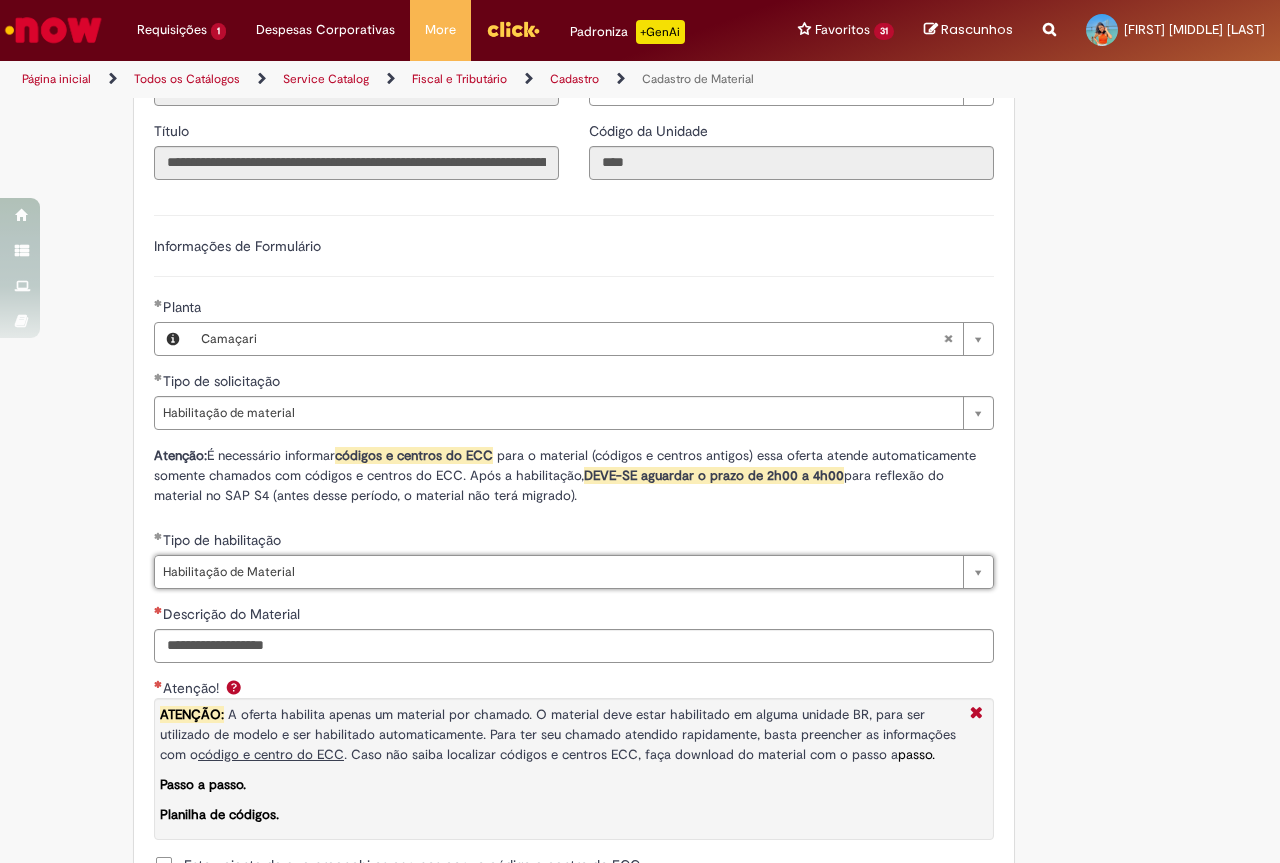 scroll, scrollTop: 1328, scrollLeft: 0, axis: vertical 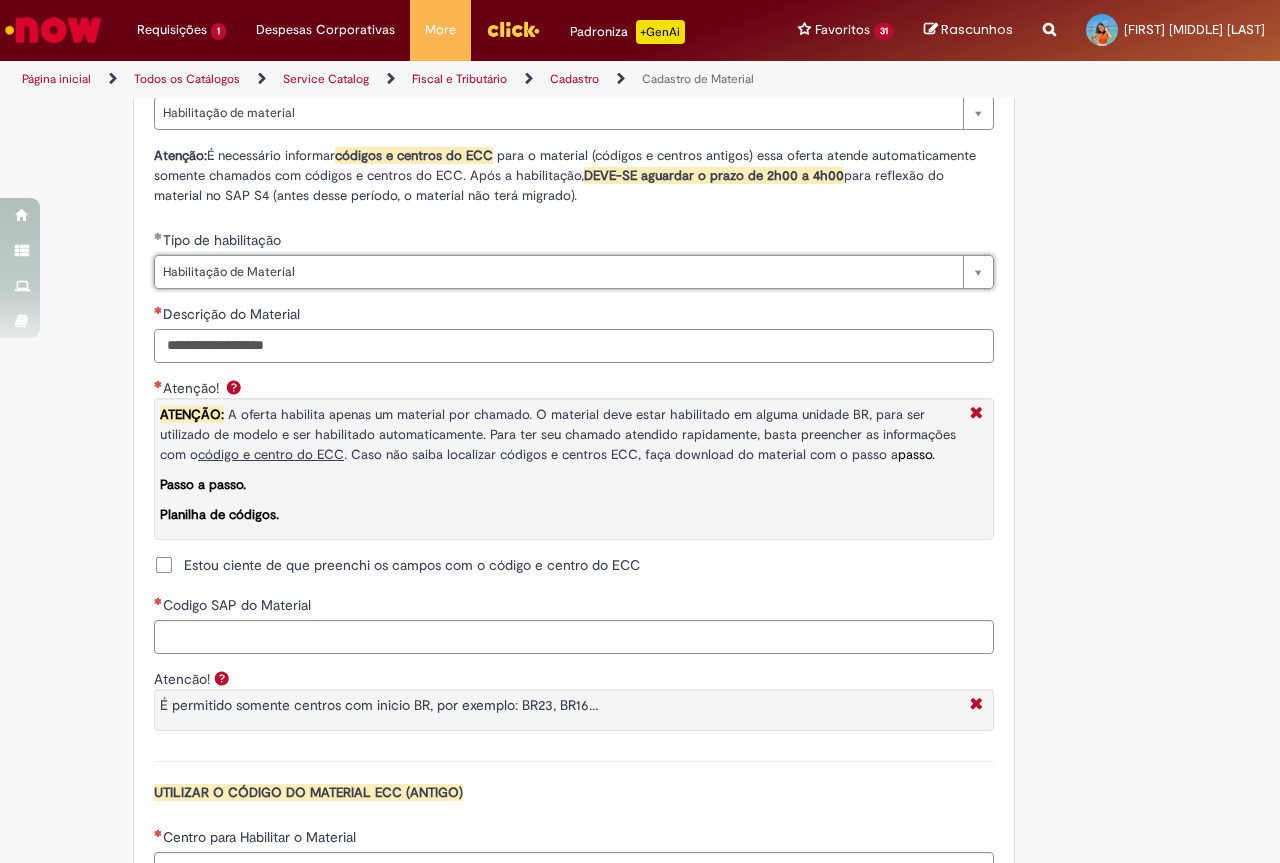 click on "Descrição do Material" at bounding box center (574, 346) 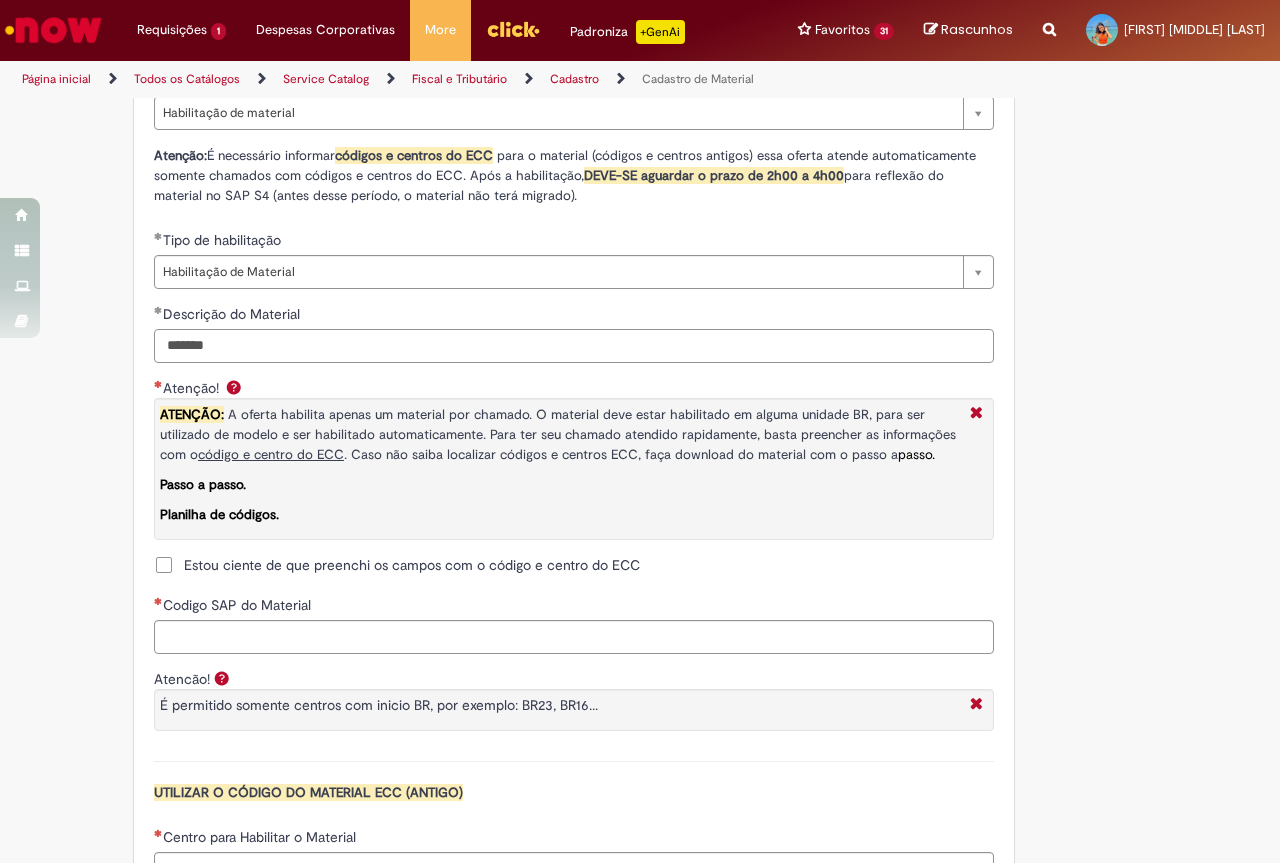 type on "*******" 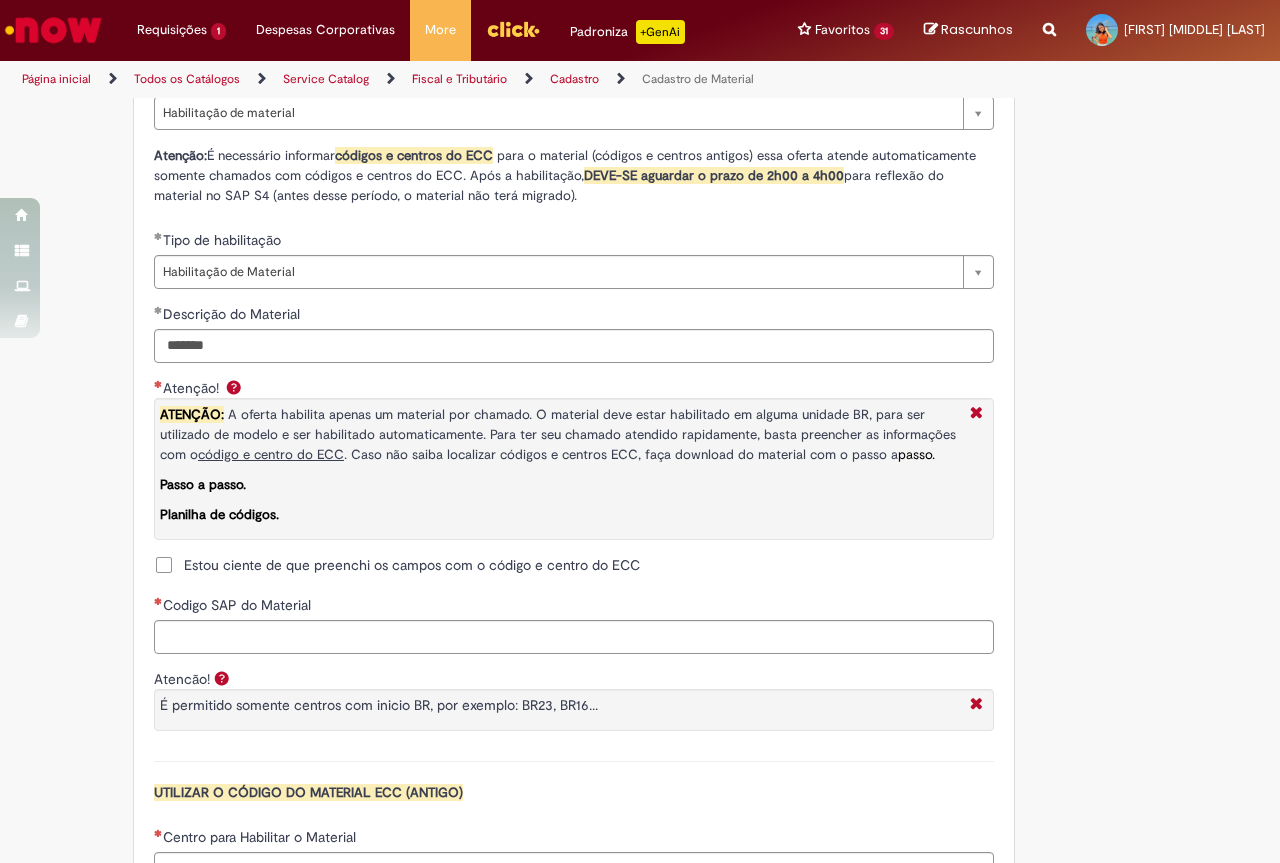 click on "Estou ciente de que preenchi os campos com o código e centro do ECC" at bounding box center (412, 565) 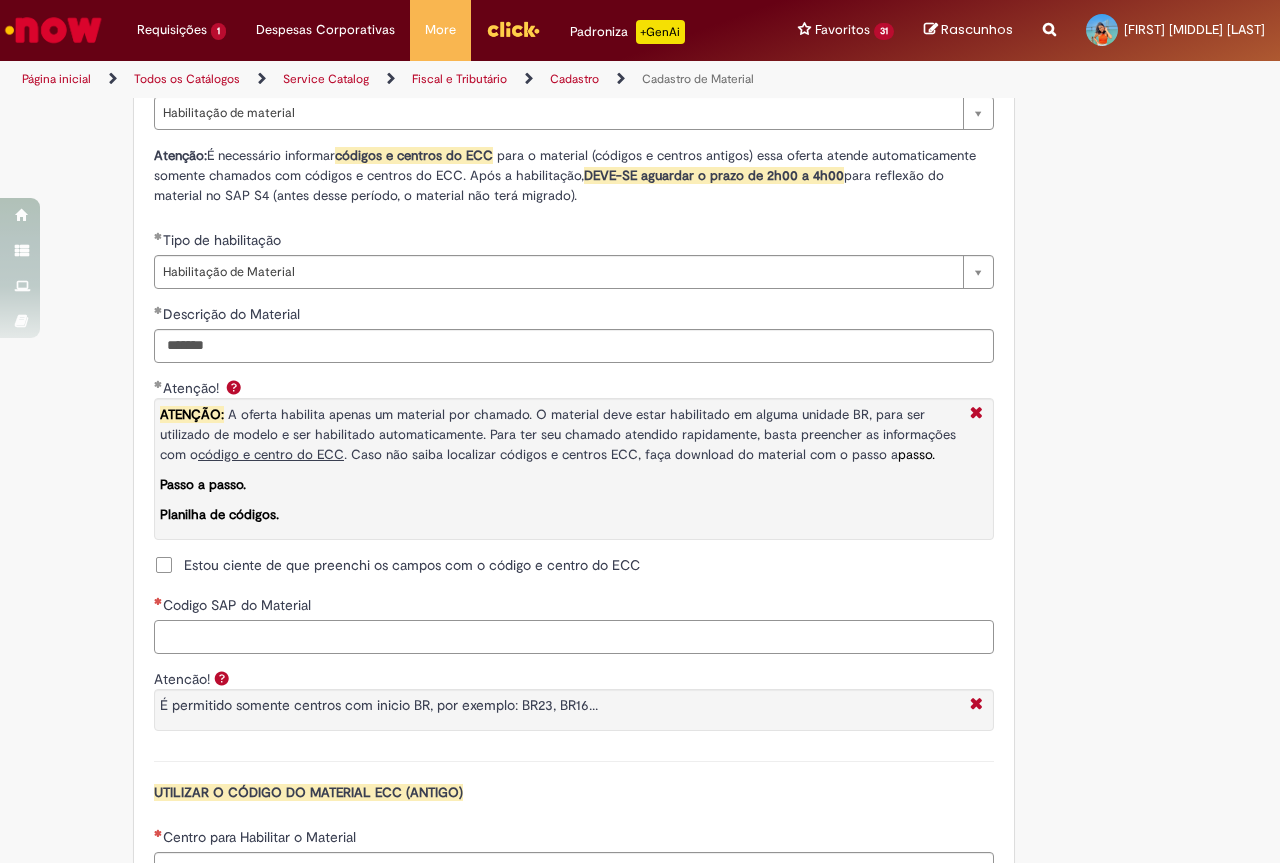 click on "Codigo SAP do Material" at bounding box center [574, 637] 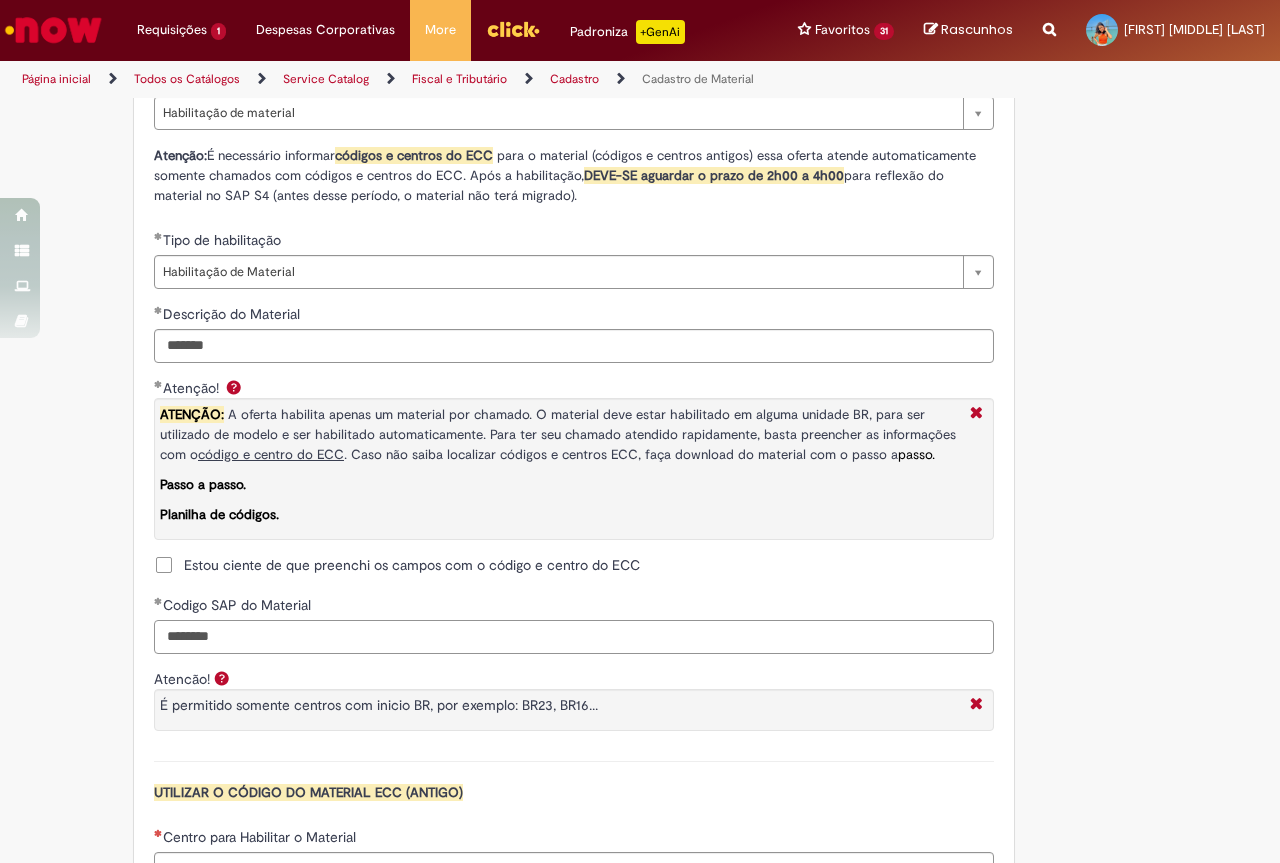 scroll, scrollTop: 1628, scrollLeft: 0, axis: vertical 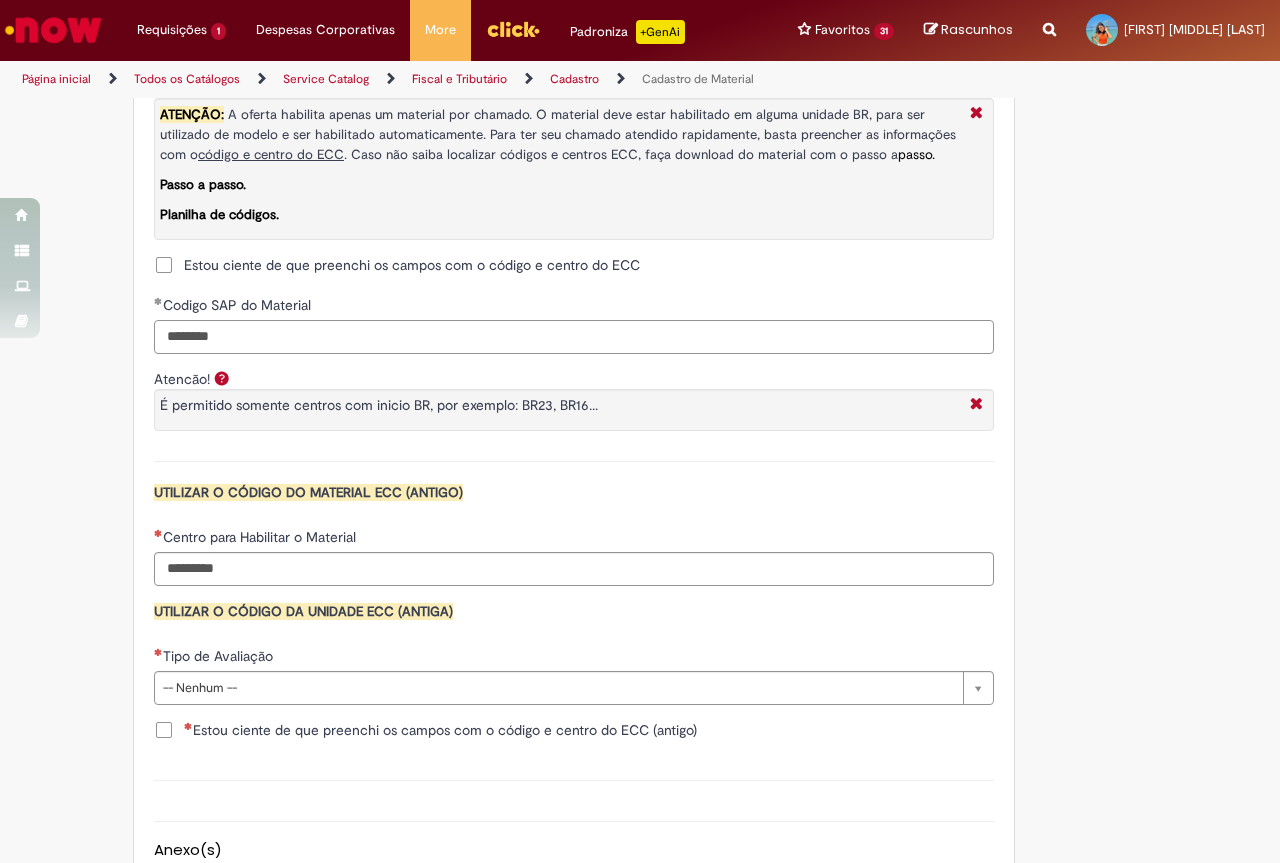 type on "********" 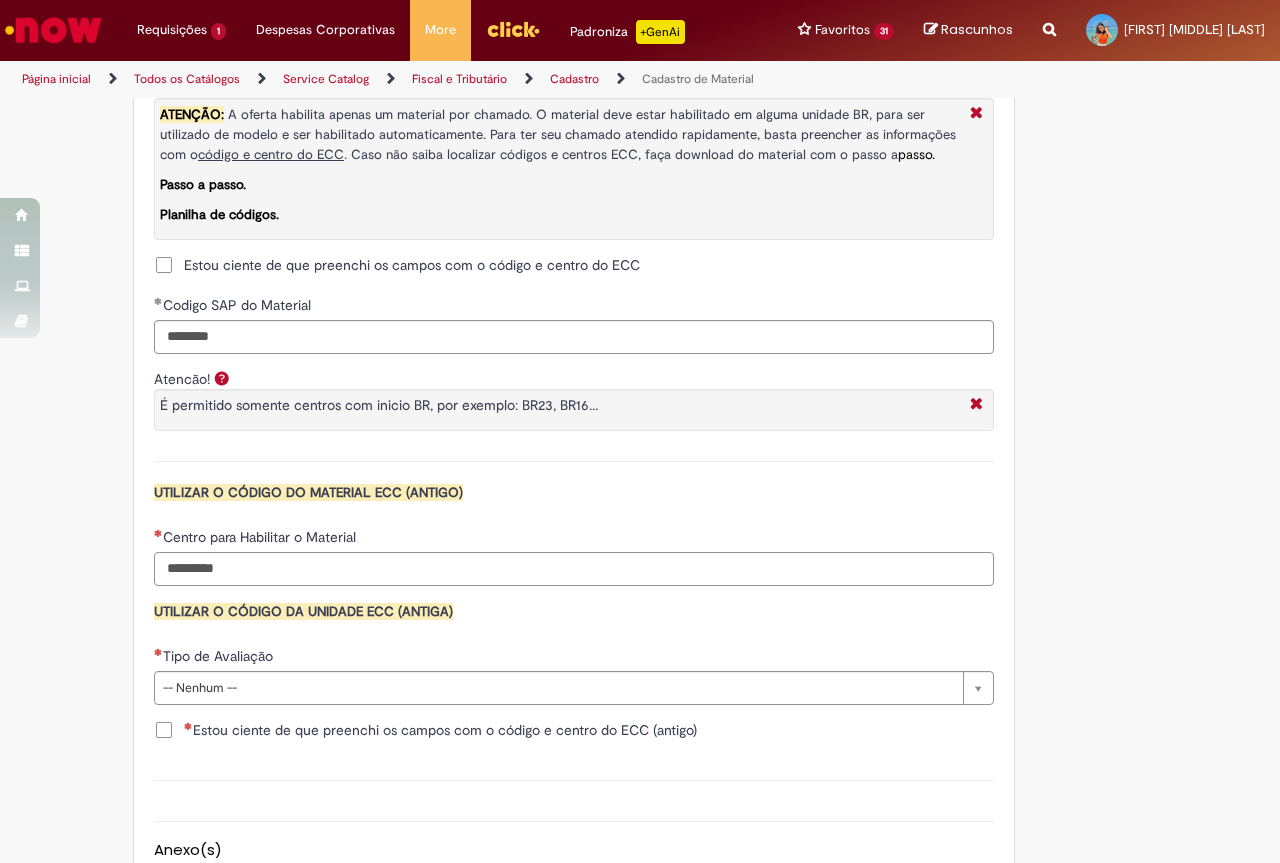 click on "Centro para Habilitar o Material" at bounding box center (574, 569) 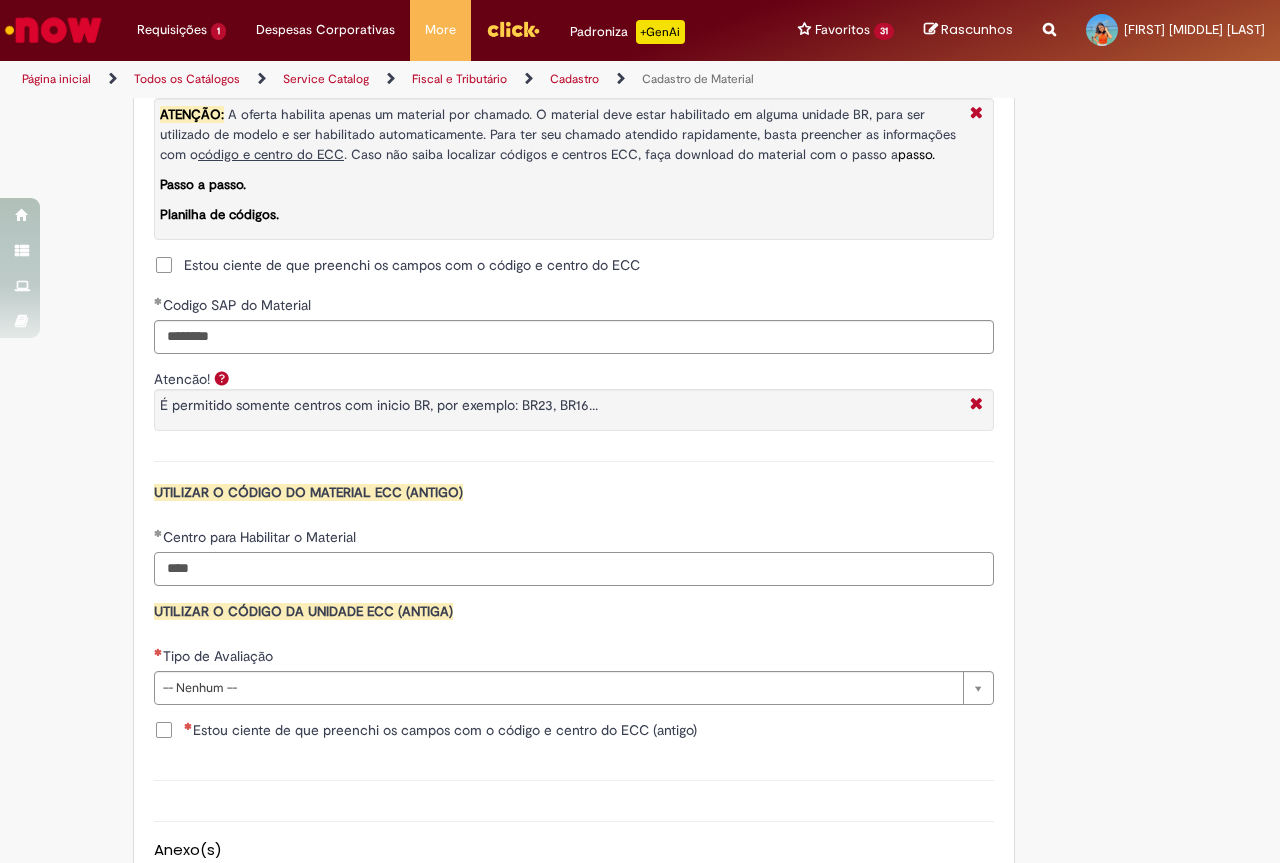 type on "****" 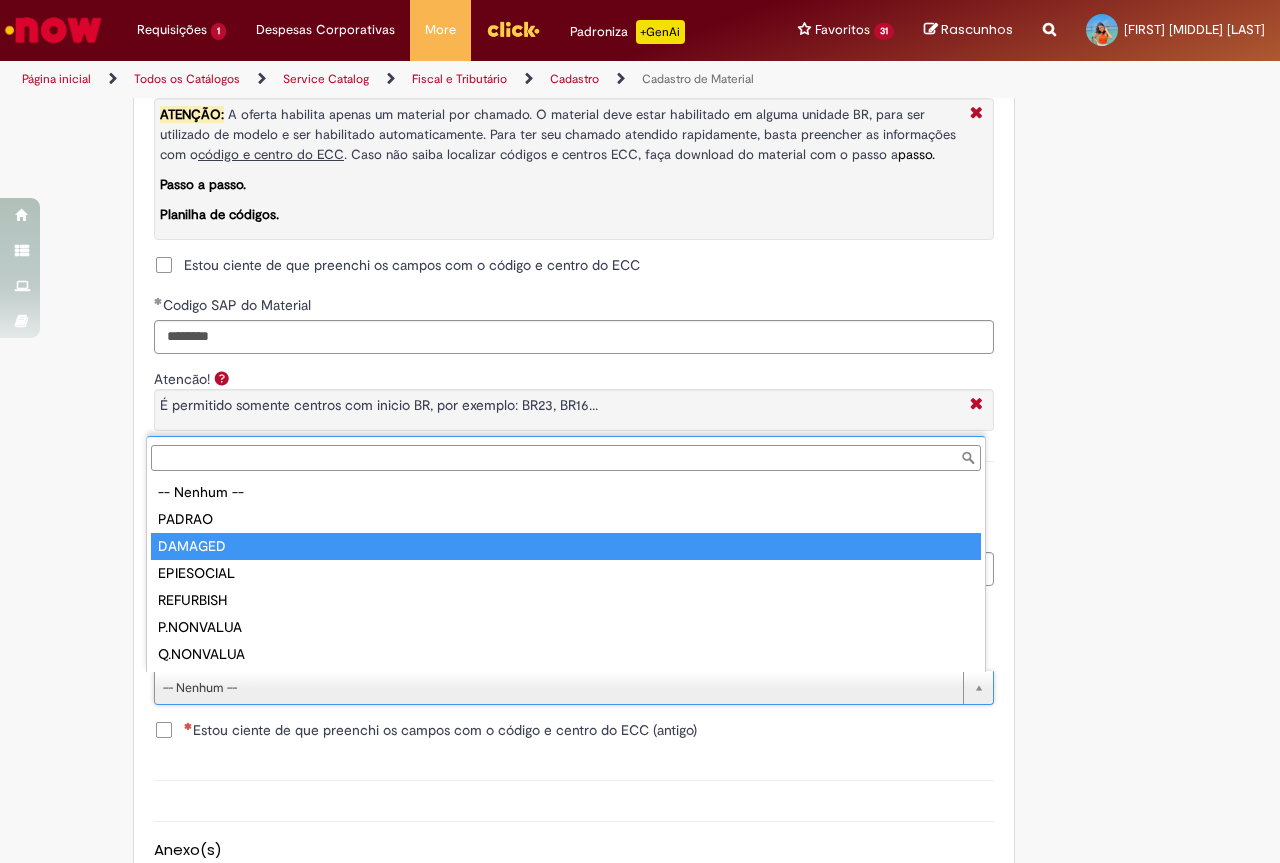 type on "*******" 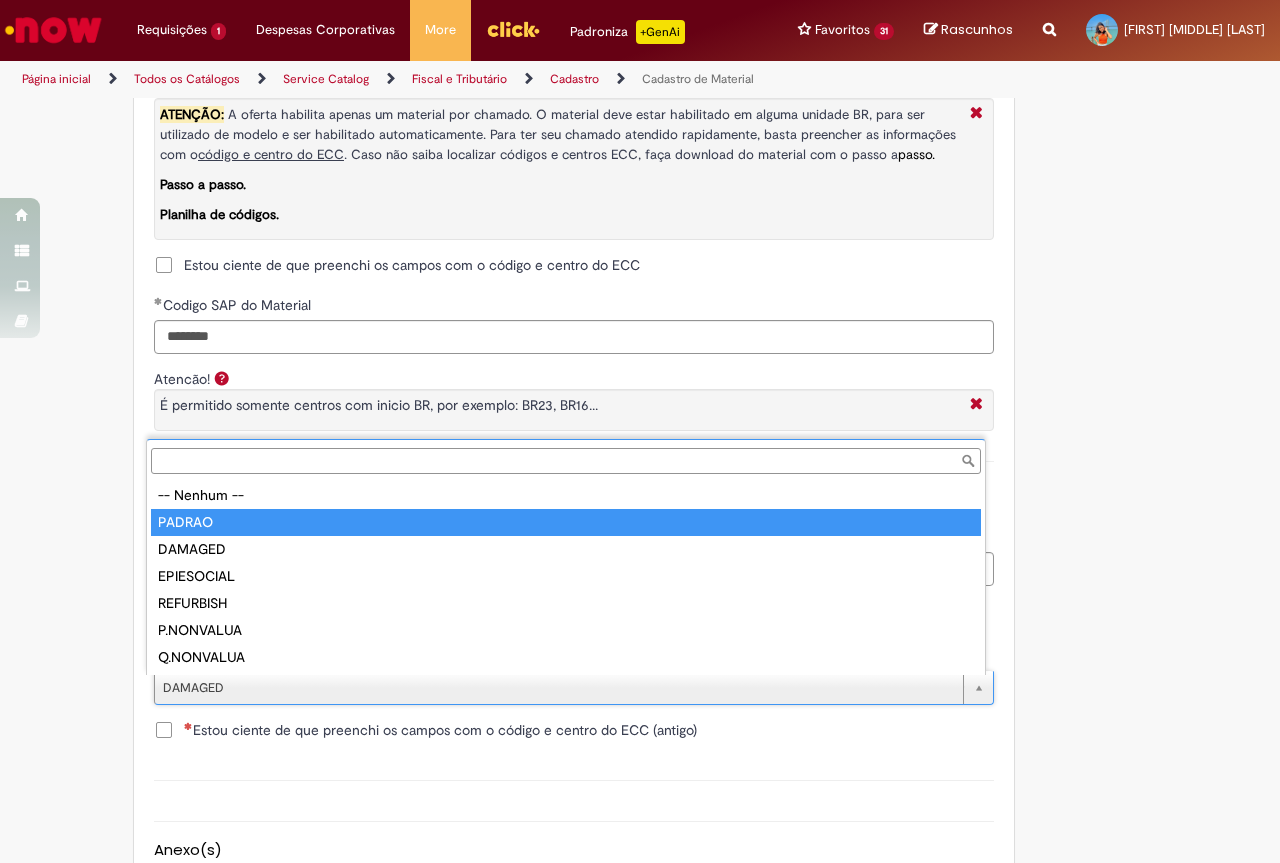 type on "******" 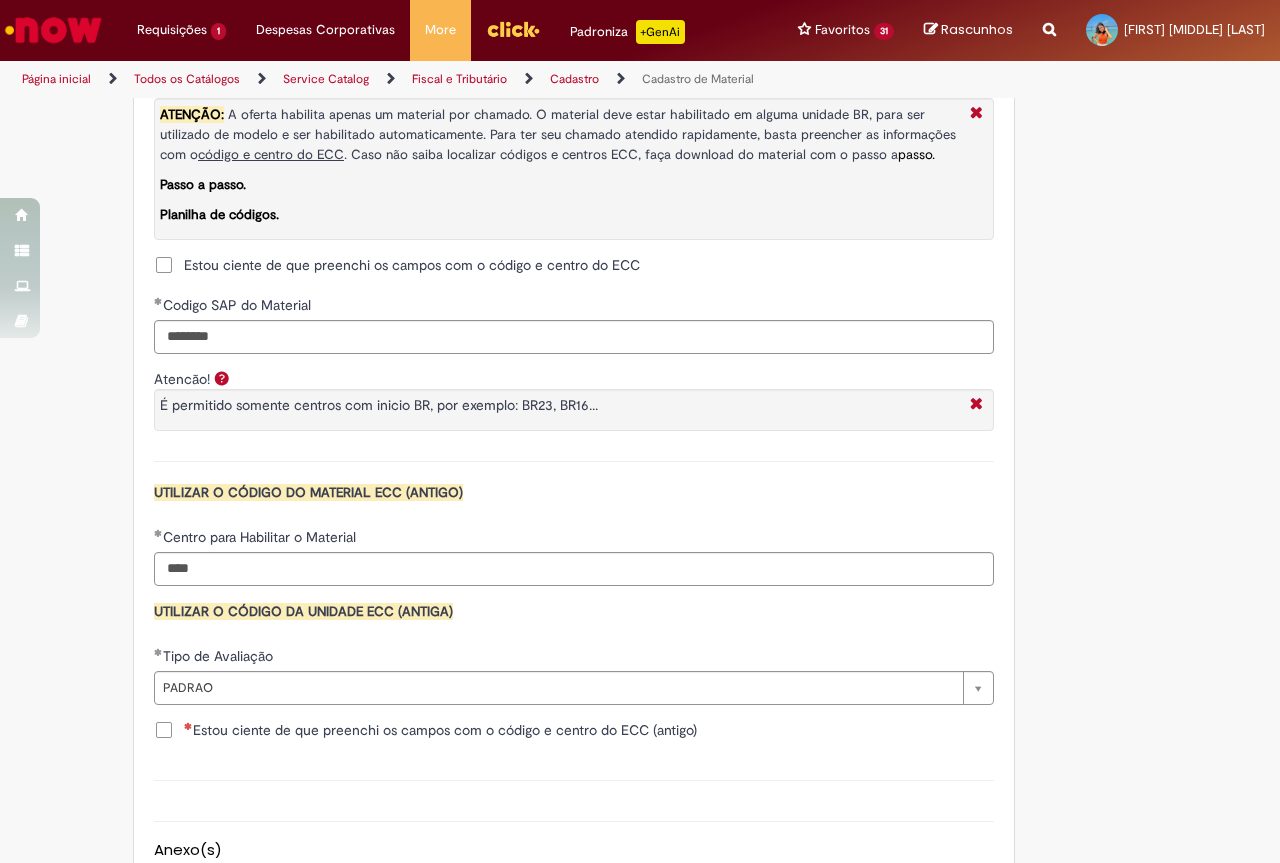 scroll, scrollTop: 0, scrollLeft: 0, axis: both 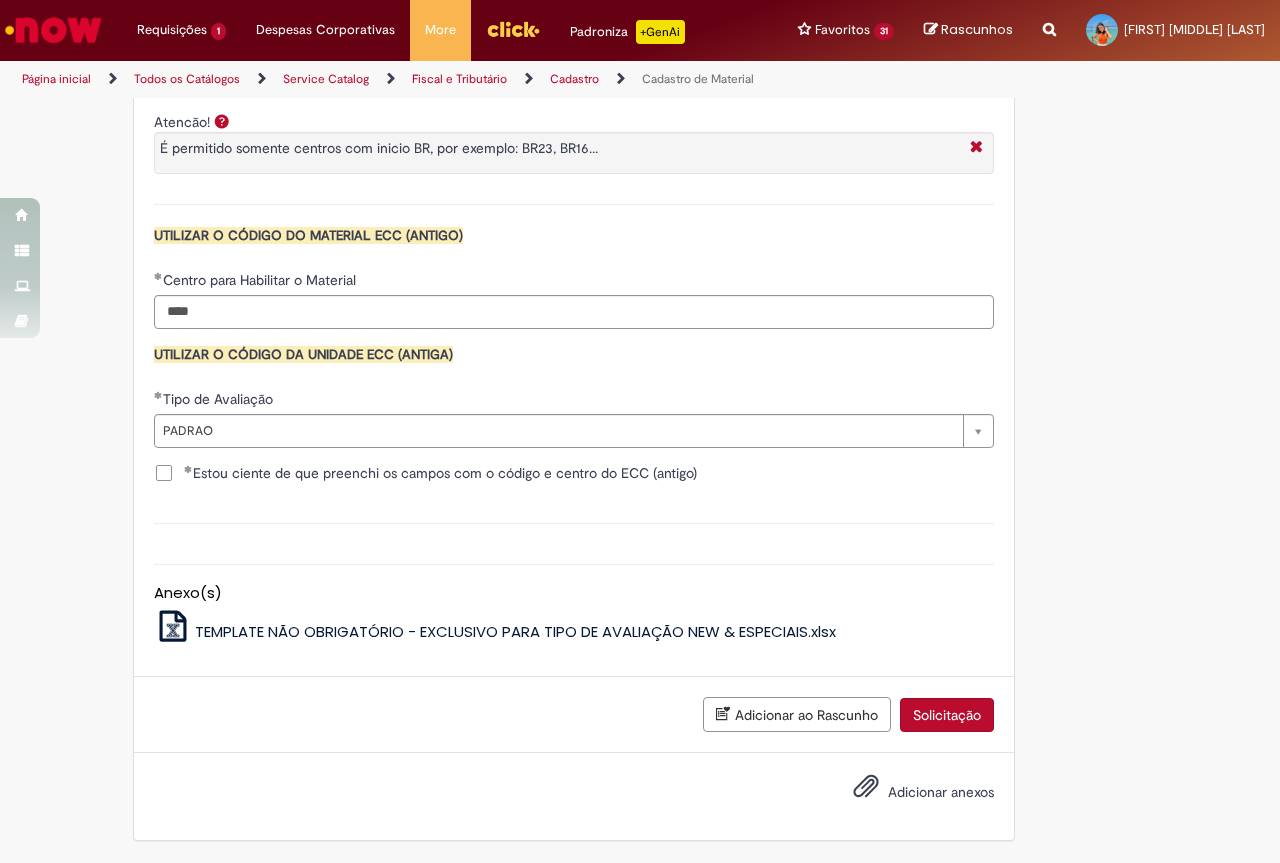 click on "Solicitação" at bounding box center [947, 715] 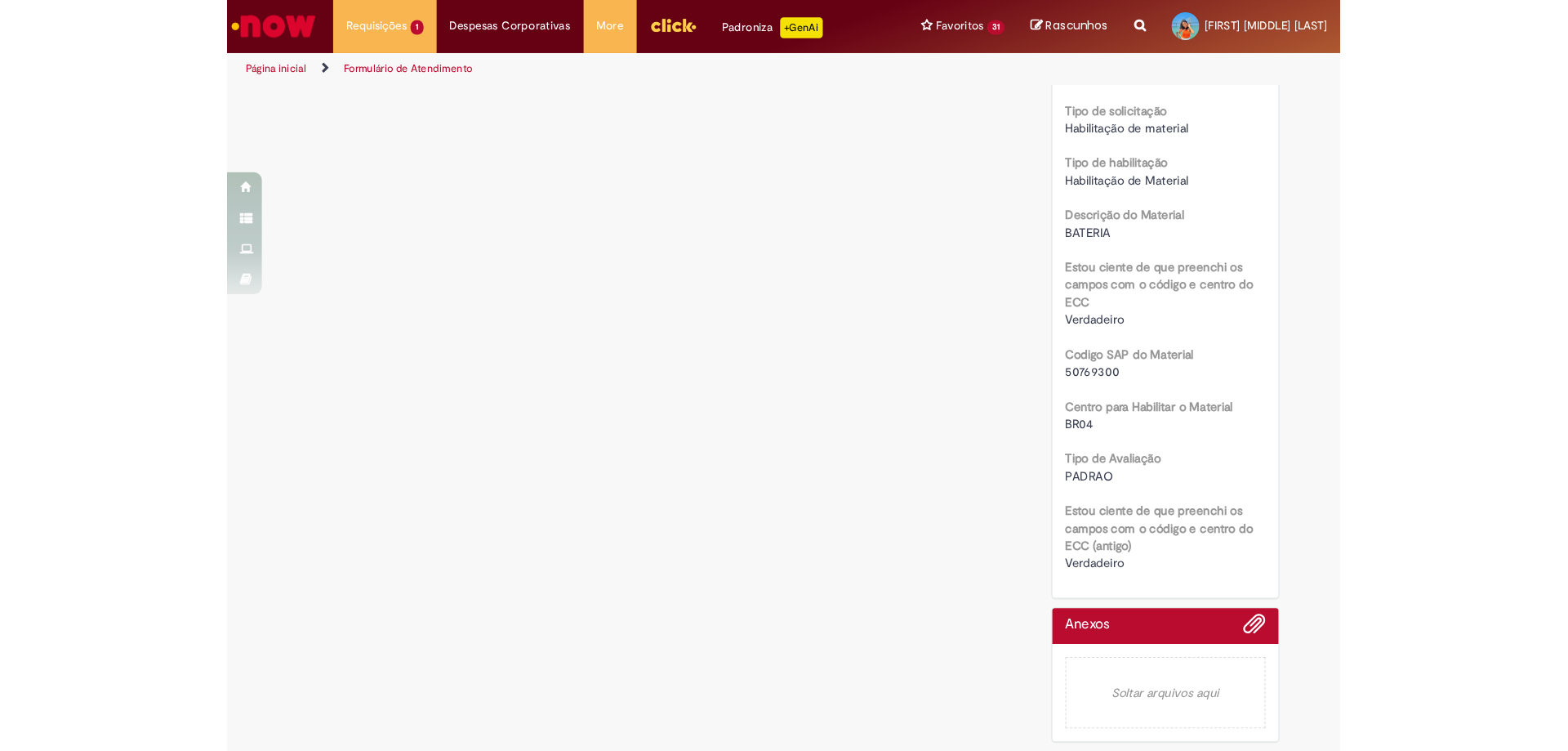 scroll, scrollTop: 0, scrollLeft: 0, axis: both 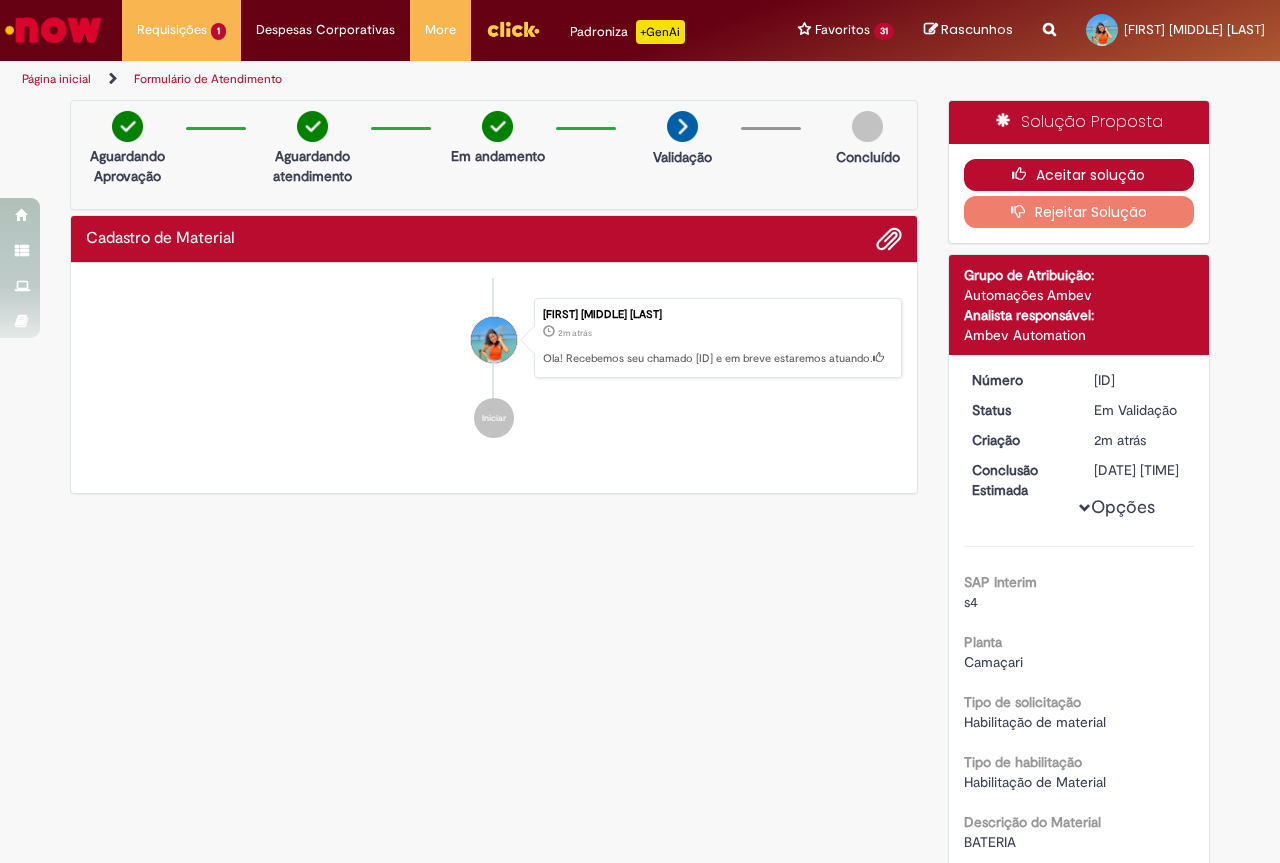 click on "Aceitar solução" at bounding box center [1079, 175] 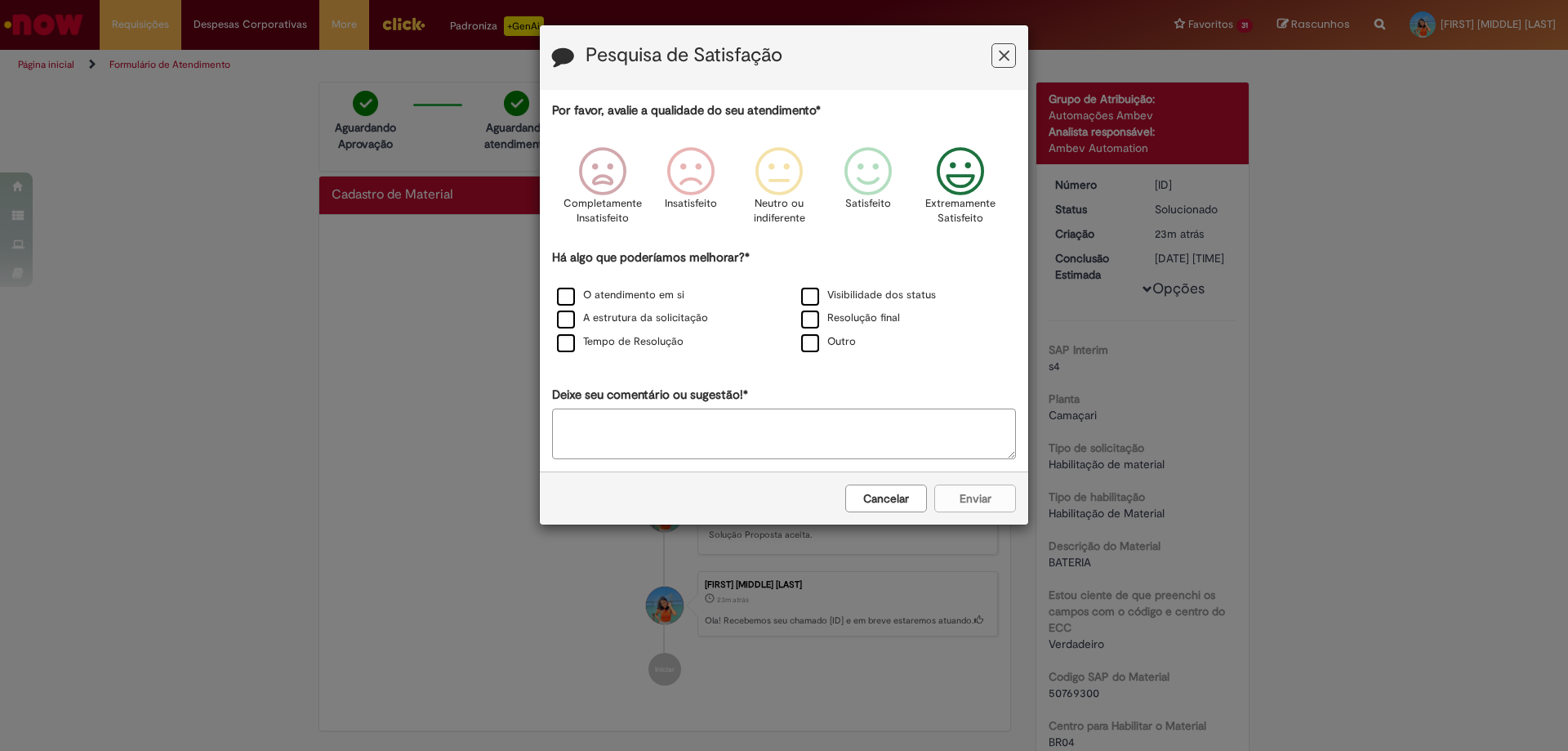 click at bounding box center [960, 172] 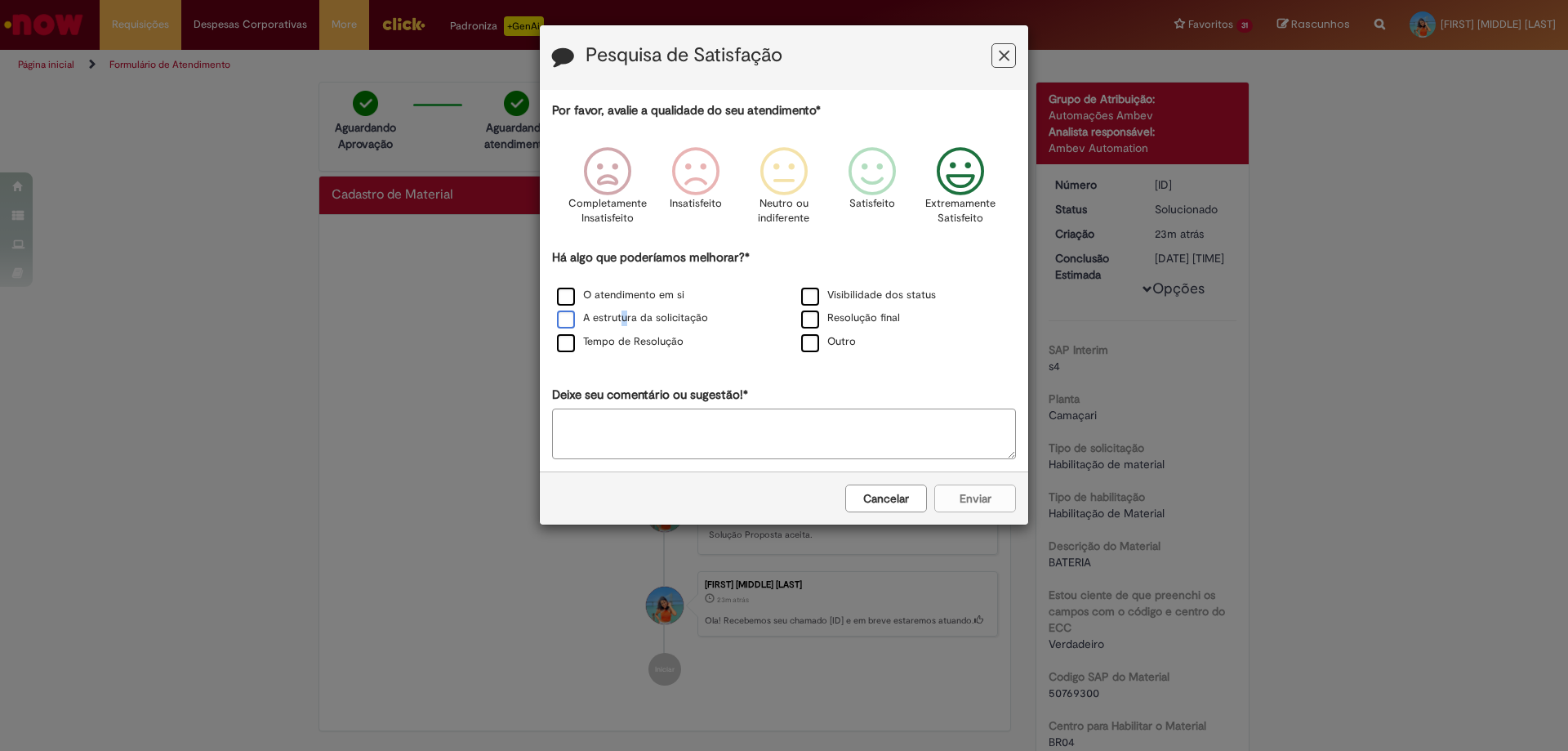 click on "A estrutura da solicitação" at bounding box center [632, 318] 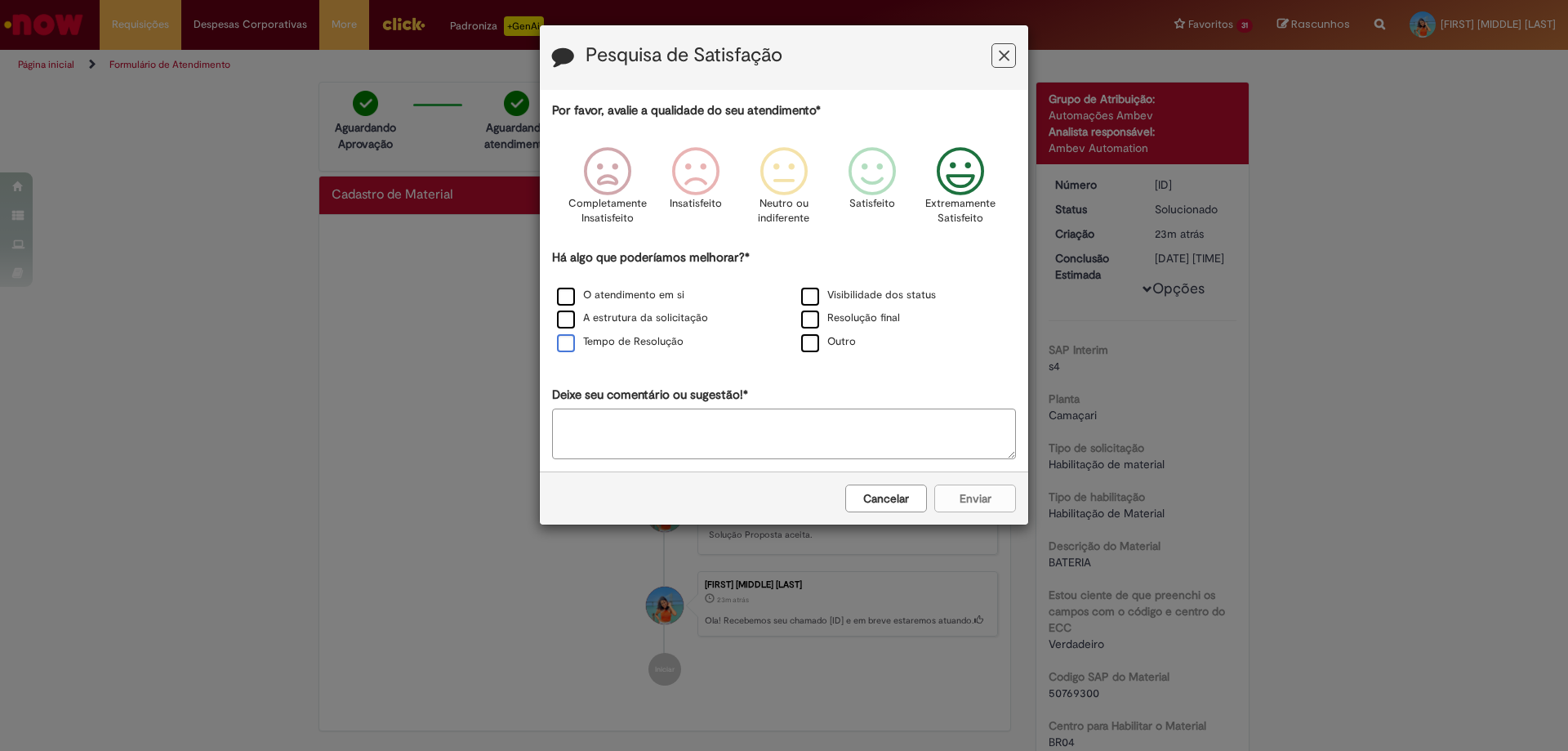 click on "Tempo de Resolução" at bounding box center (620, 342) 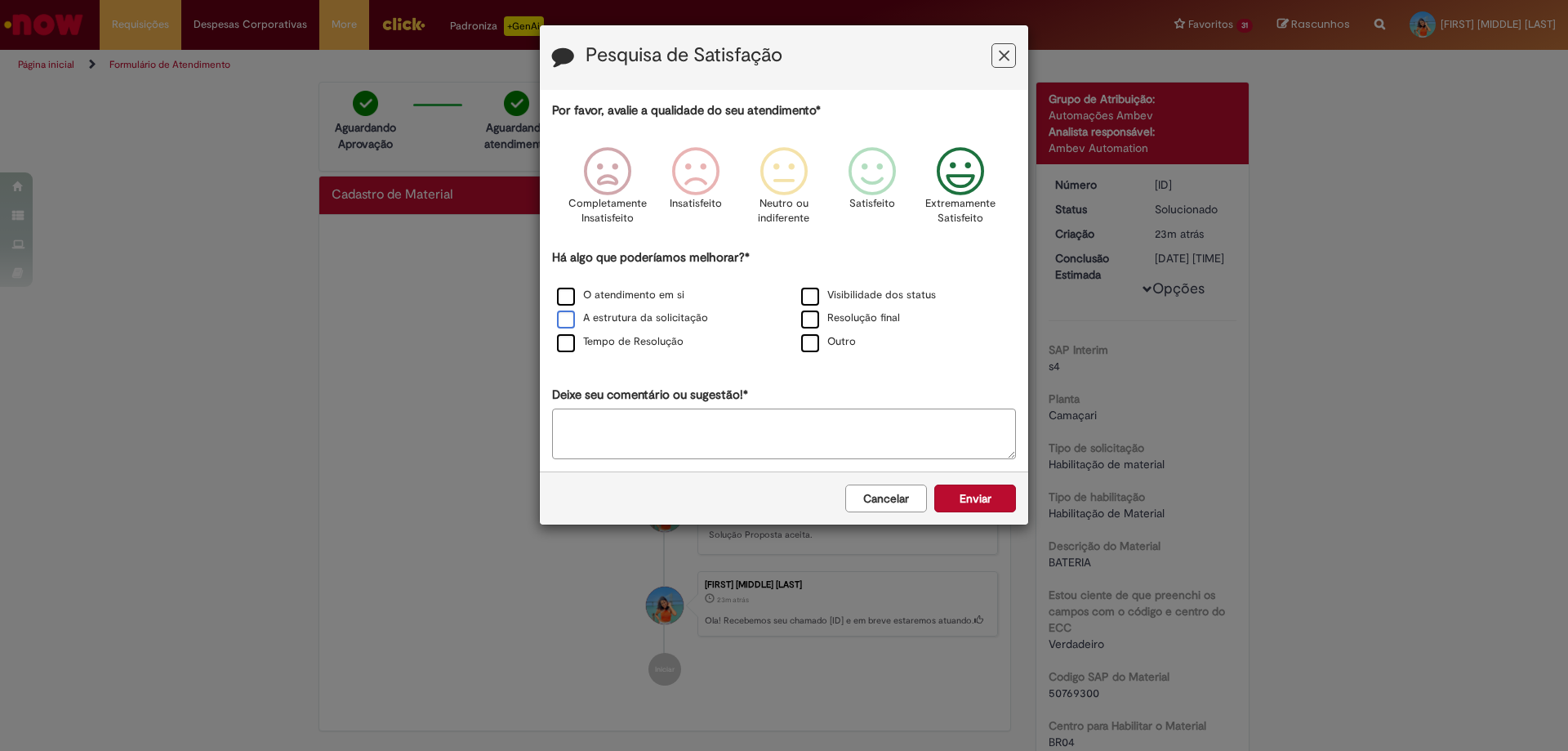 click on "A estrutura da solicitação" at bounding box center (632, 318) 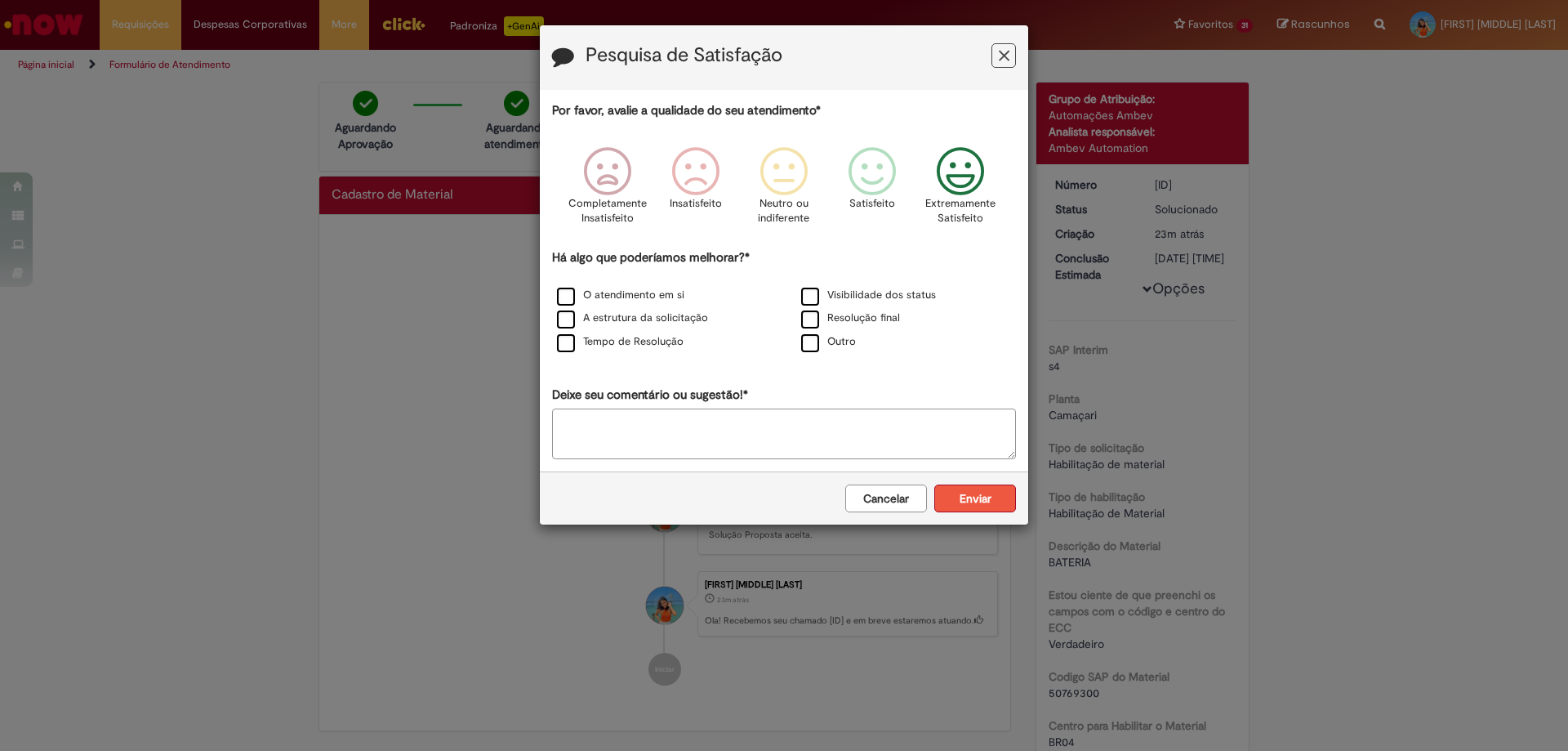 click on "Enviar" at bounding box center (975, 498) 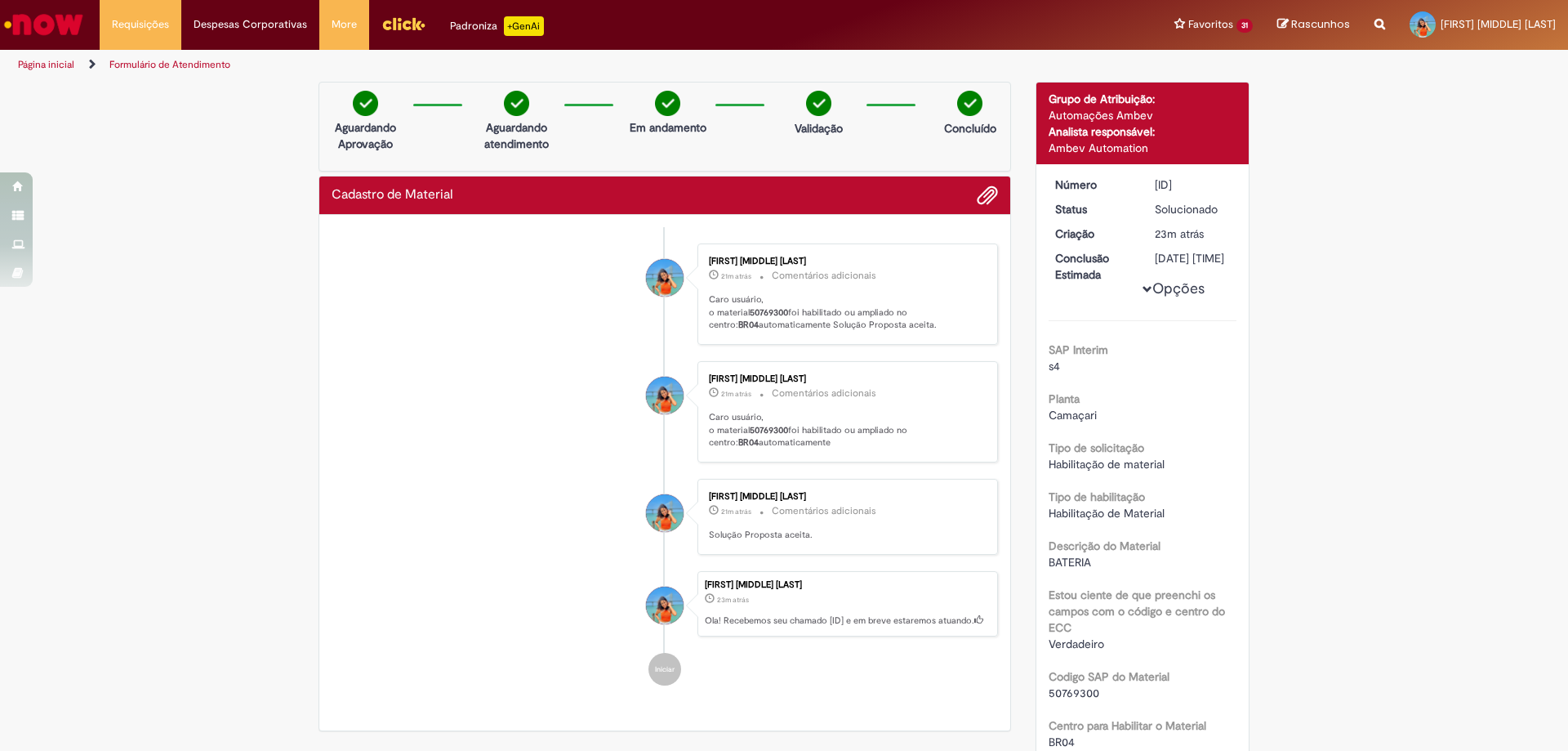 click on "Obrigado por compartilhar sua avaliação!
Fechar" at bounding box center (784, 70) 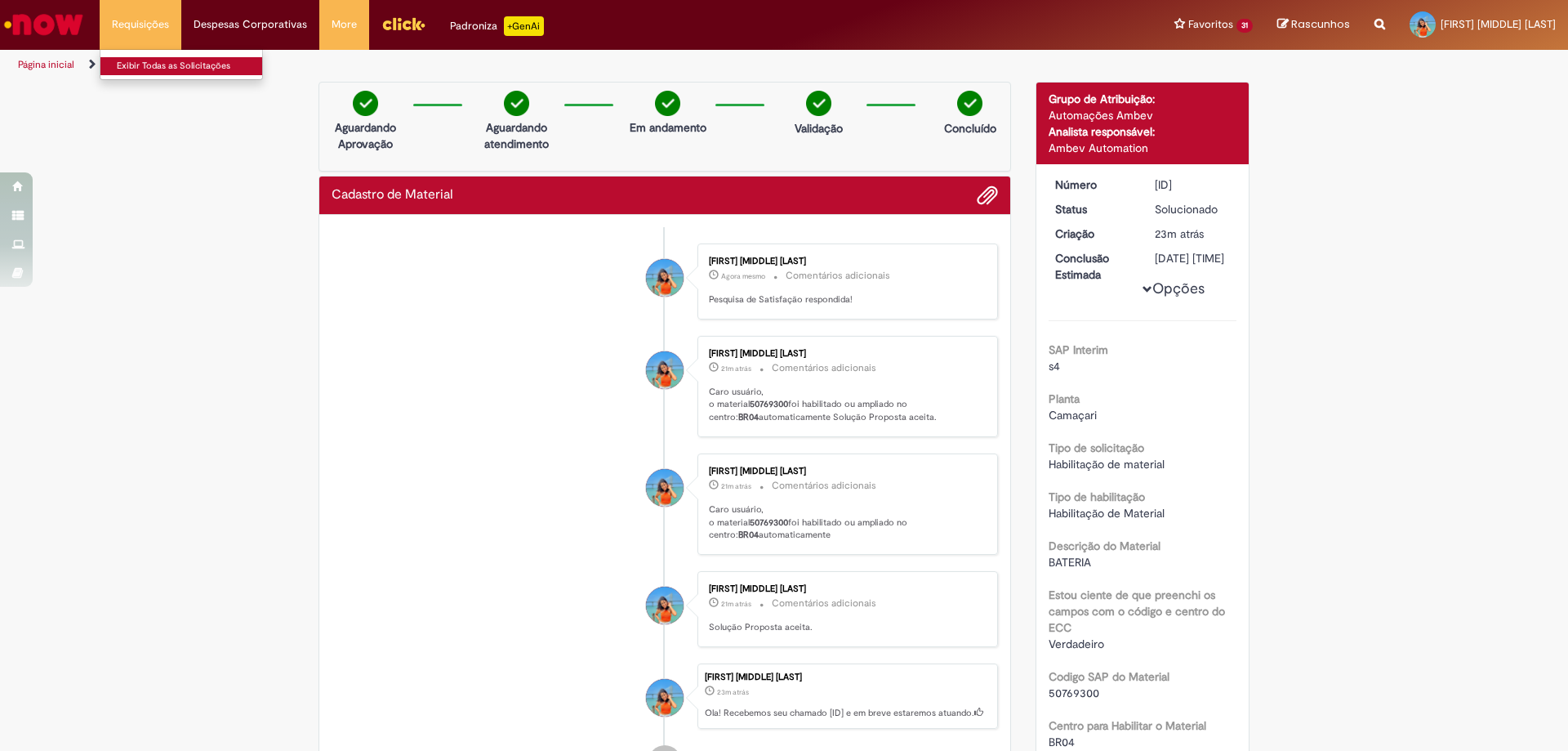 click on "Exibir Todas as Solicitações" at bounding box center [190, 66] 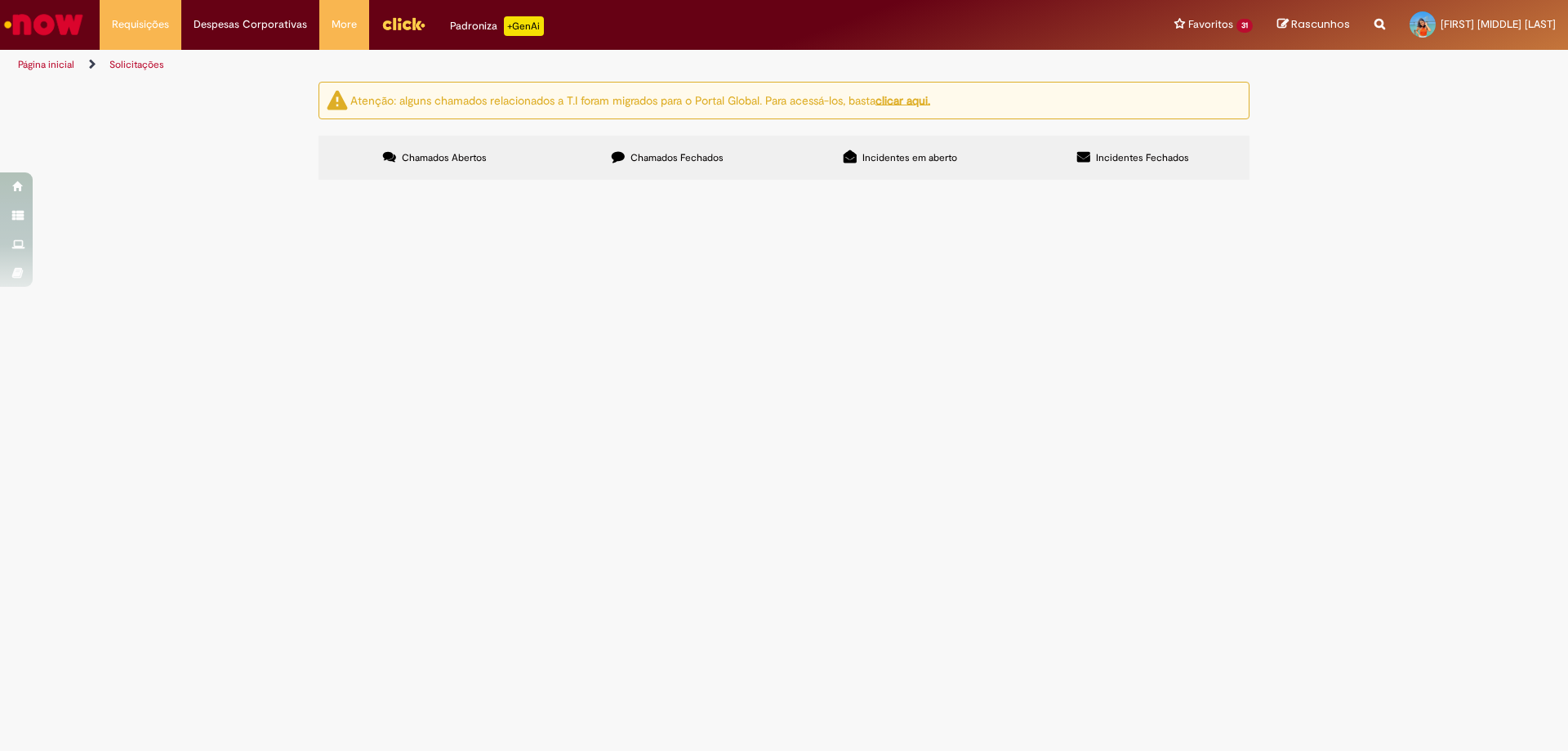 click on "Chamados Fechados" at bounding box center (677, 158) 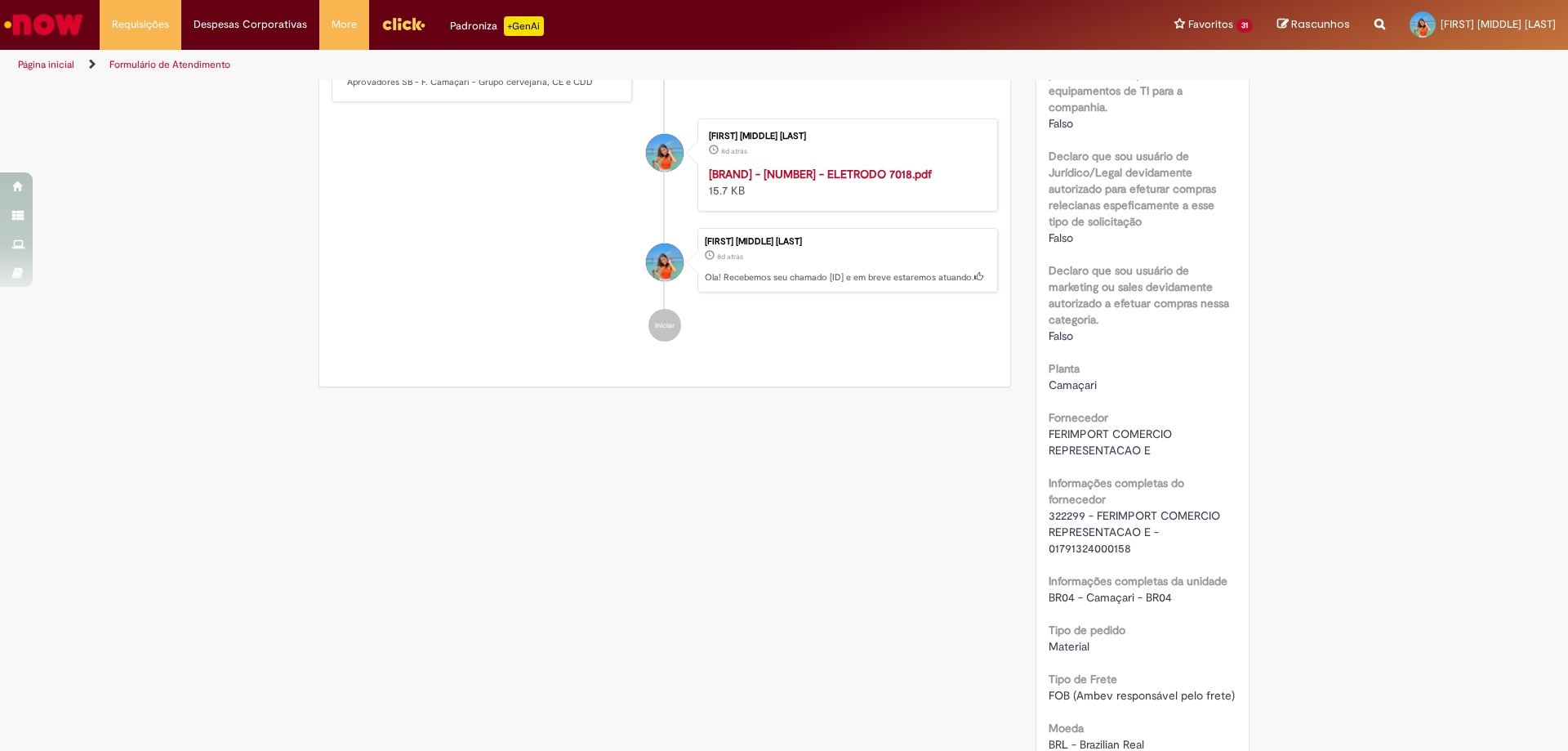 scroll, scrollTop: 643, scrollLeft: 0, axis: vertical 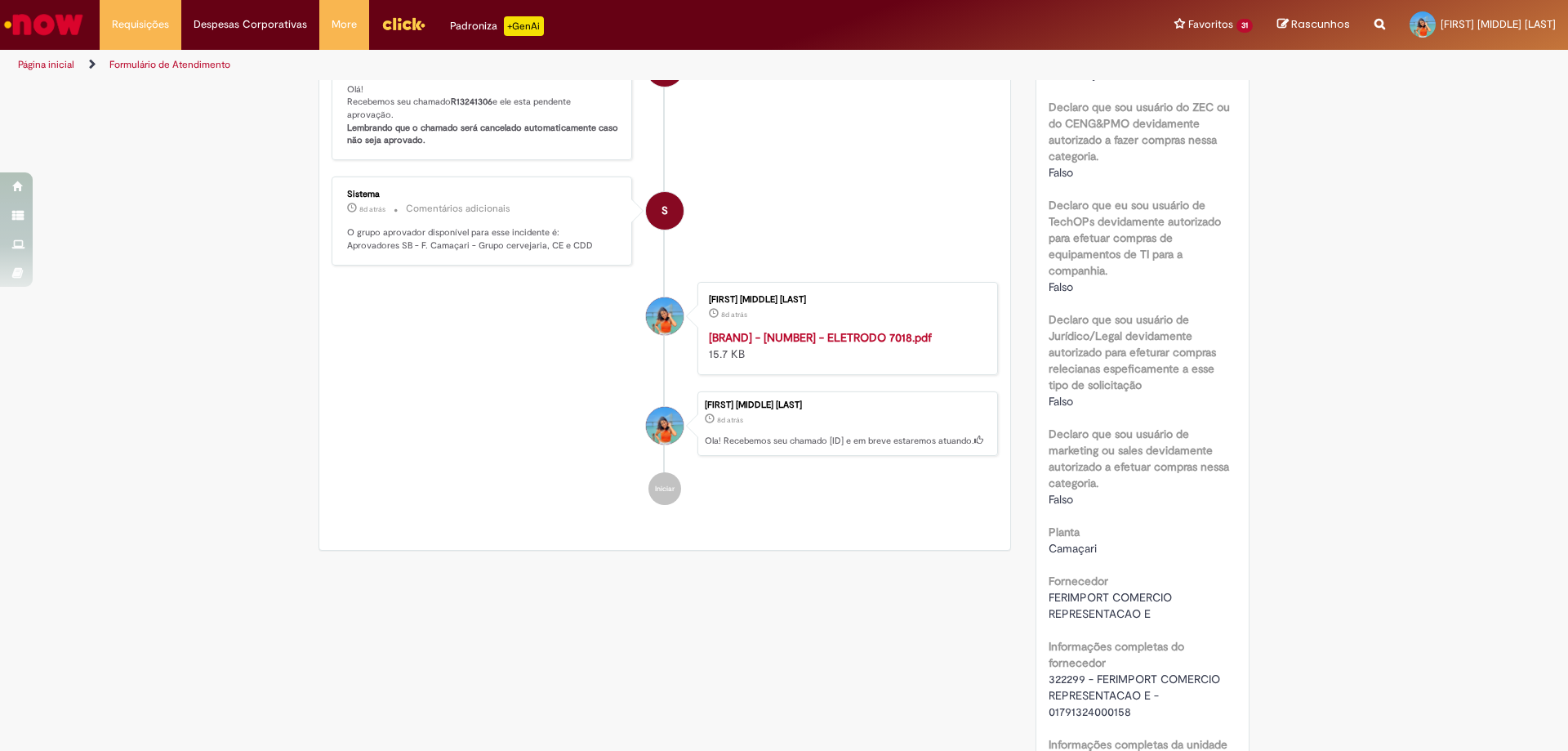 click on "Verificar Código de Barras
Aguardando Aprovação
Aguardando atendimento
Em andamento
Validação
Concluído
Compras rápidas (Speed Buy)
Enviar
Emilli Caroline Santos Barroso
5d atrás 5 dias atrás     Comentários adicionais
Pesquisa de Satisfação respondida!" at bounding box center (784, 667) 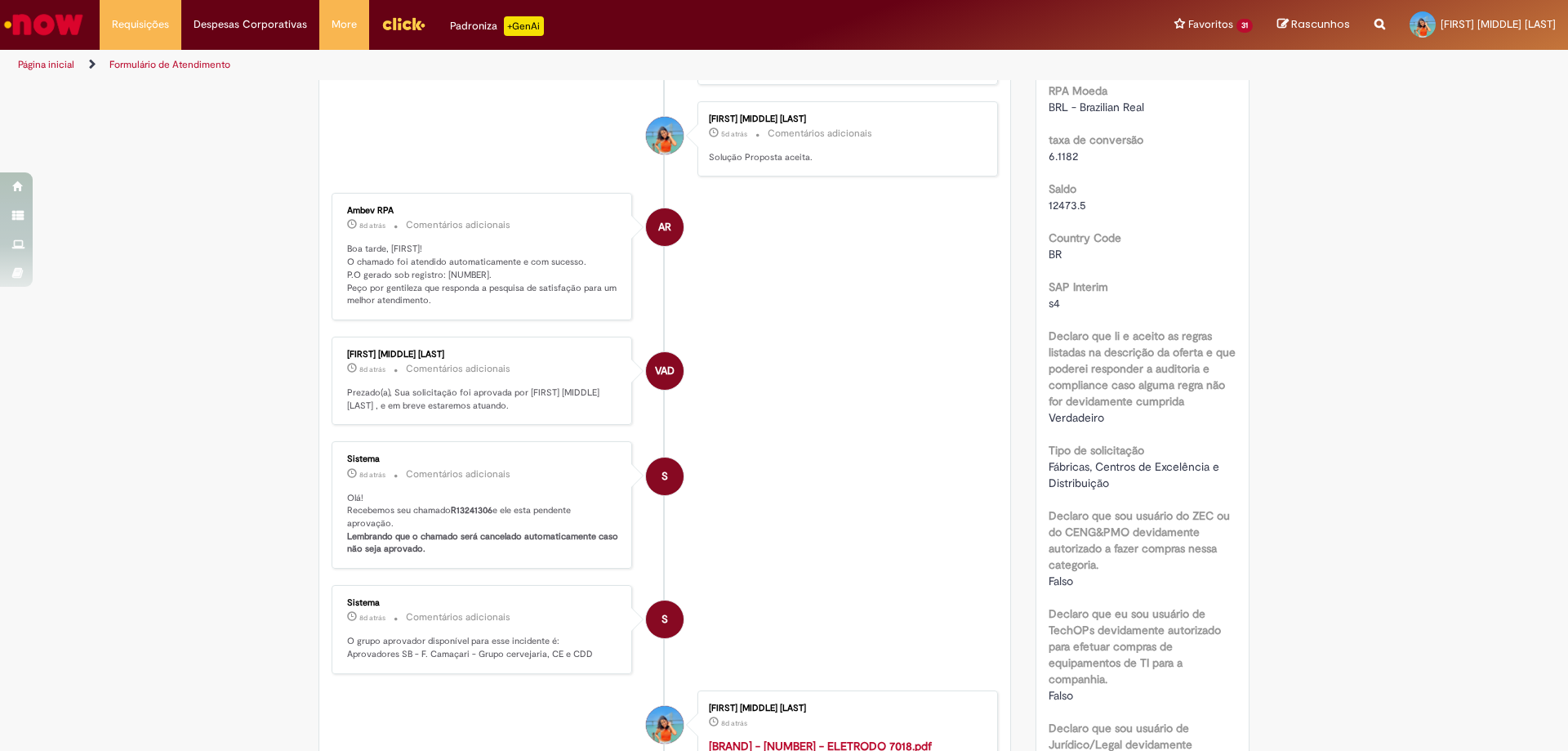 scroll, scrollTop: 0, scrollLeft: 0, axis: both 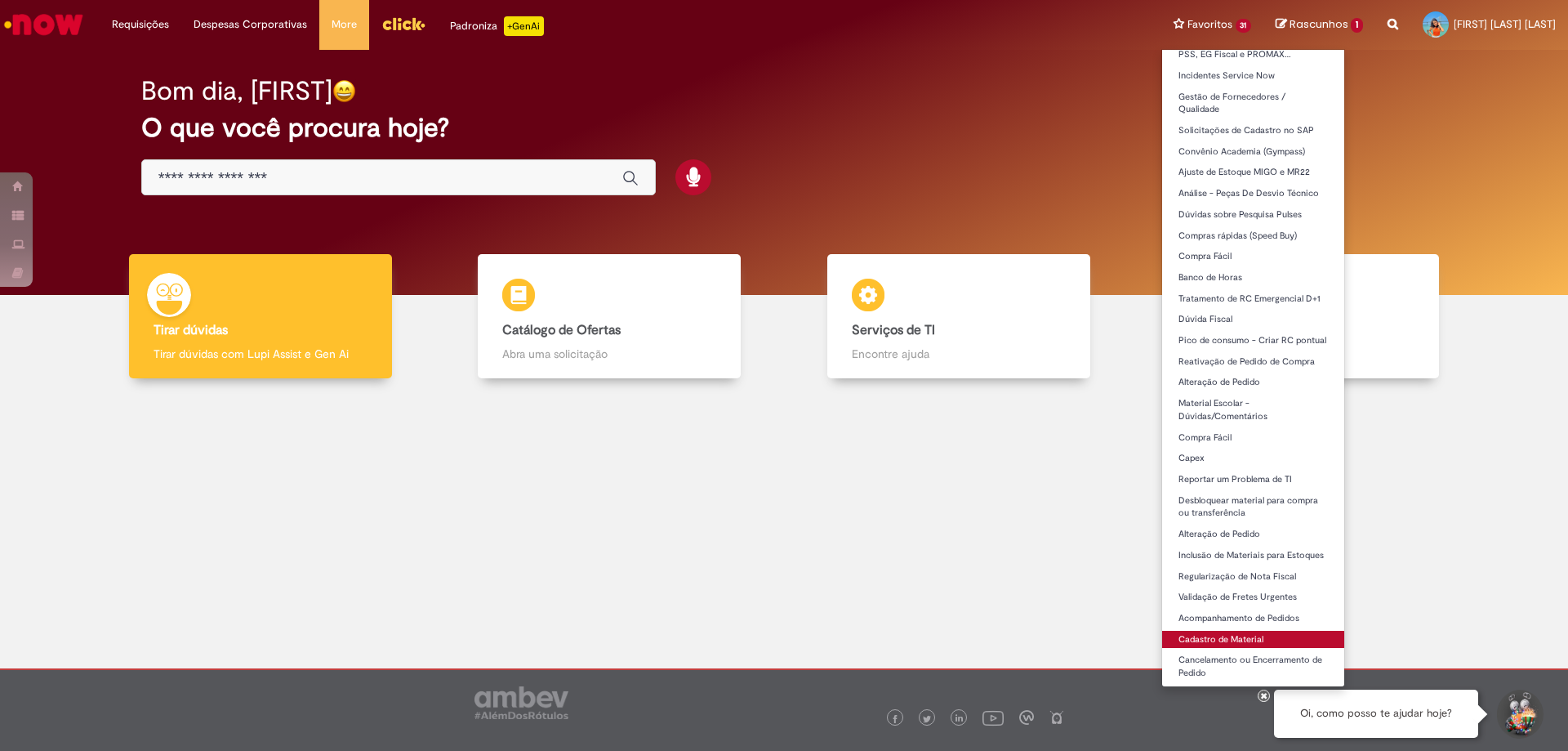 click on "Cadastro de Material" at bounding box center [1254, 640] 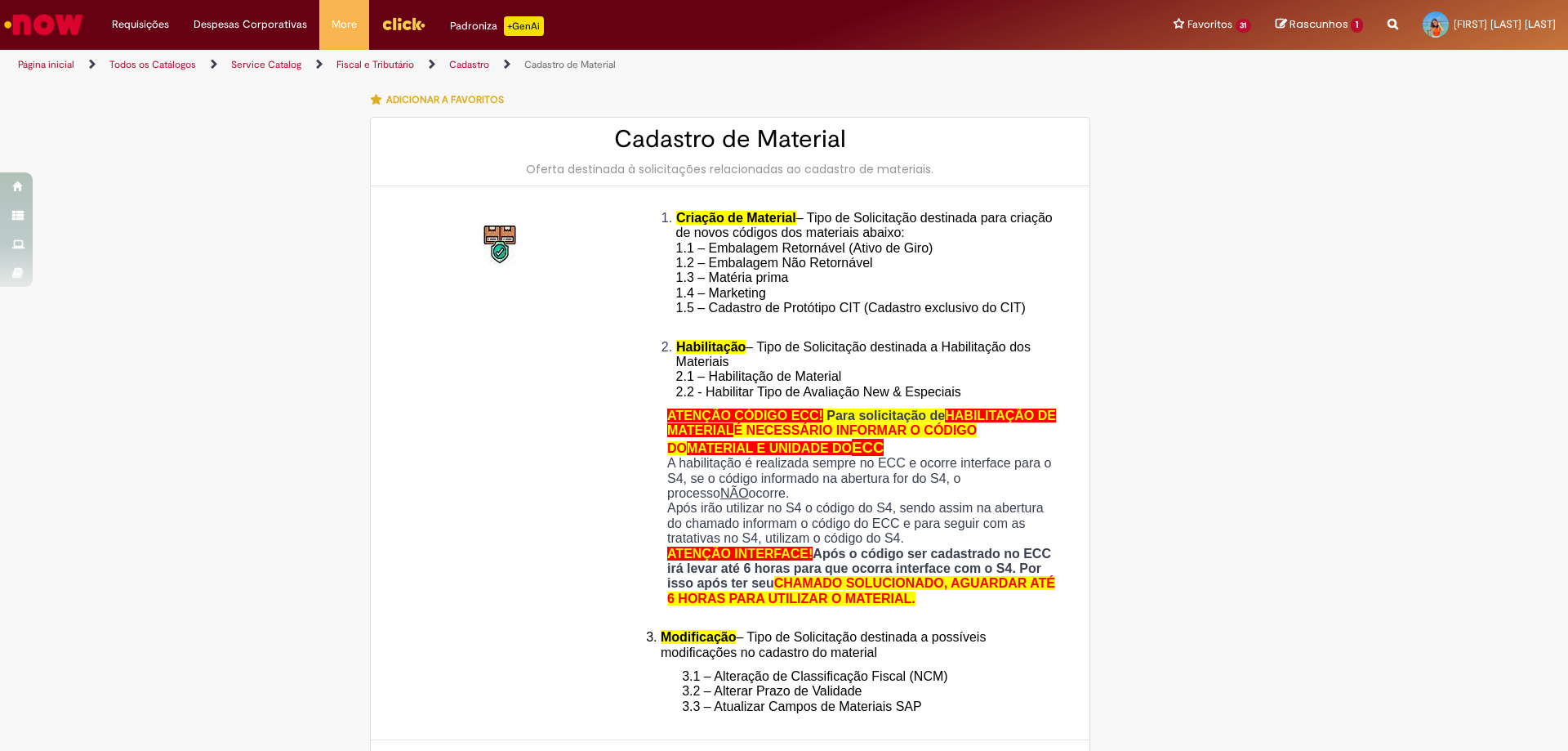 type on "********" 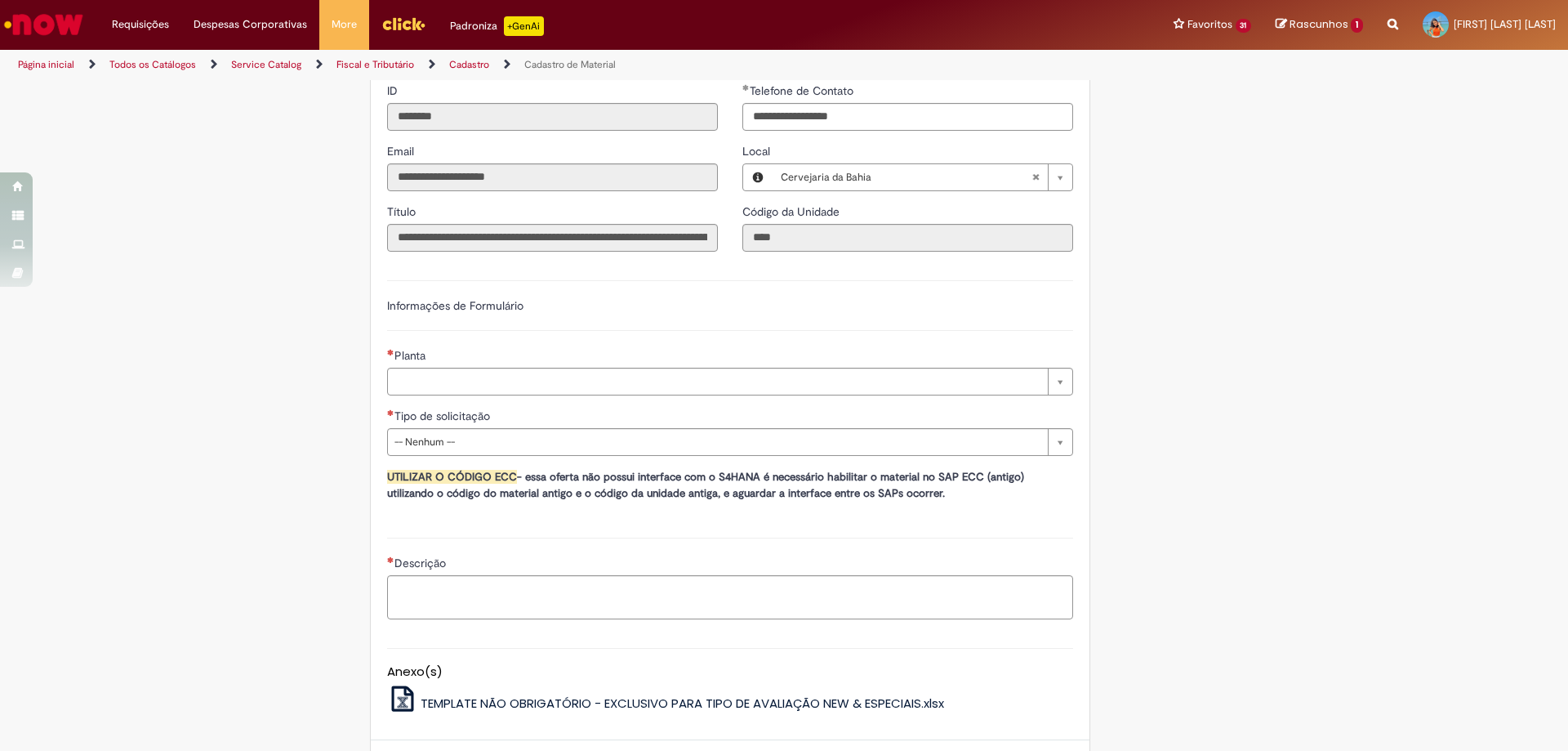 type on "**********" 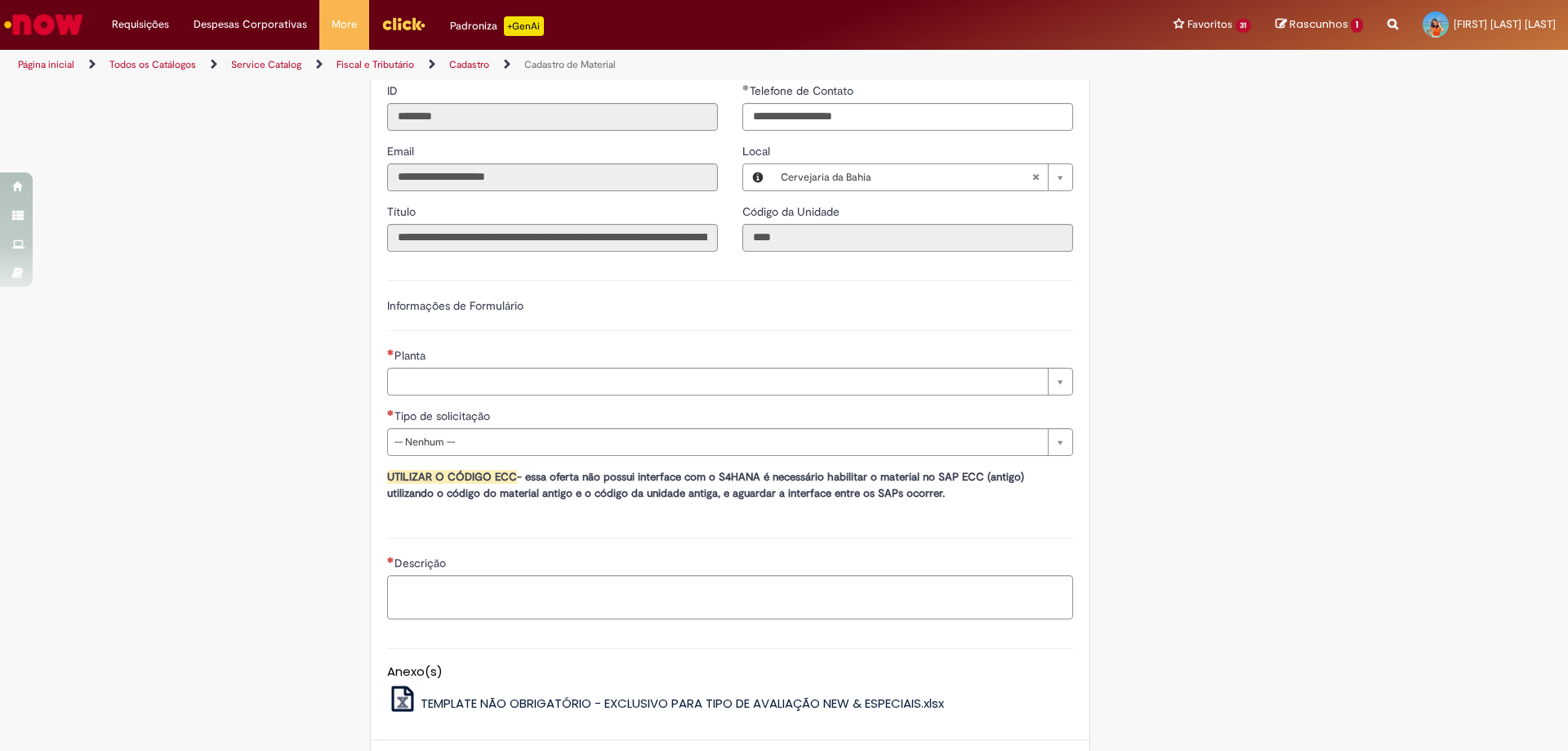 scroll, scrollTop: 876, scrollLeft: 0, axis: vertical 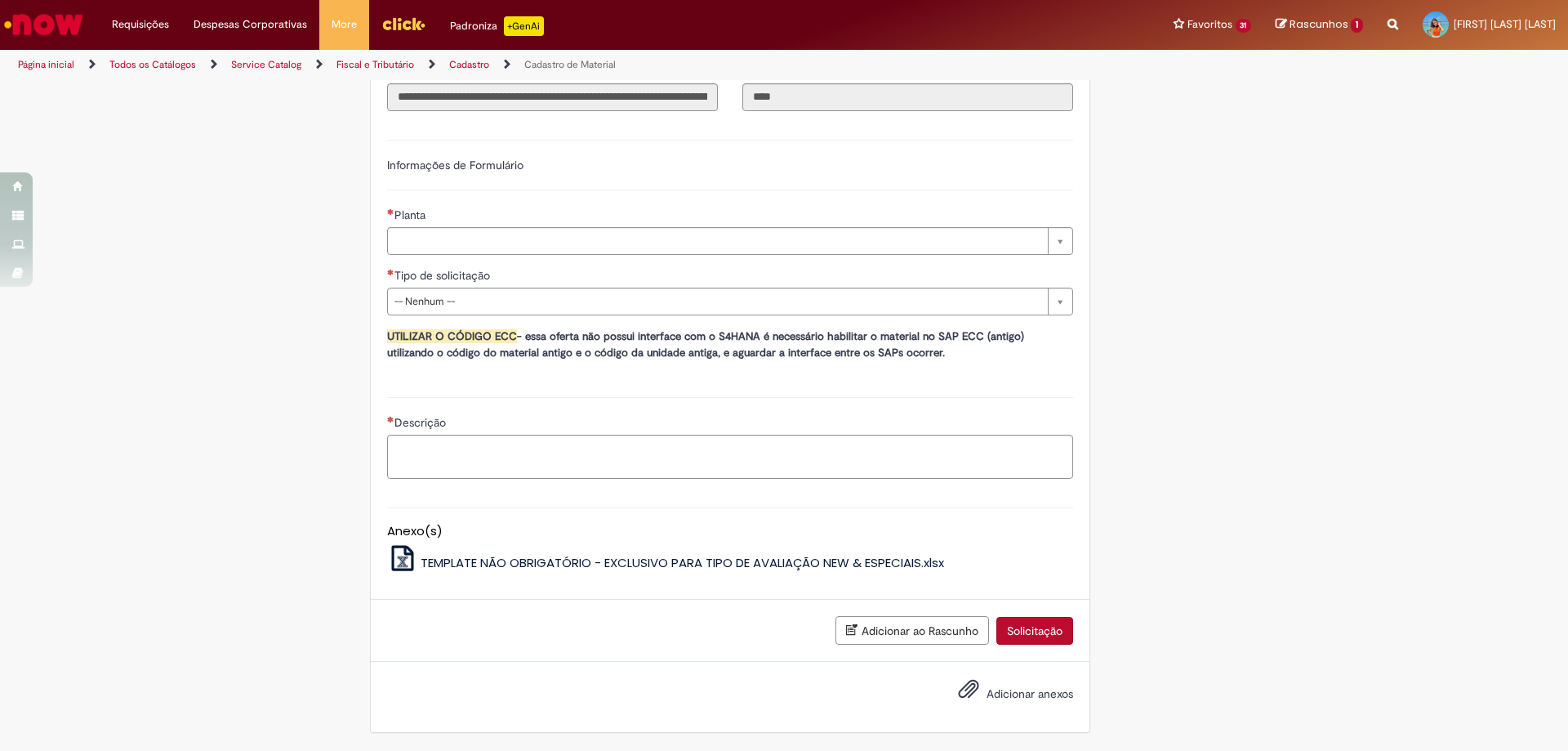 click on "**********" at bounding box center (730, 252) 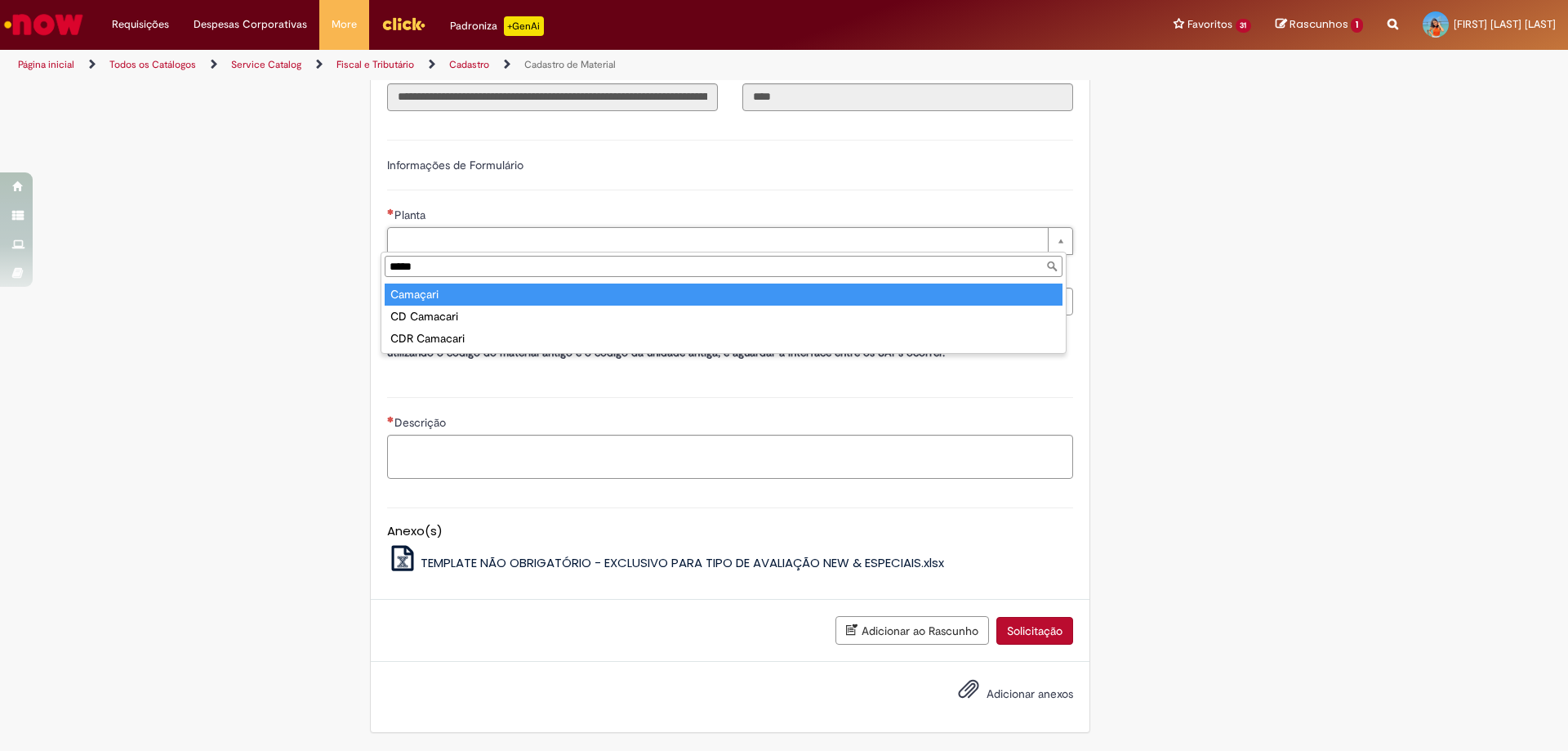 type on "*****" 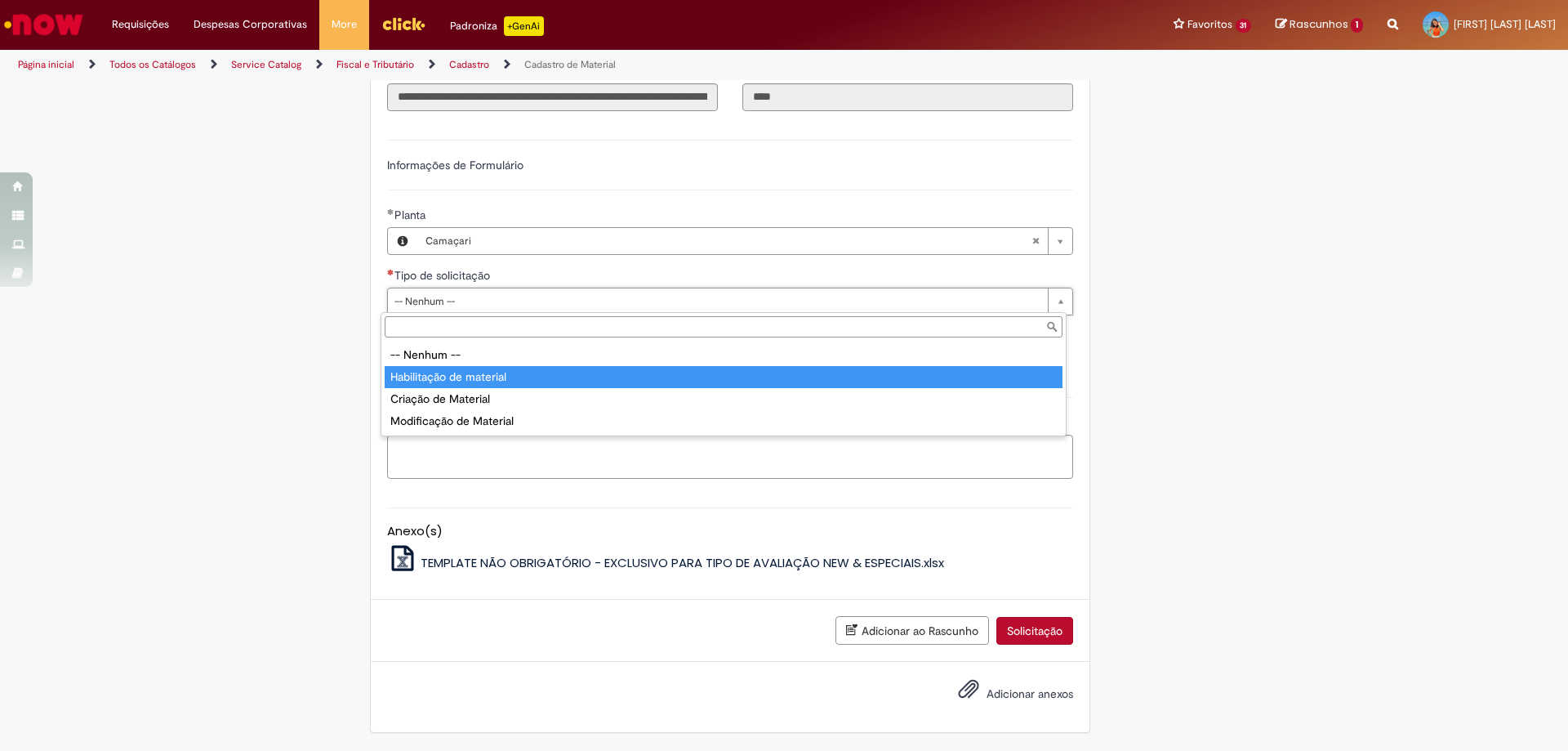 type on "**********" 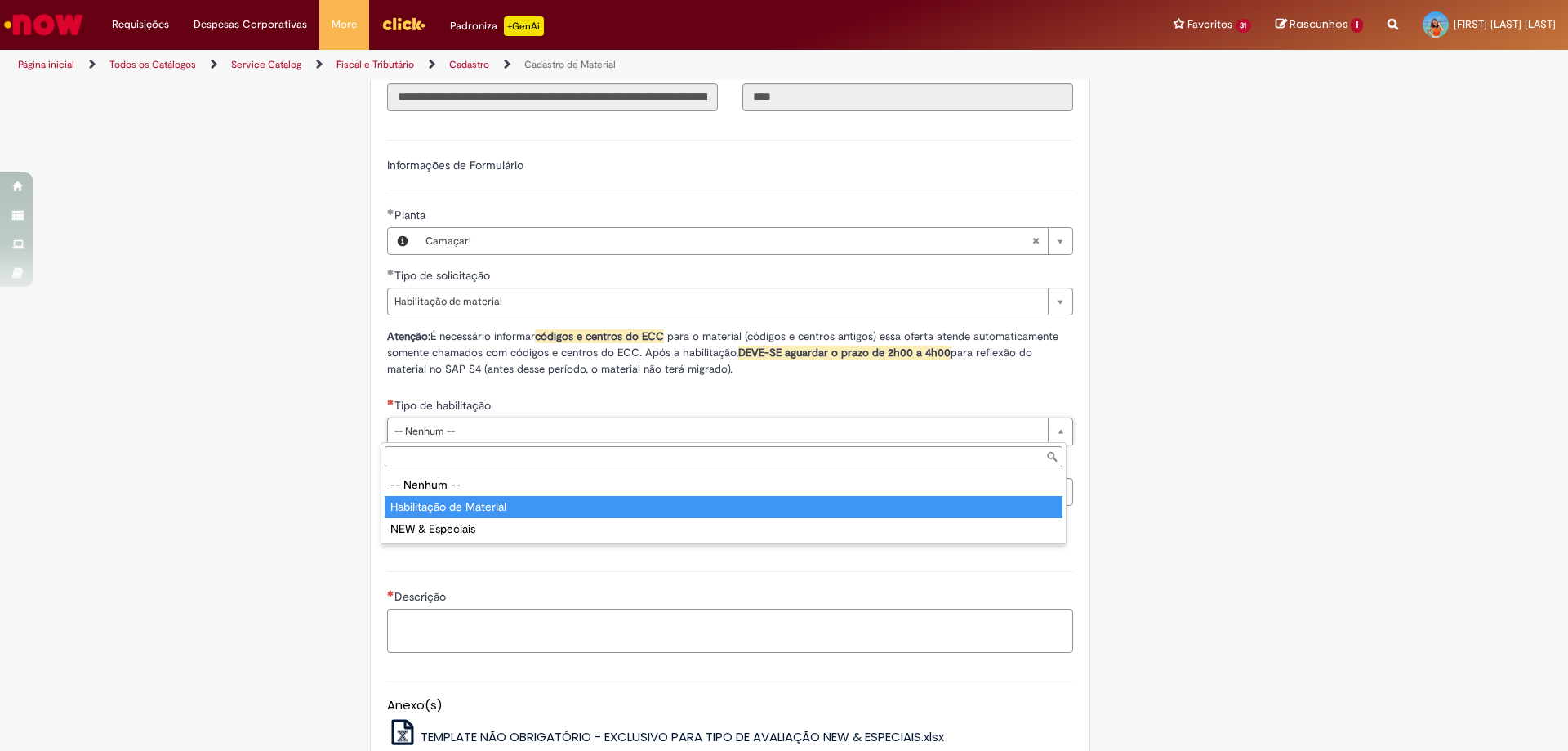 type on "**********" 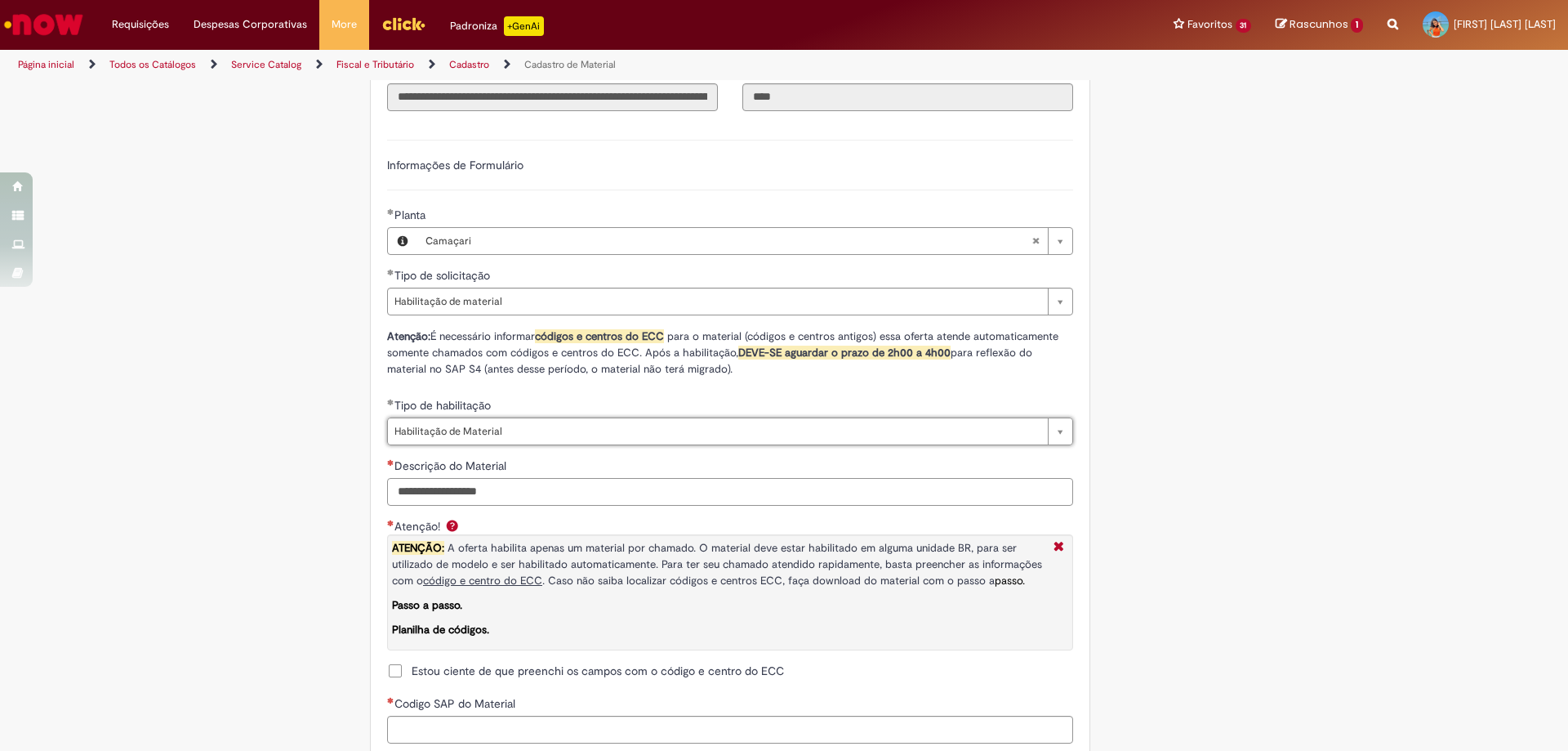 click on "Descrição do Material" at bounding box center [730, 492] 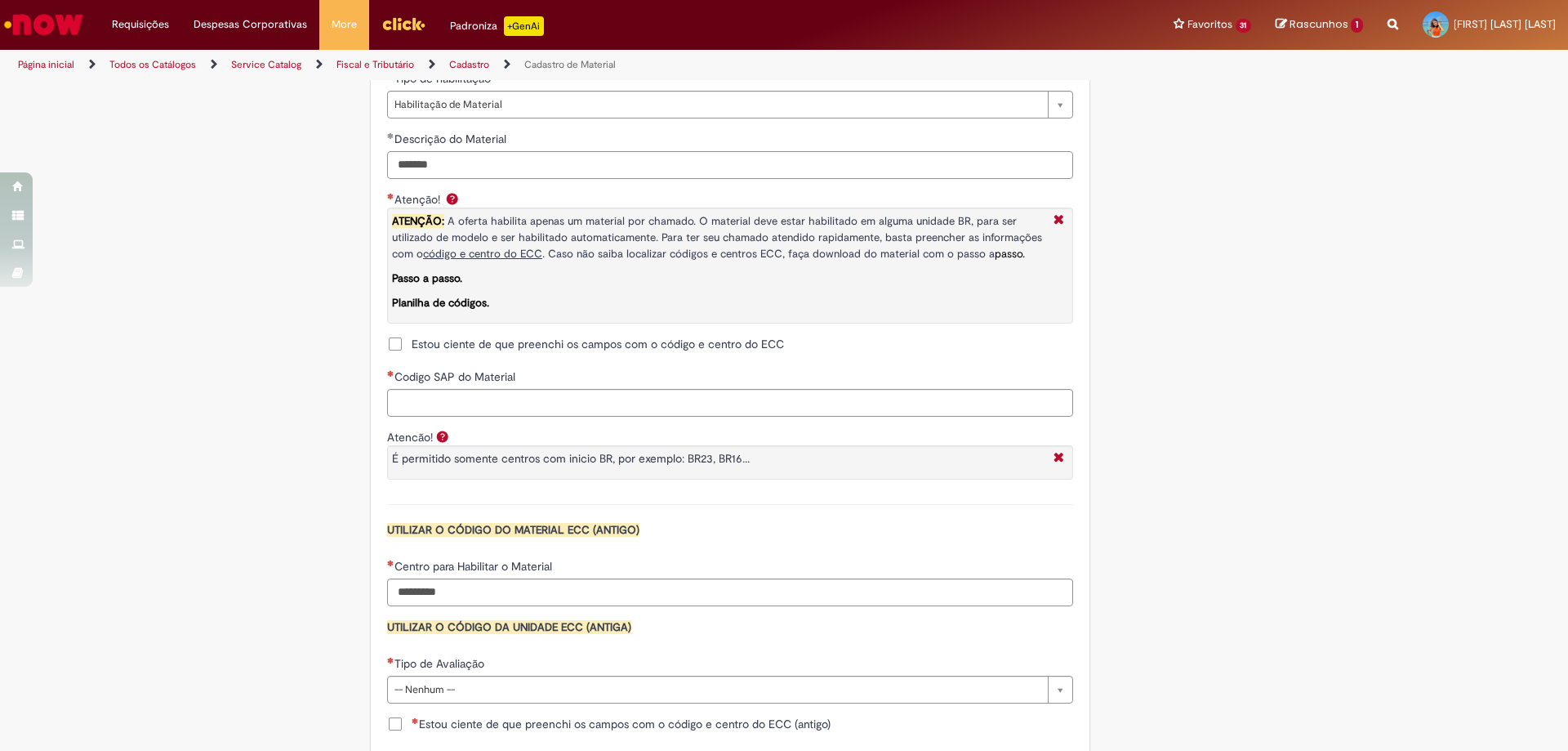 scroll, scrollTop: 1285, scrollLeft: 0, axis: vertical 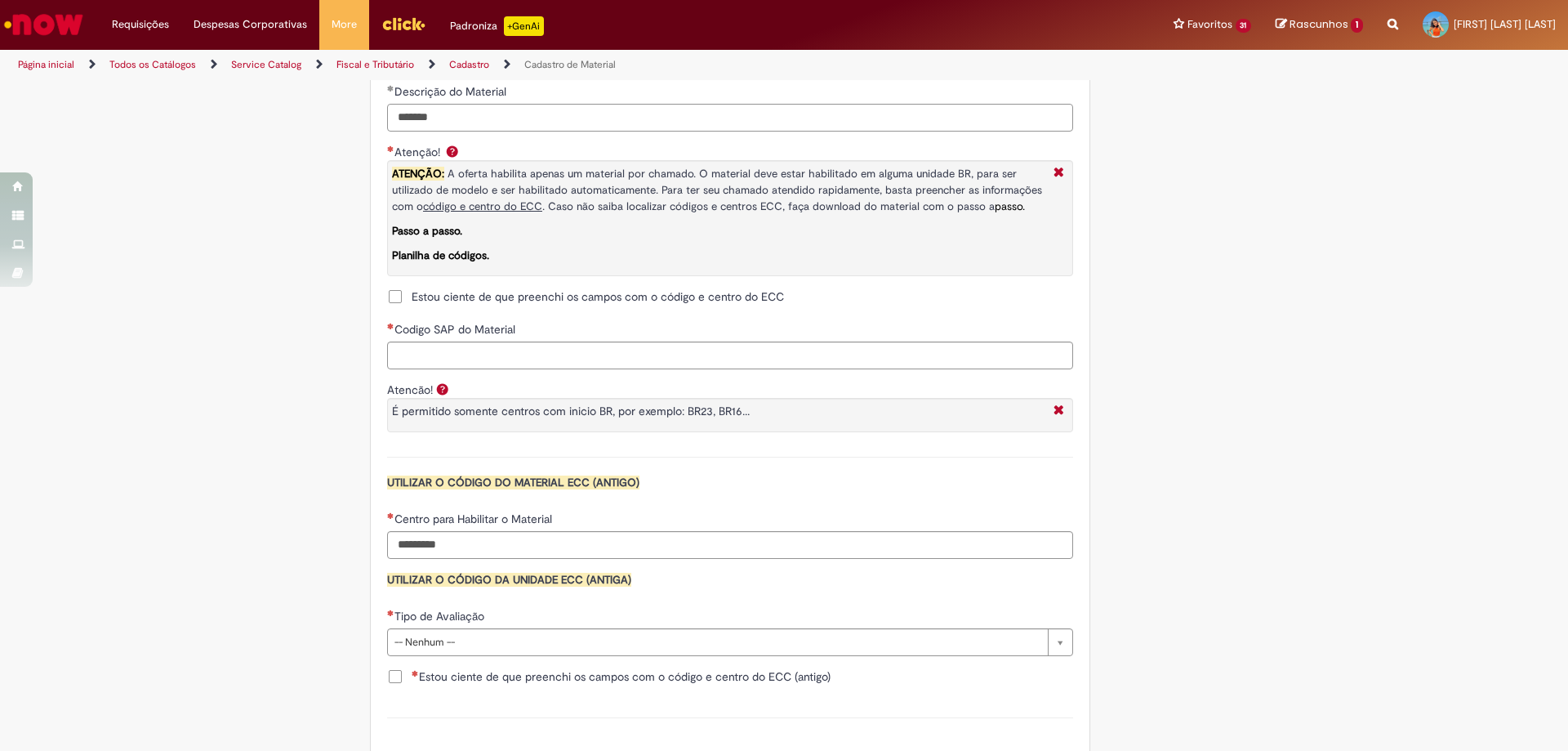 drag, startPoint x: 446, startPoint y: 85, endPoint x: 336, endPoint y: 85, distance: 110 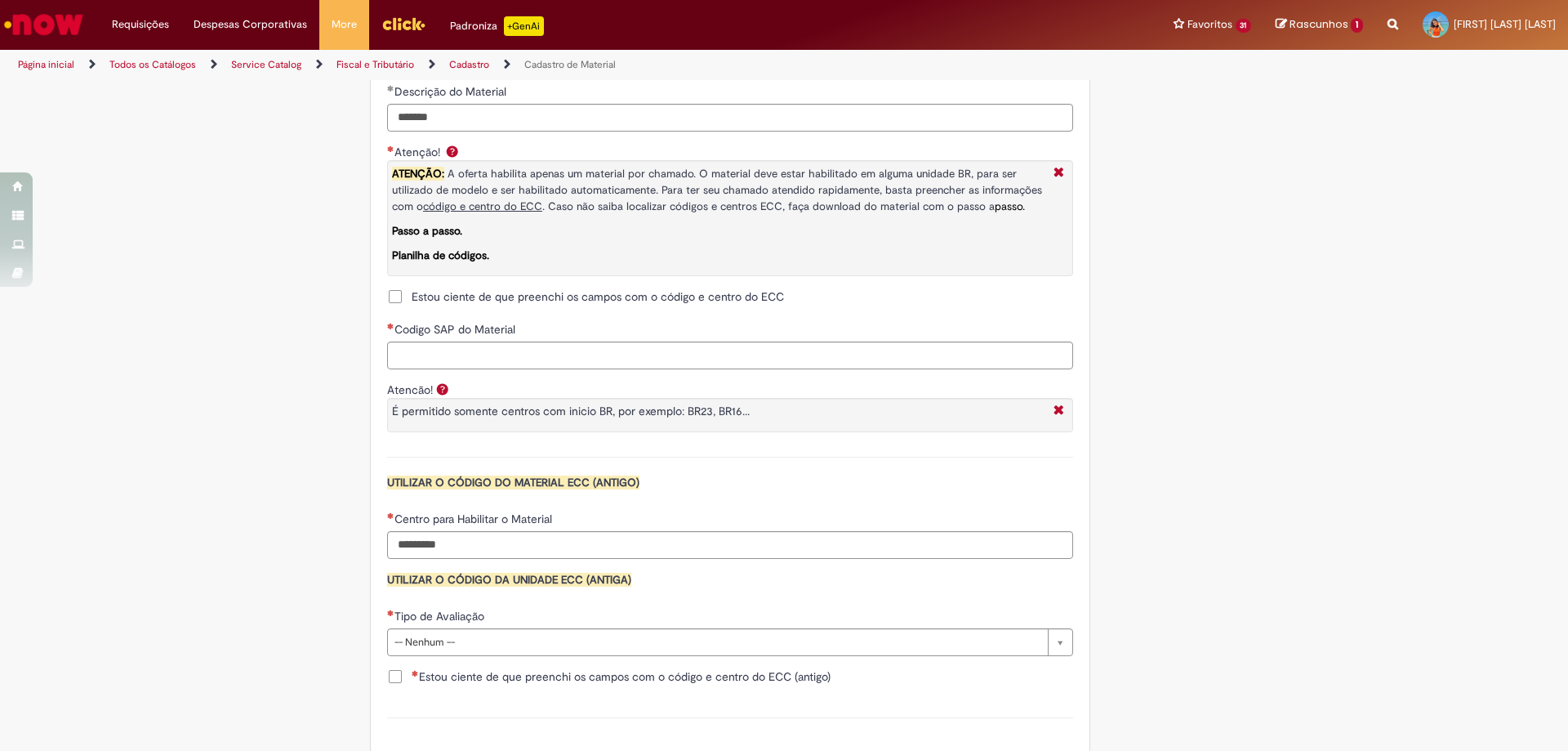 click on "**********" at bounding box center (730, 225) 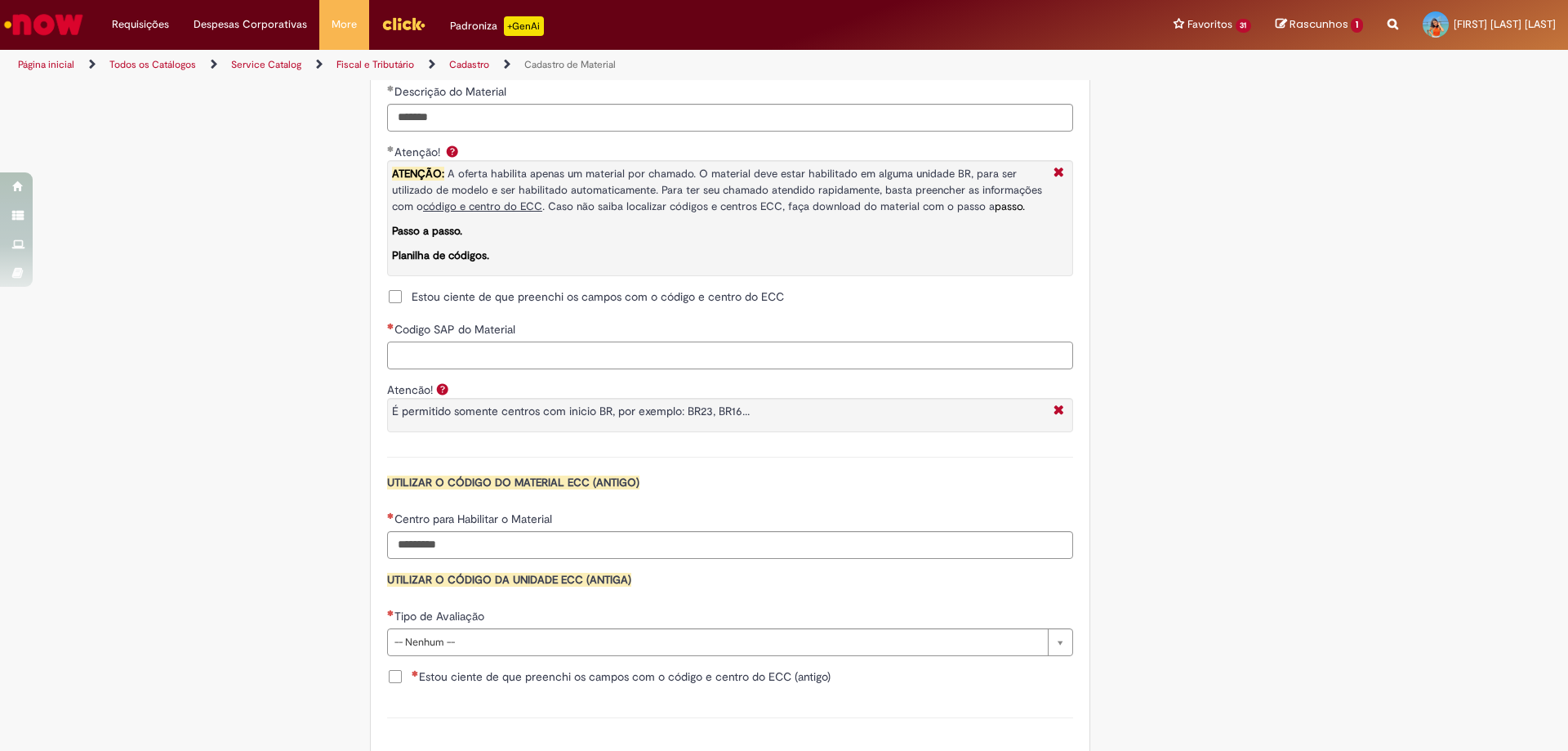 click on "Codigo SAP do Material" at bounding box center (730, 355) 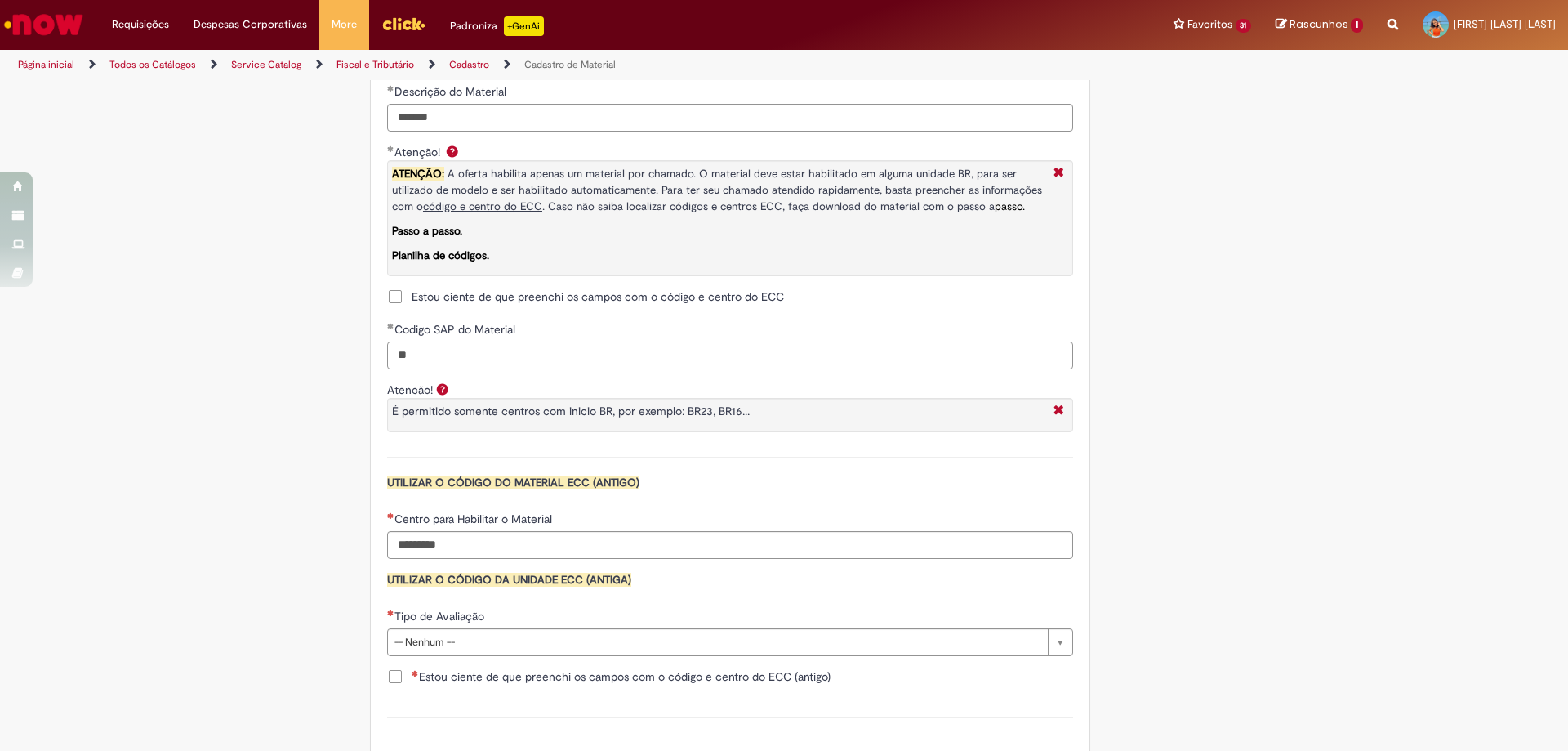type on "*" 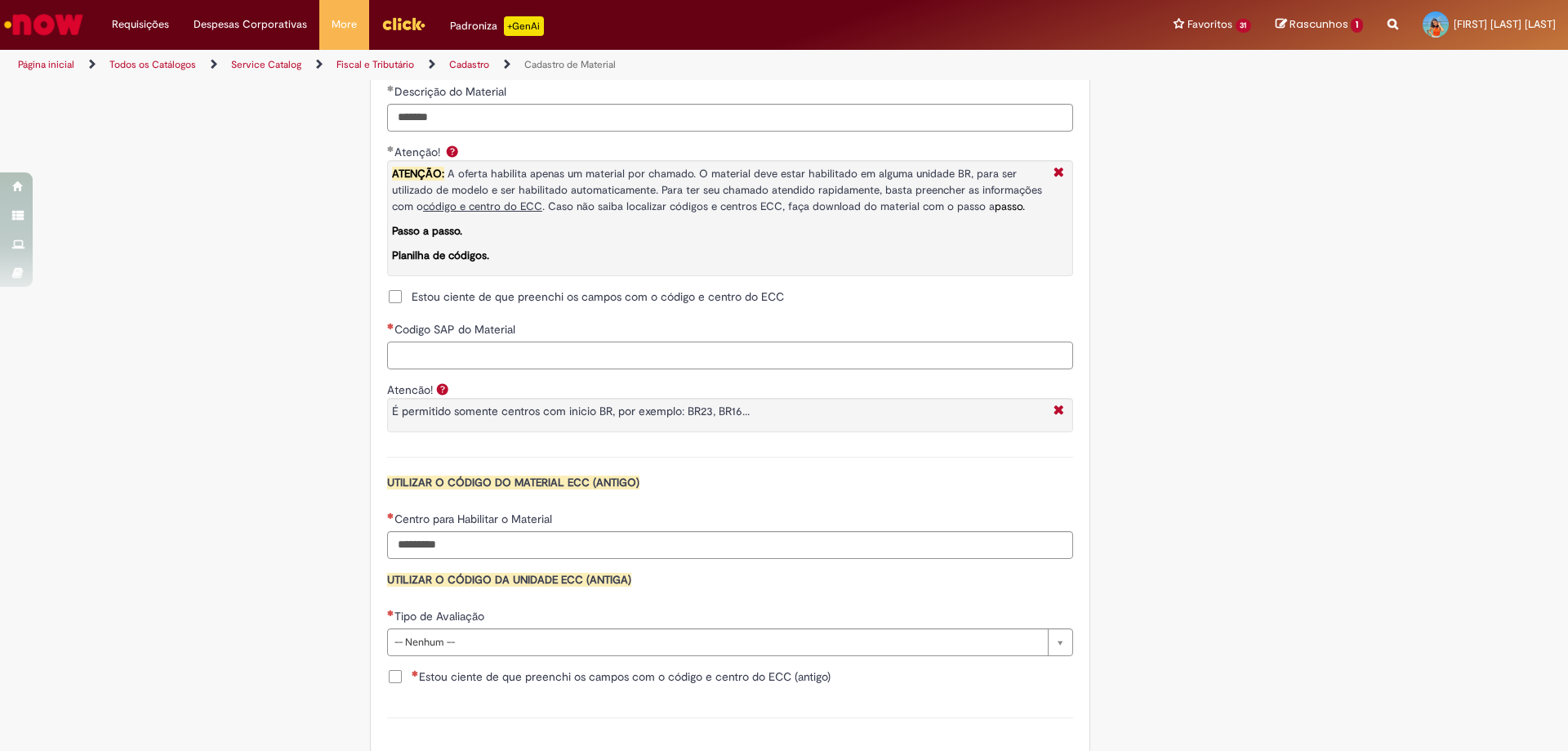 paste on "********" 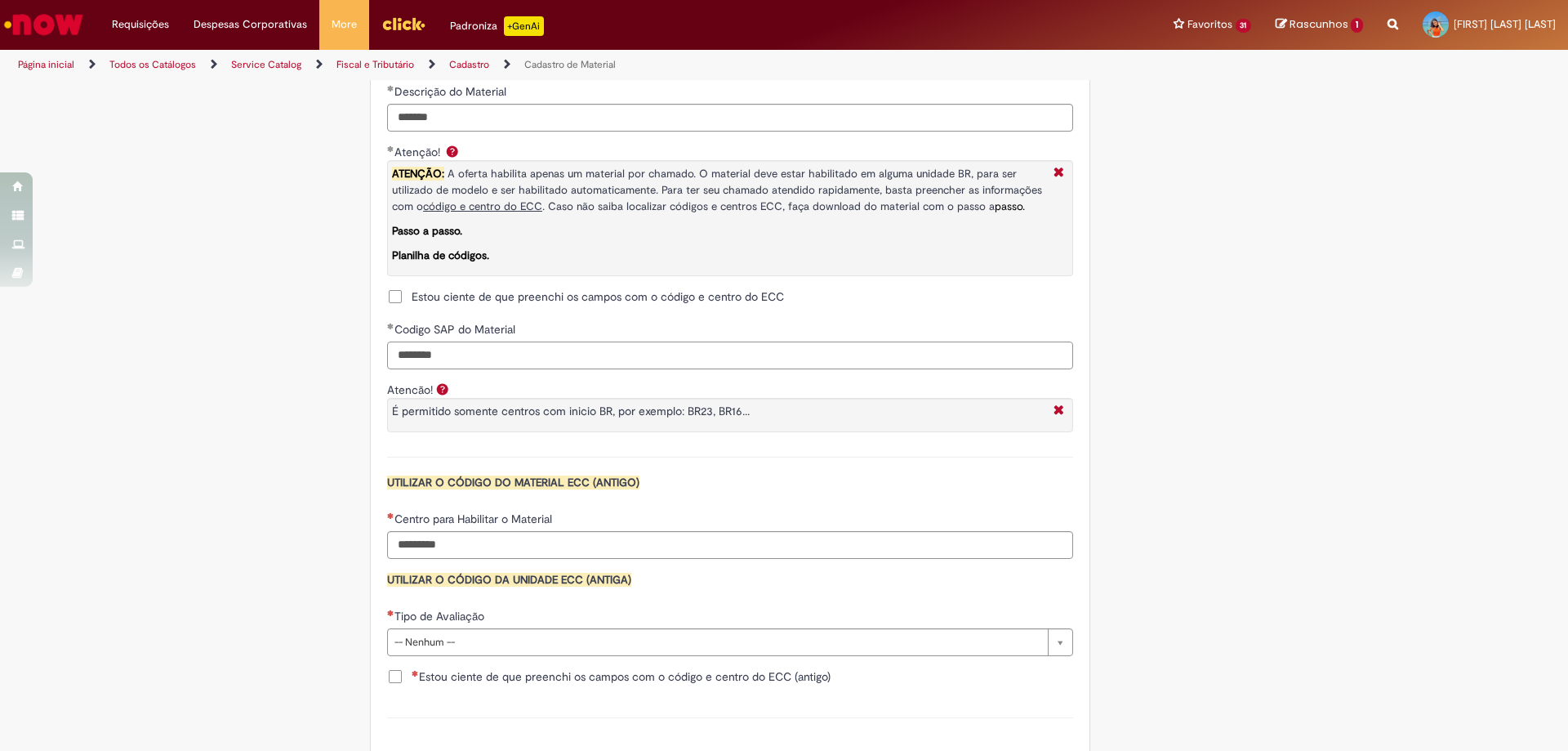 type on "********" 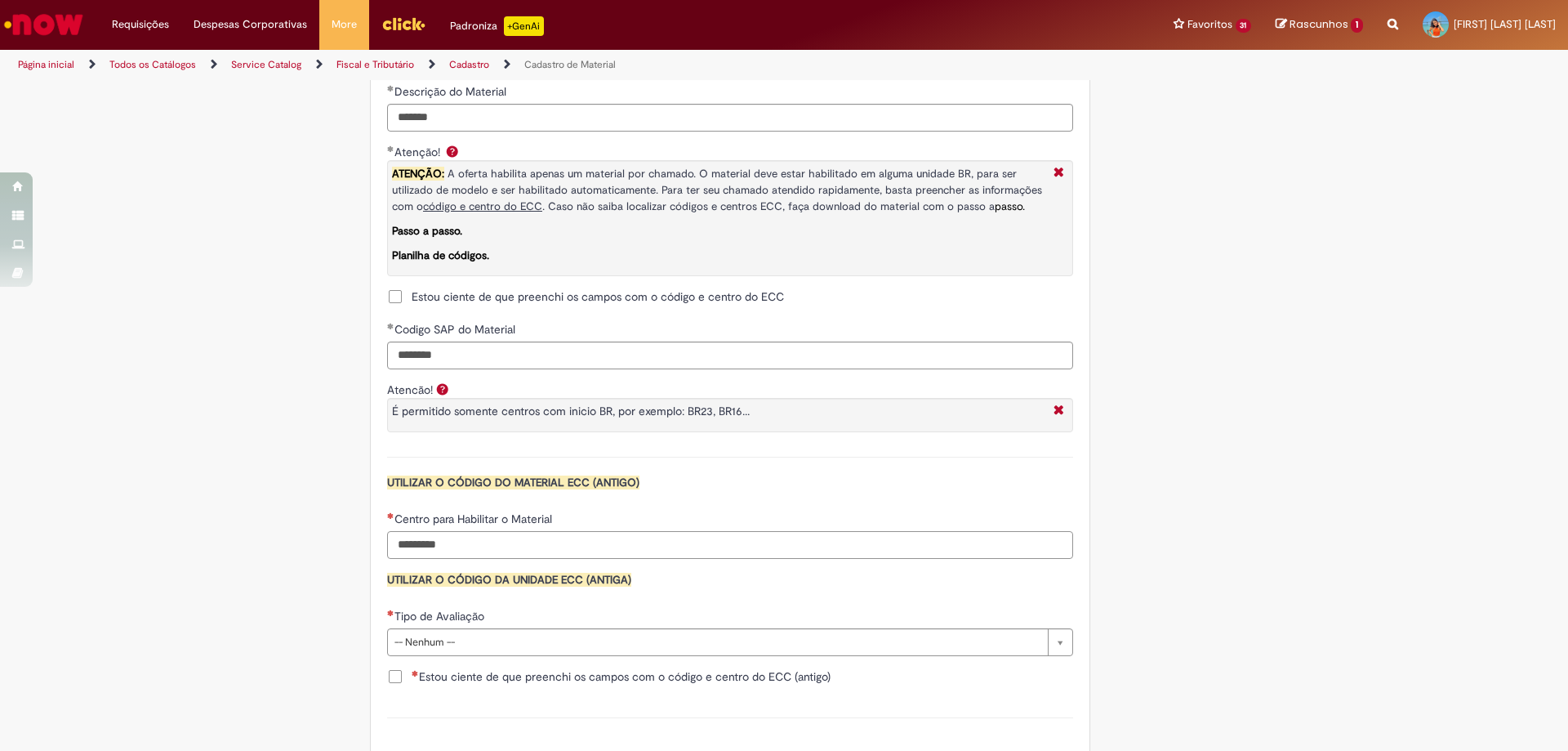 click on "Centro para Habilitar o Material" at bounding box center [730, 545] 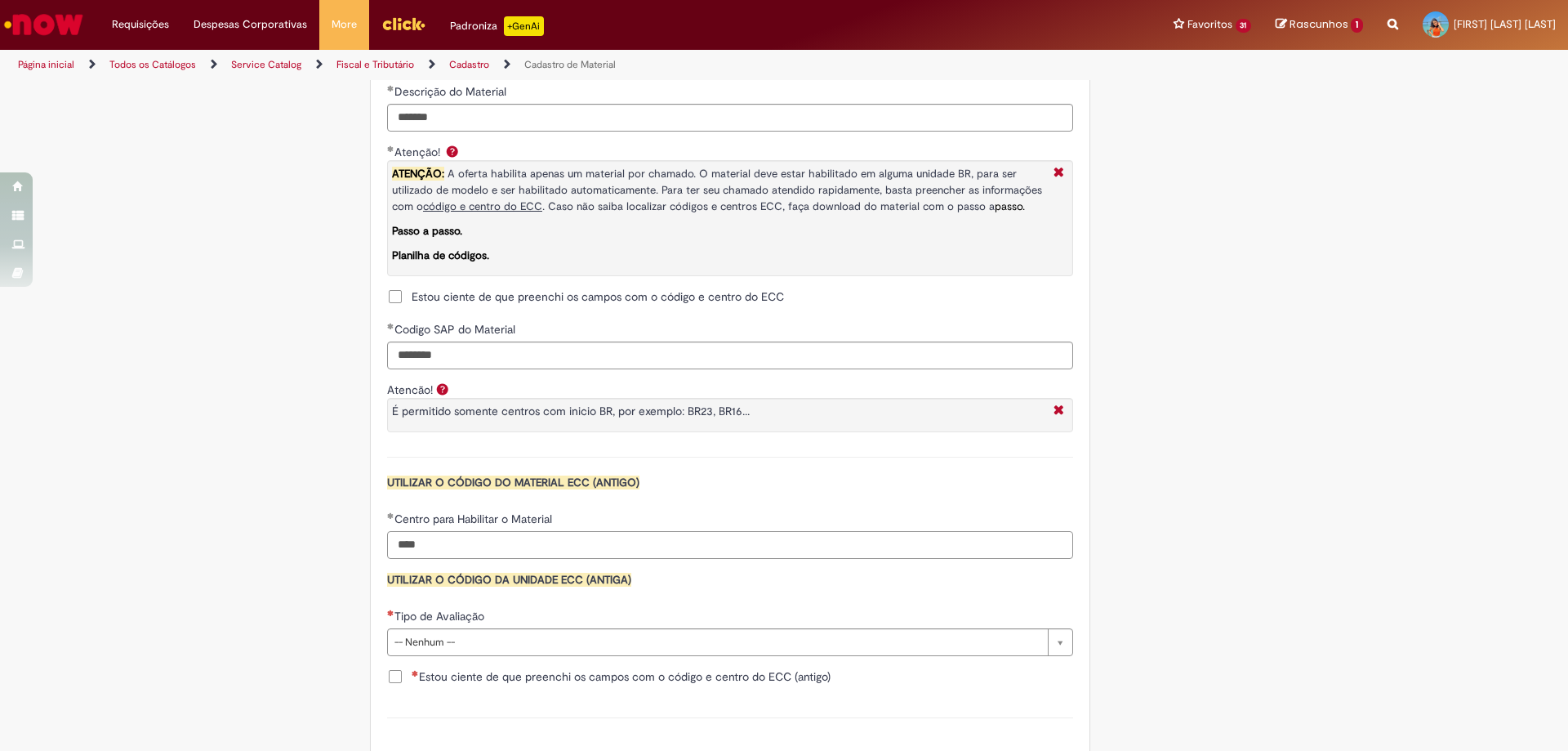 scroll, scrollTop: 1332, scrollLeft: 0, axis: vertical 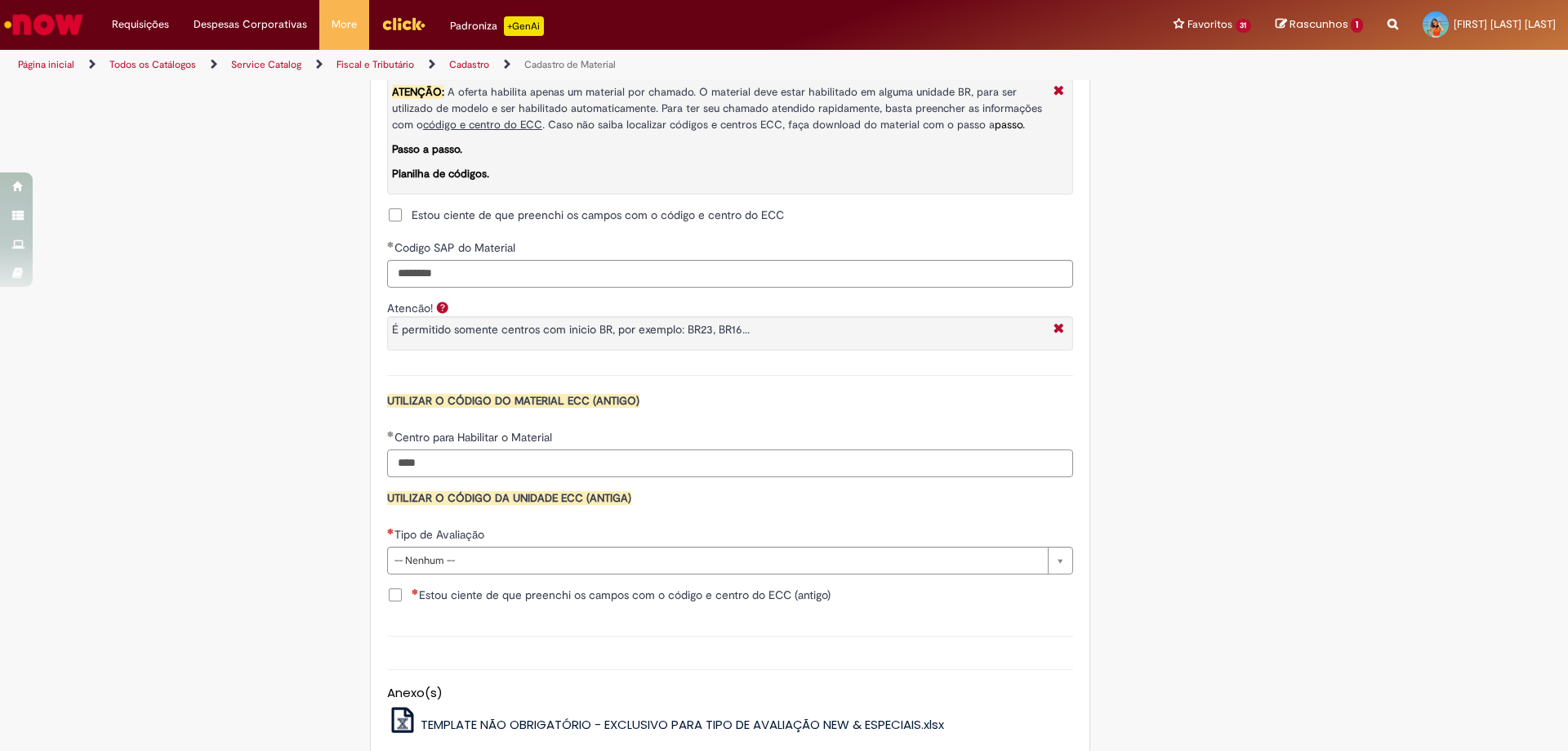 type on "****" 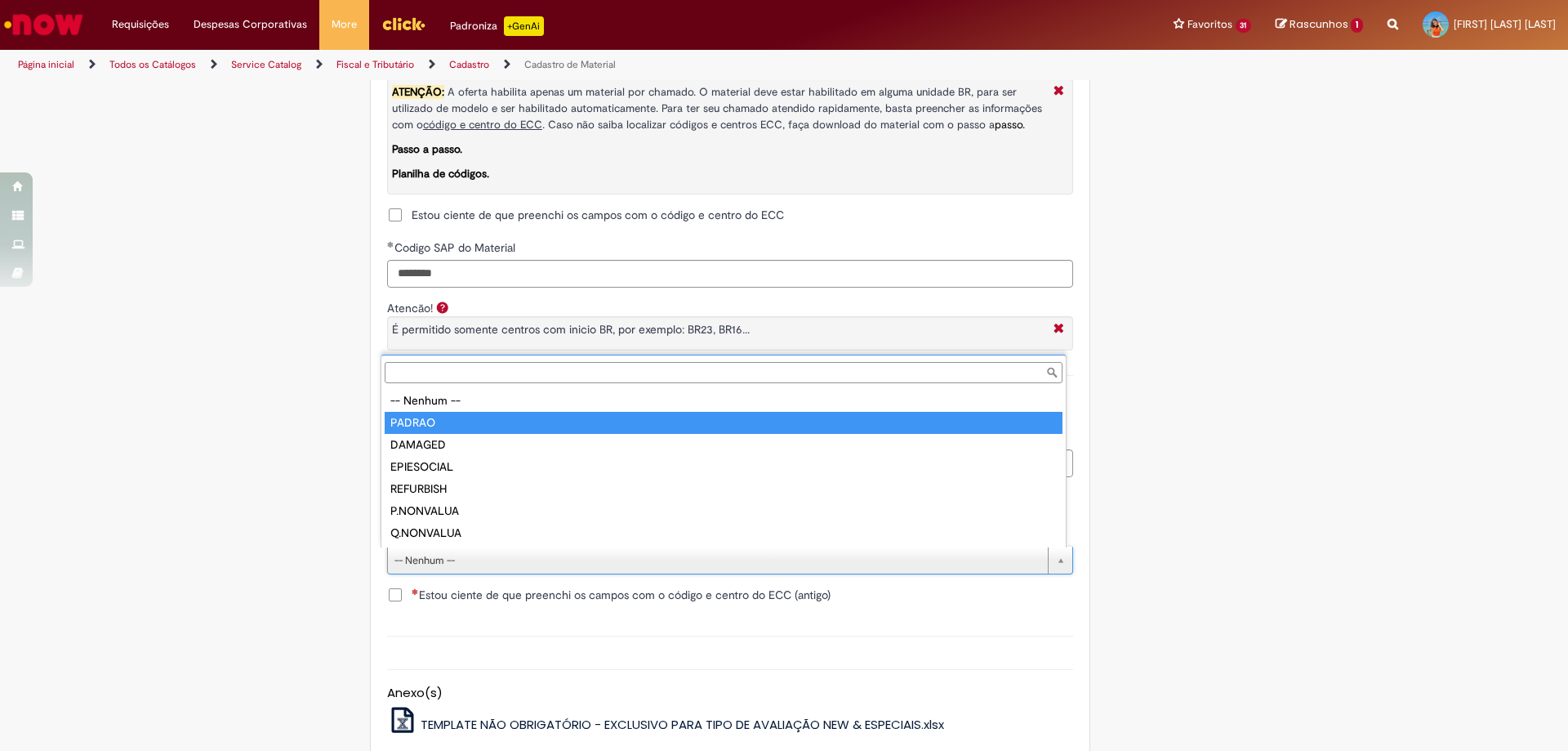 type on "******" 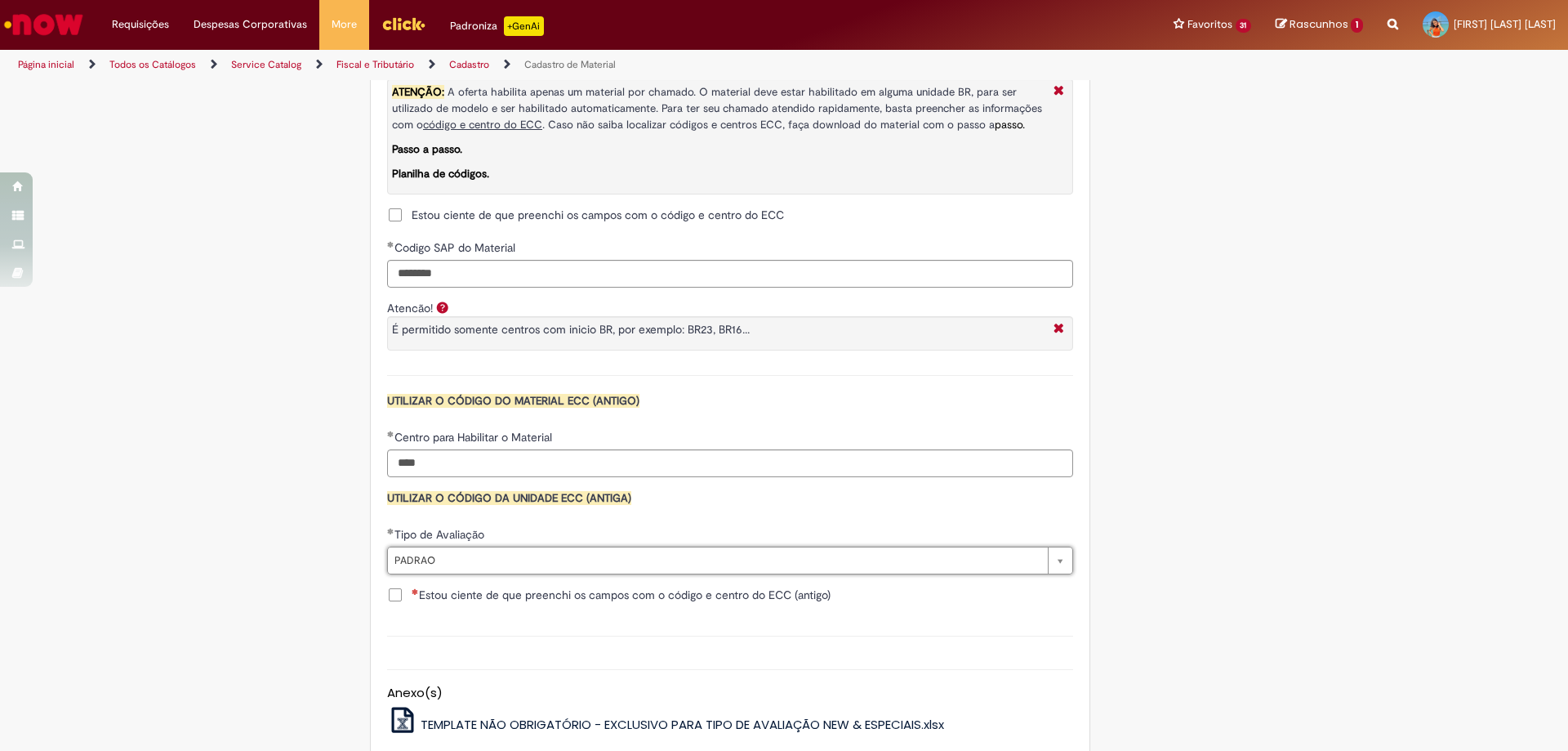 scroll, scrollTop: 1414, scrollLeft: 0, axis: vertical 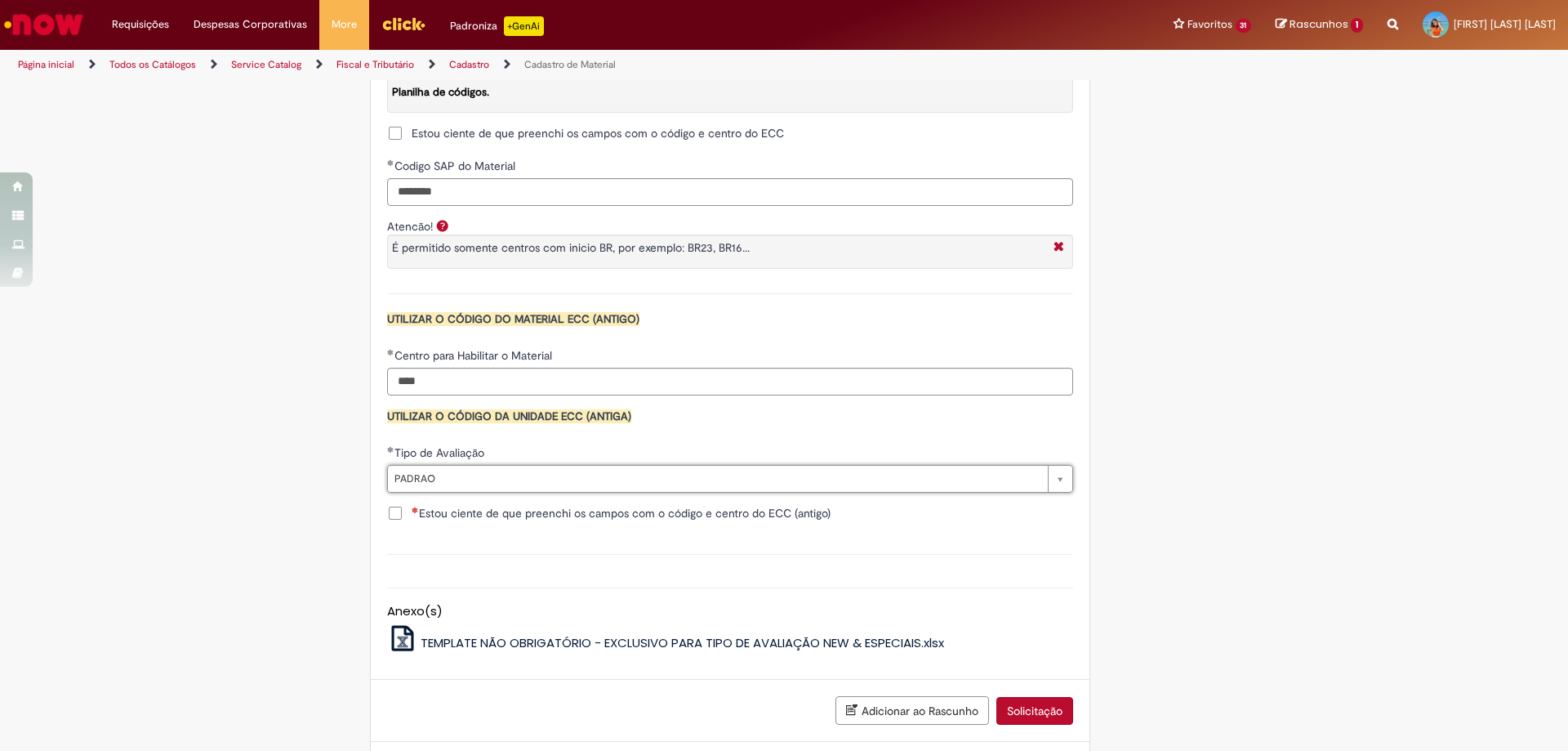 click on "Estou ciente de que preenchi os campos com o código e centro do ECC  (antigo)" at bounding box center [621, 513] 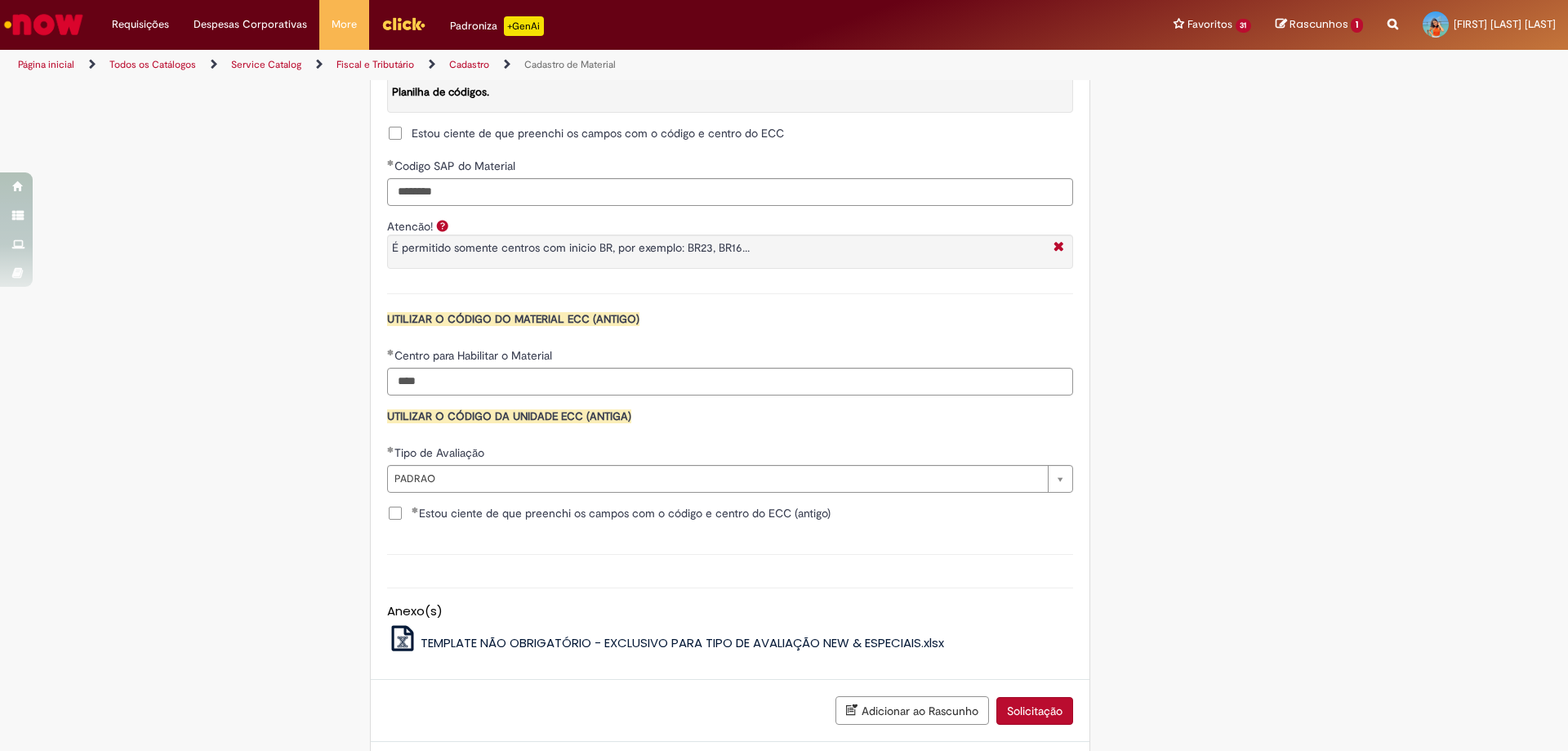 click on "Solicitação" at bounding box center (1035, 711) 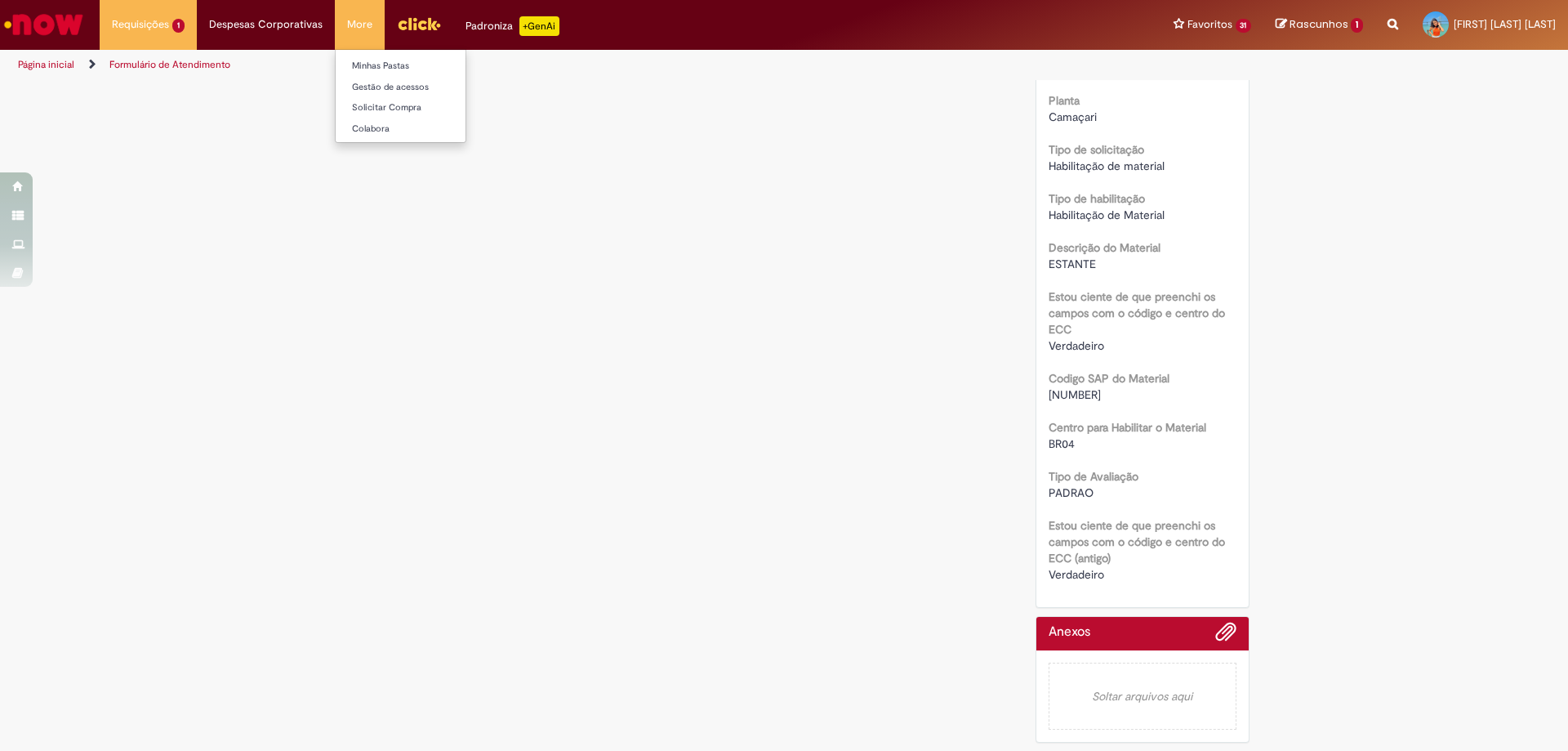 scroll, scrollTop: 0, scrollLeft: 0, axis: both 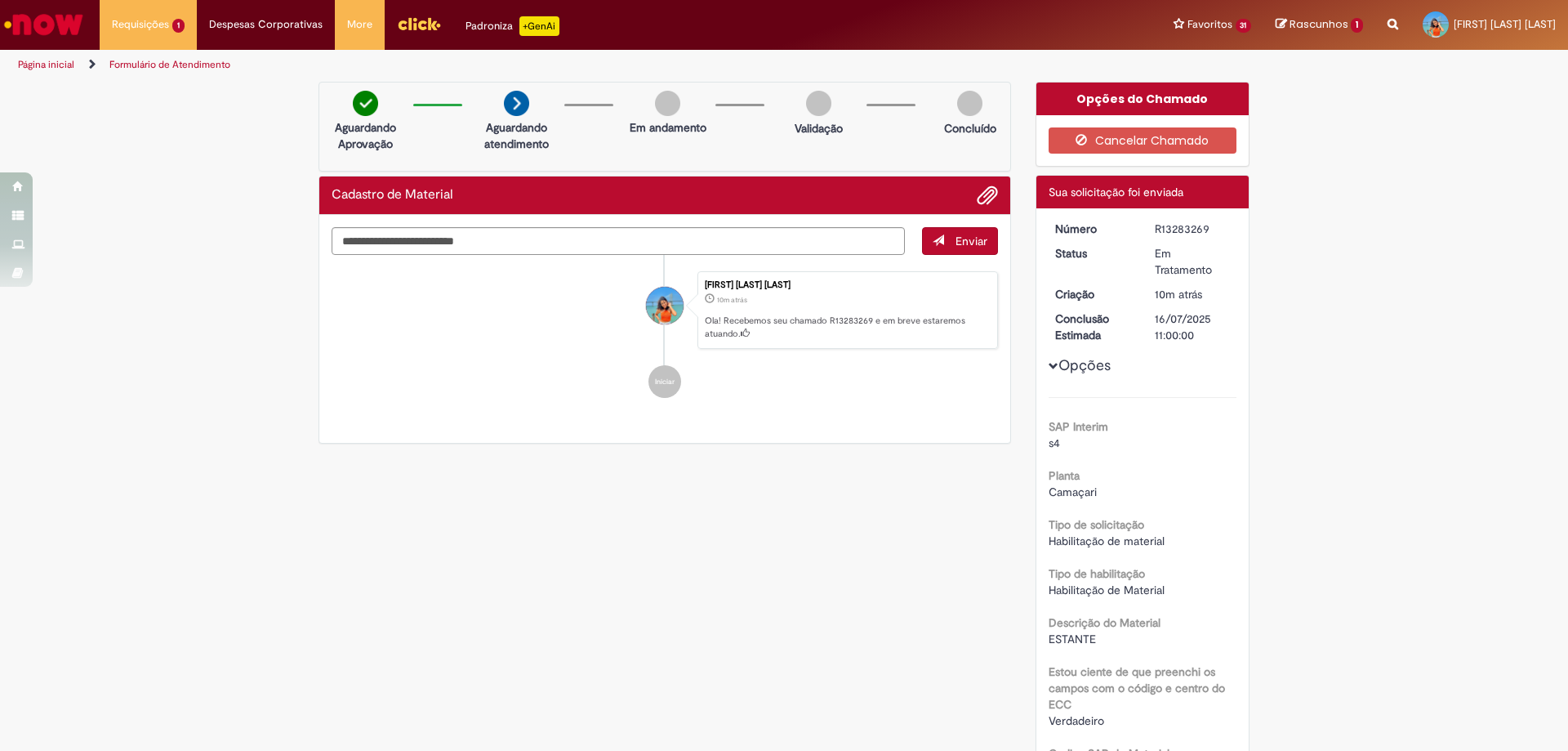 click on "[FIRST] [LAST] [LAST]
[TIME] atrás [TIME] minutos atrás
Ola! Recebemos seu chamado R13283269 e em breve estaremos atuando.
Iniciar" at bounding box center (665, 335) 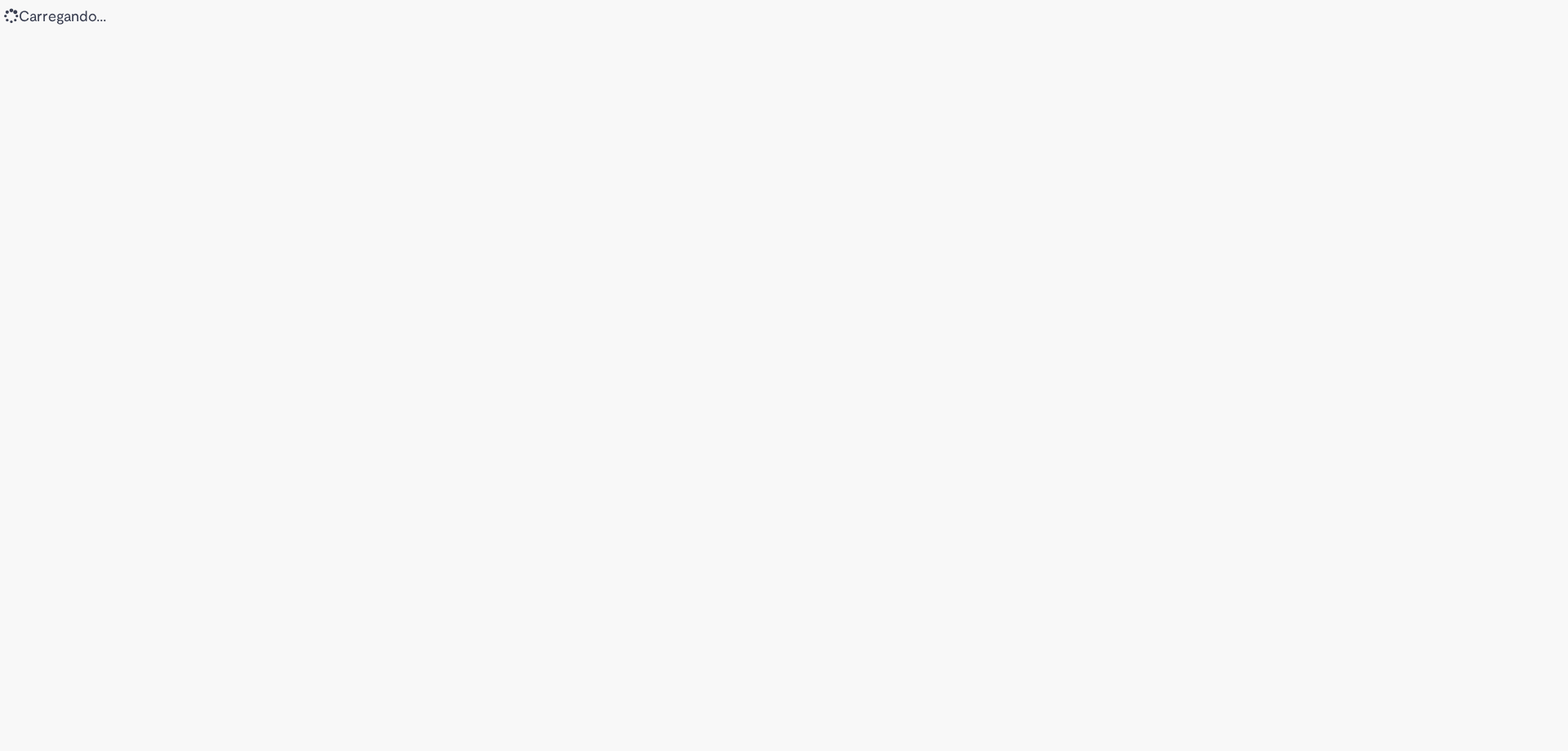 scroll, scrollTop: 0, scrollLeft: 0, axis: both 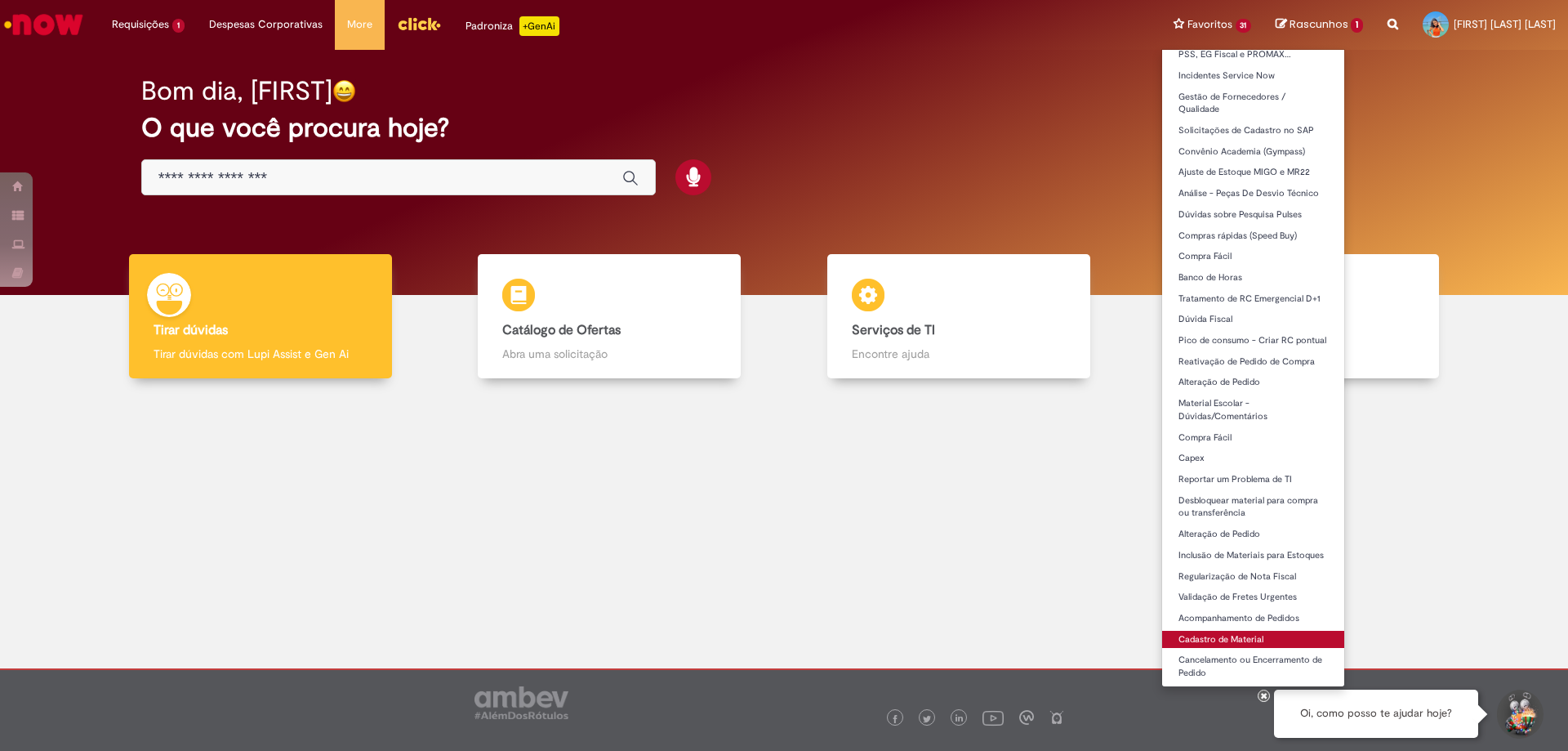 click on "Cadastro de Material" at bounding box center (1254, 640) 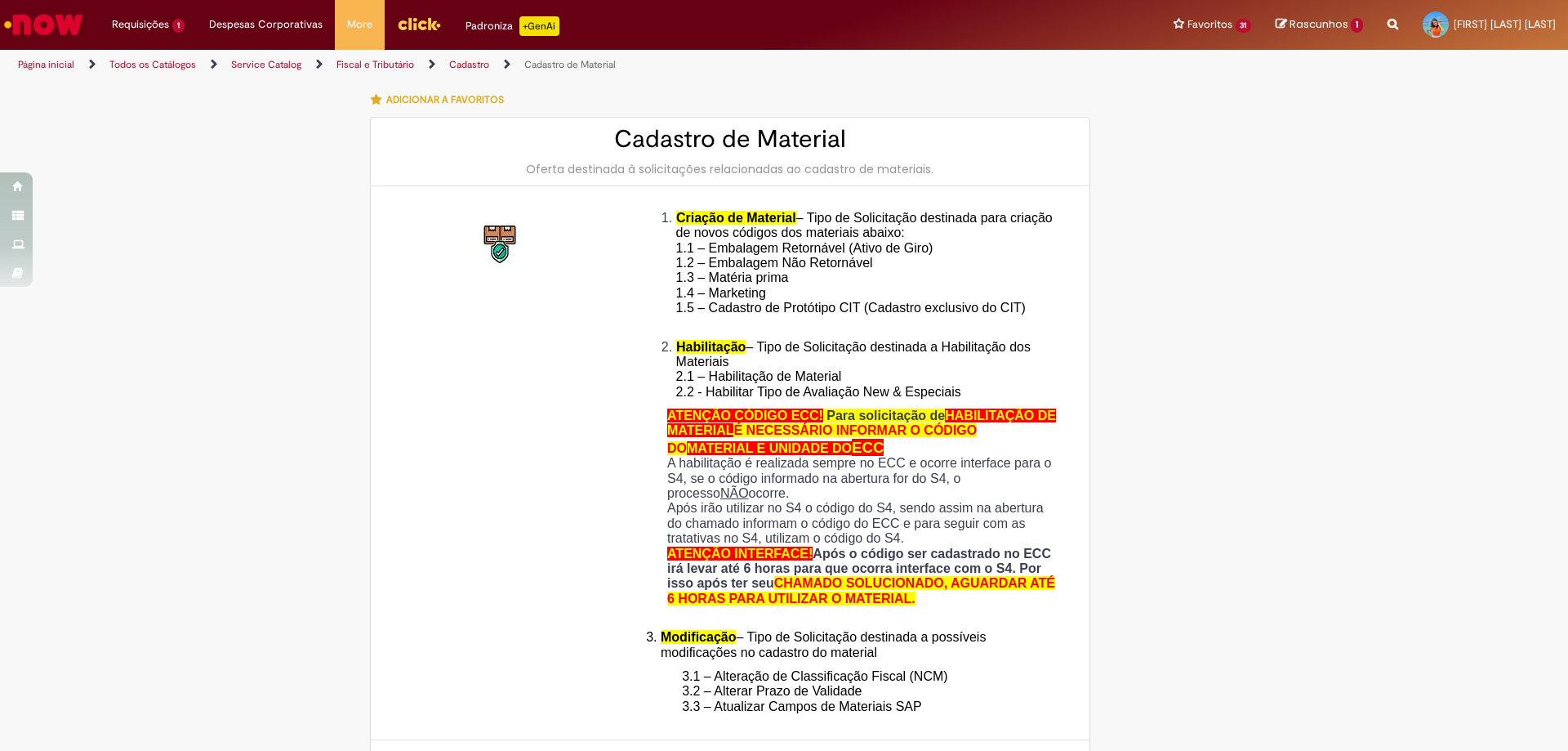 type on "********" 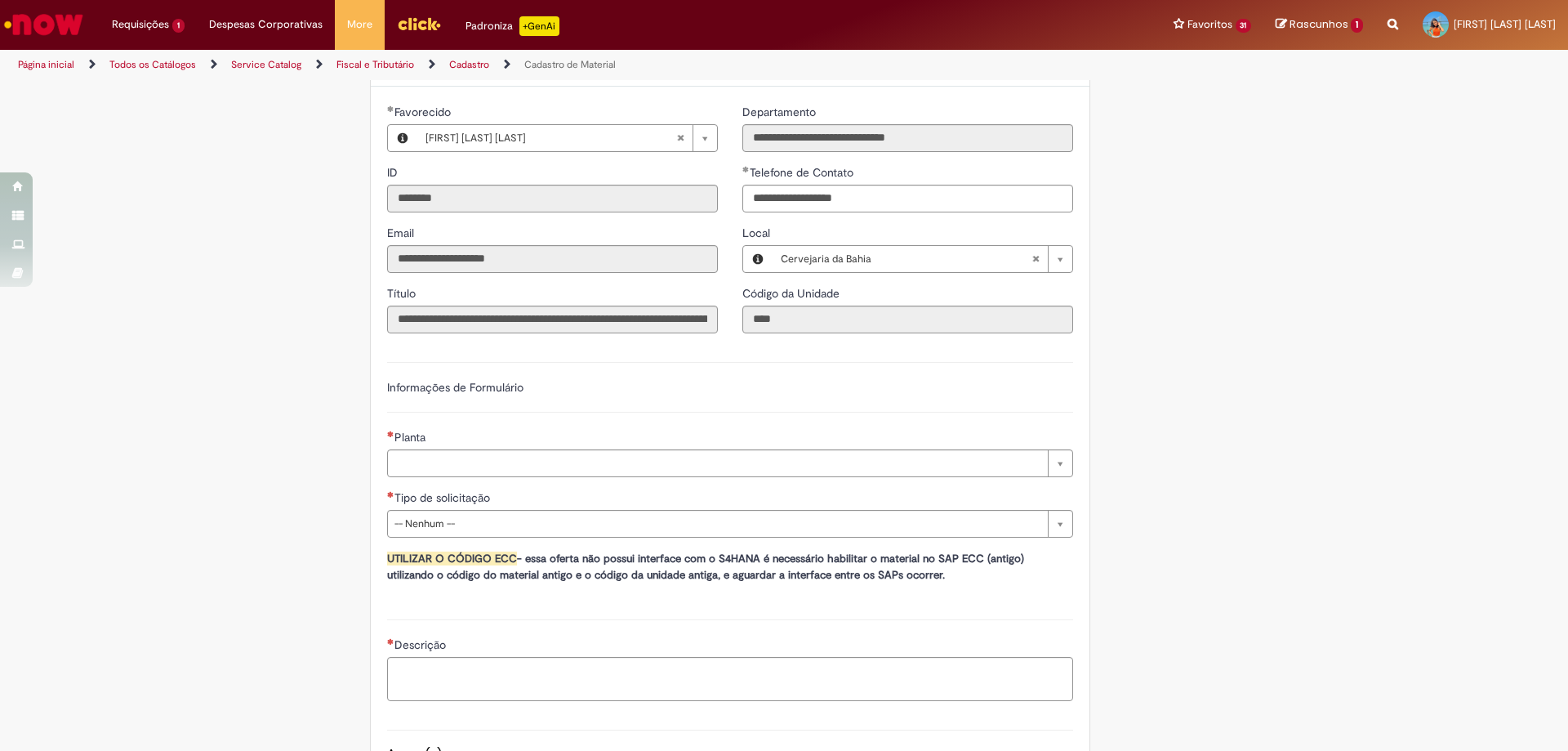 scroll, scrollTop: 735, scrollLeft: 0, axis: vertical 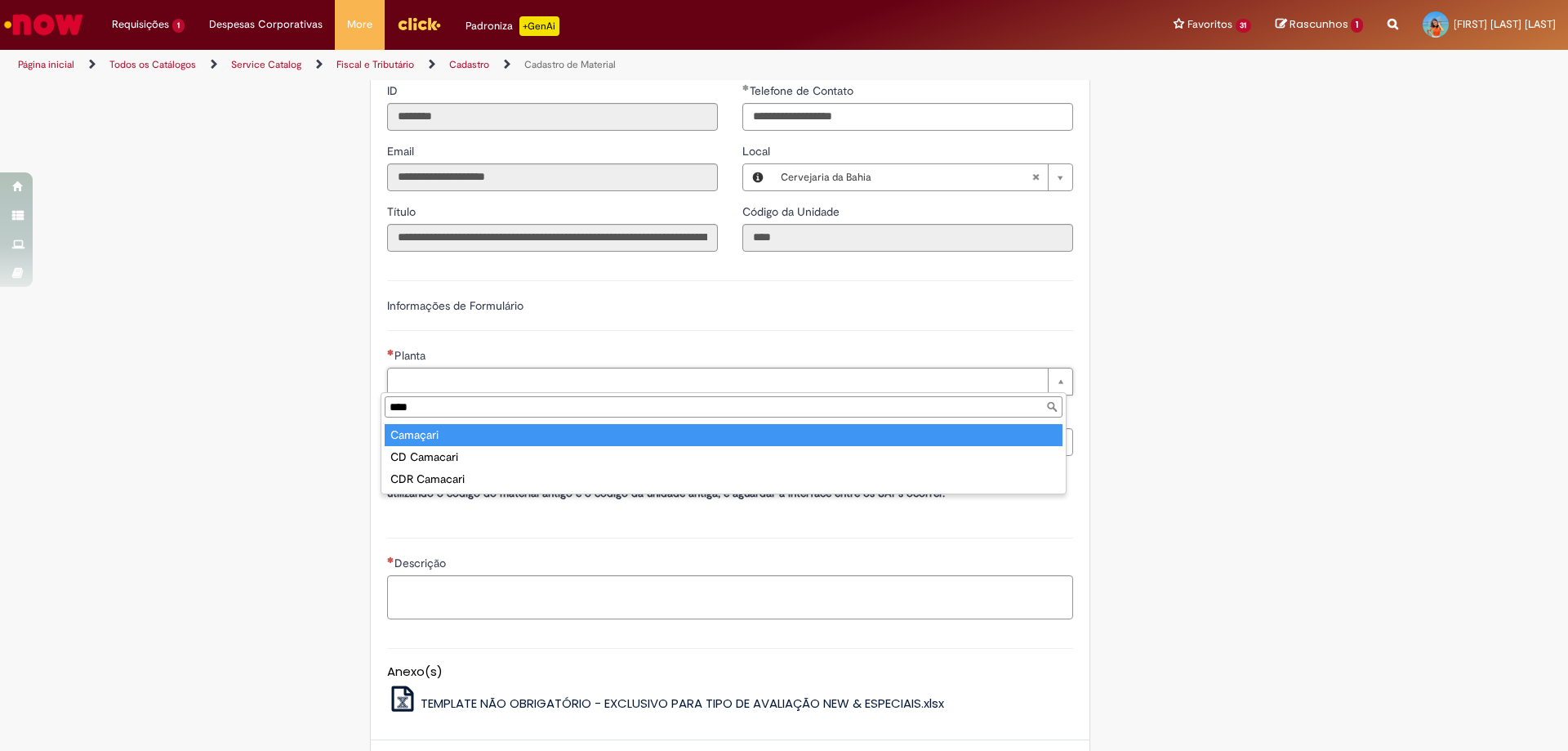 type on "****" 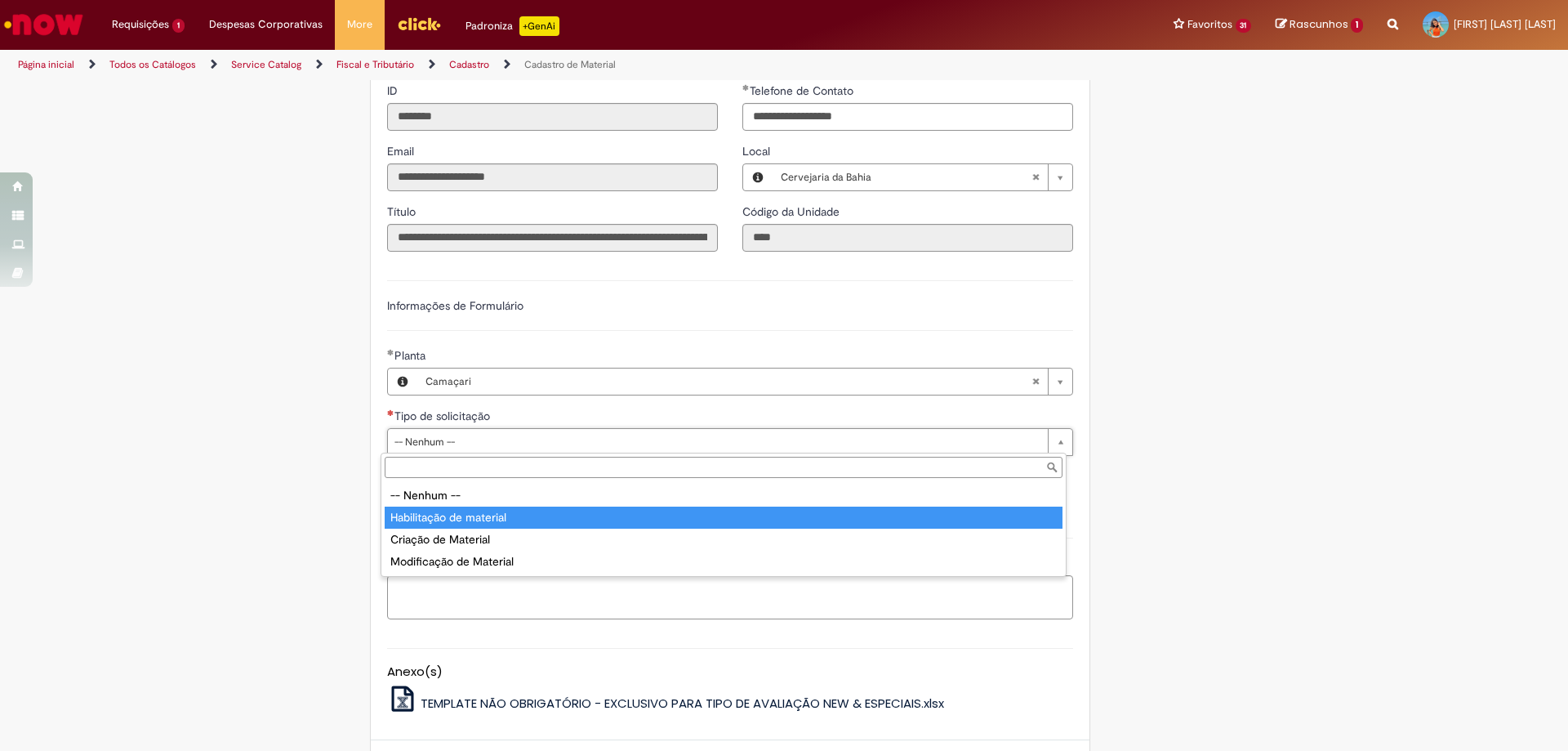type on "**********" 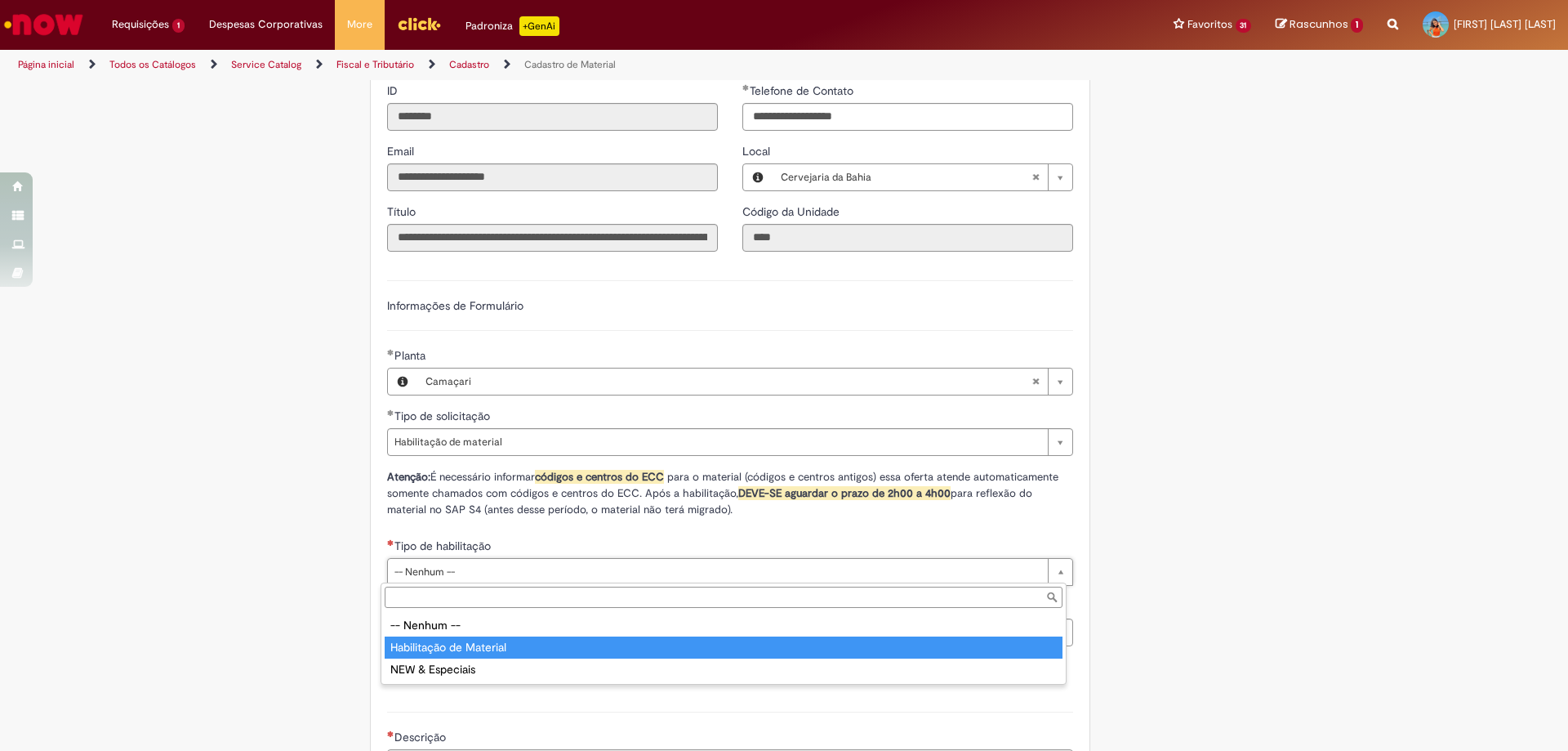 type on "**********" 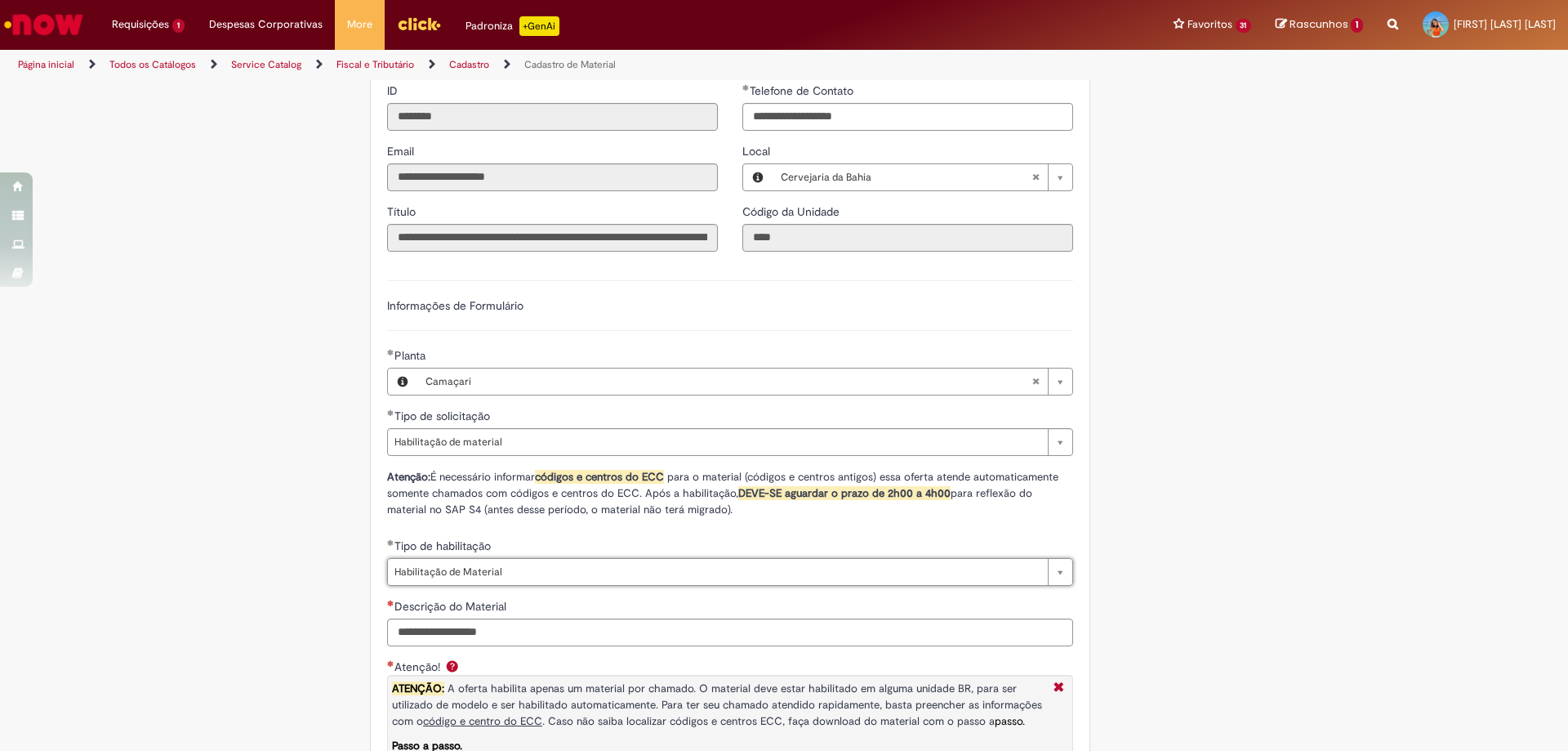 scroll, scrollTop: 1062, scrollLeft: 0, axis: vertical 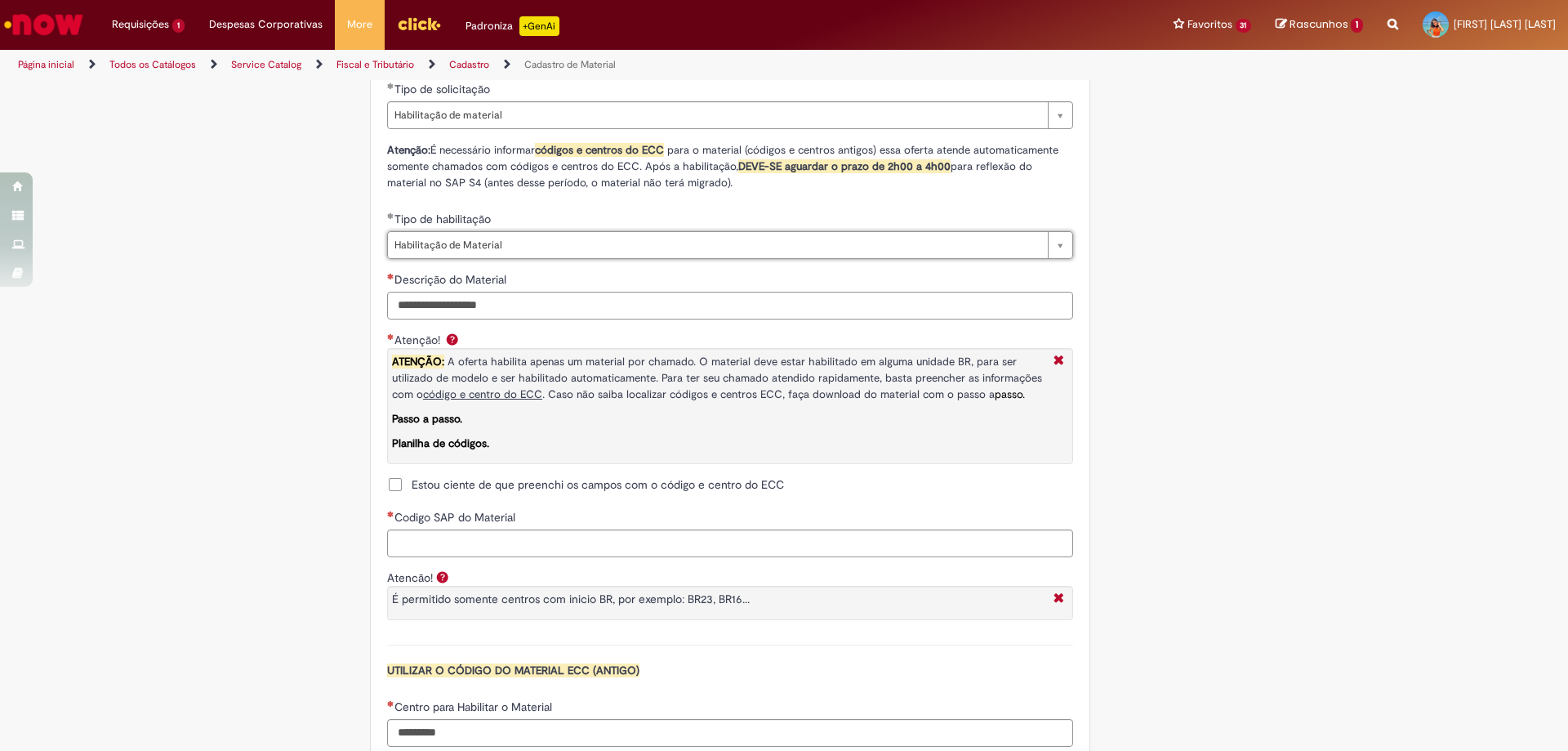 click on "Descrição do Material" at bounding box center (730, 306) 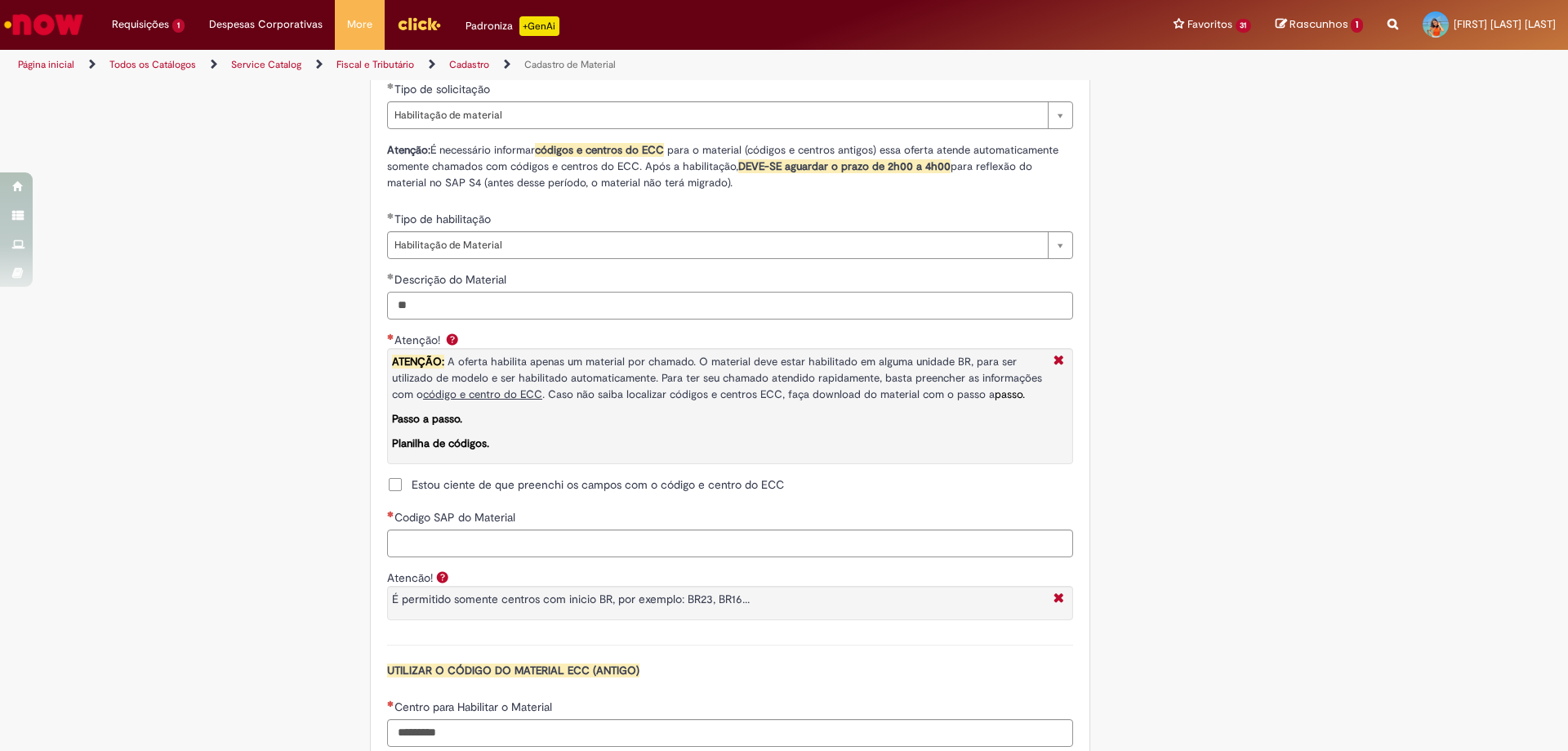 type on "*" 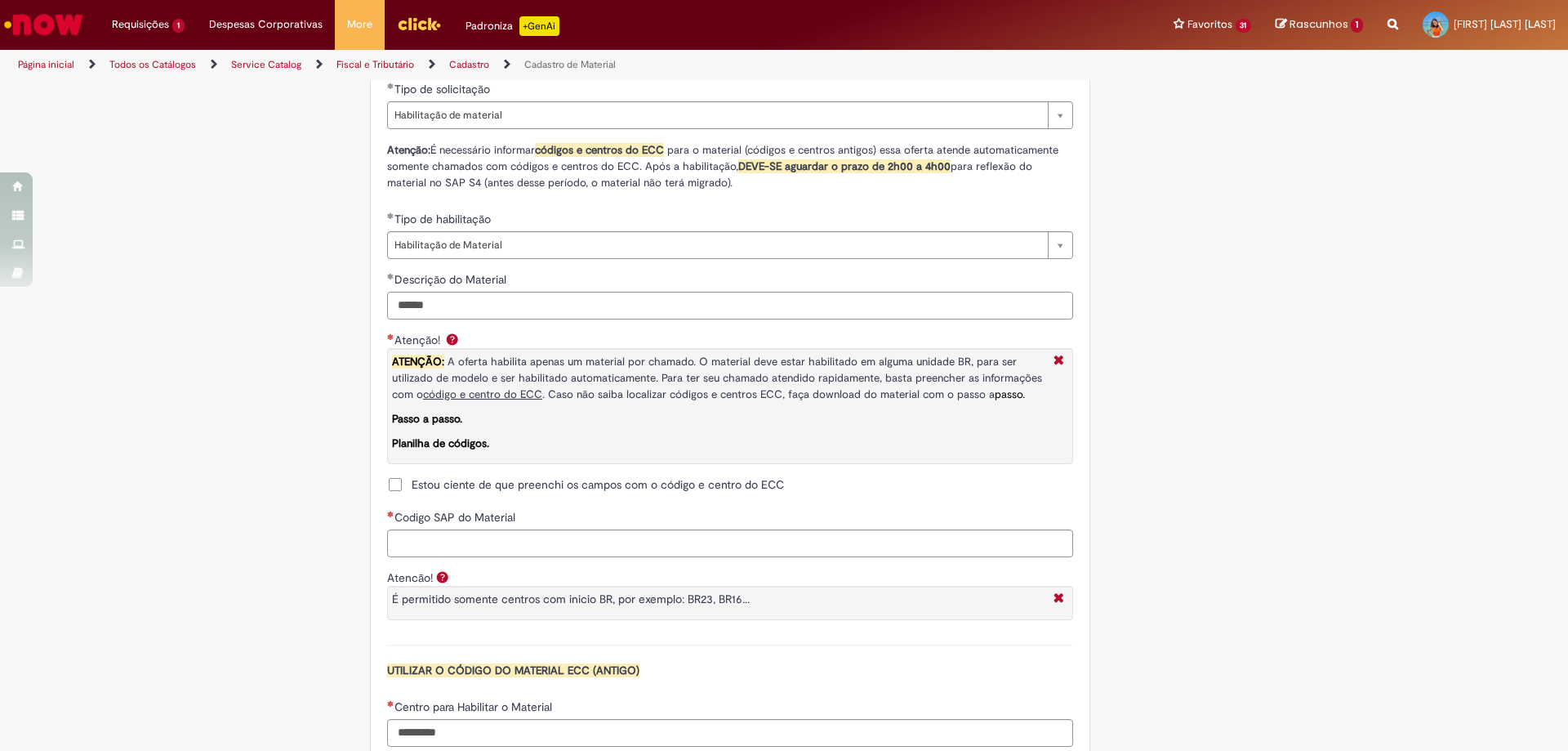 type on "******" 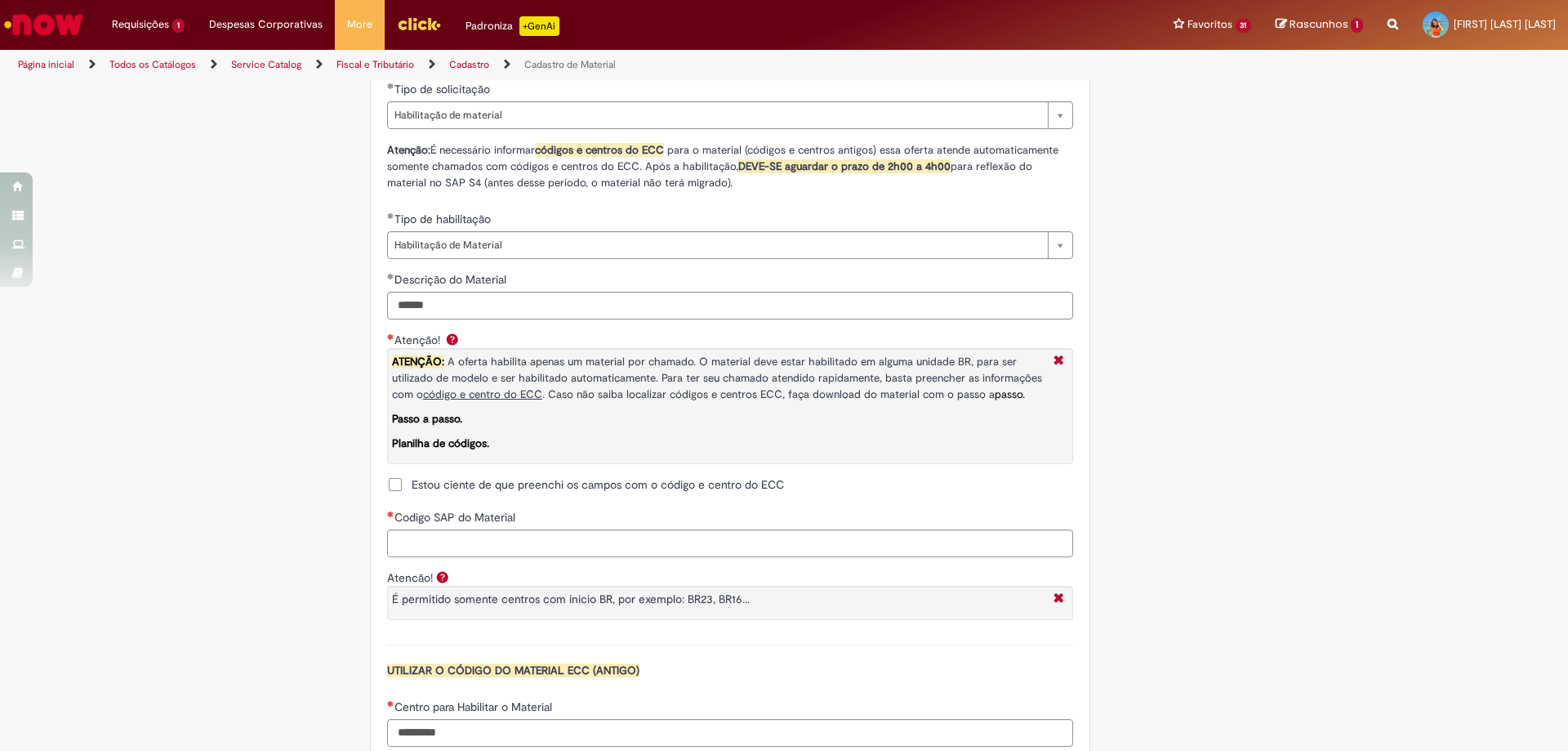 click on "Estou ciente de que preenchi os campos com o código e centro do ECC" at bounding box center [598, 485] 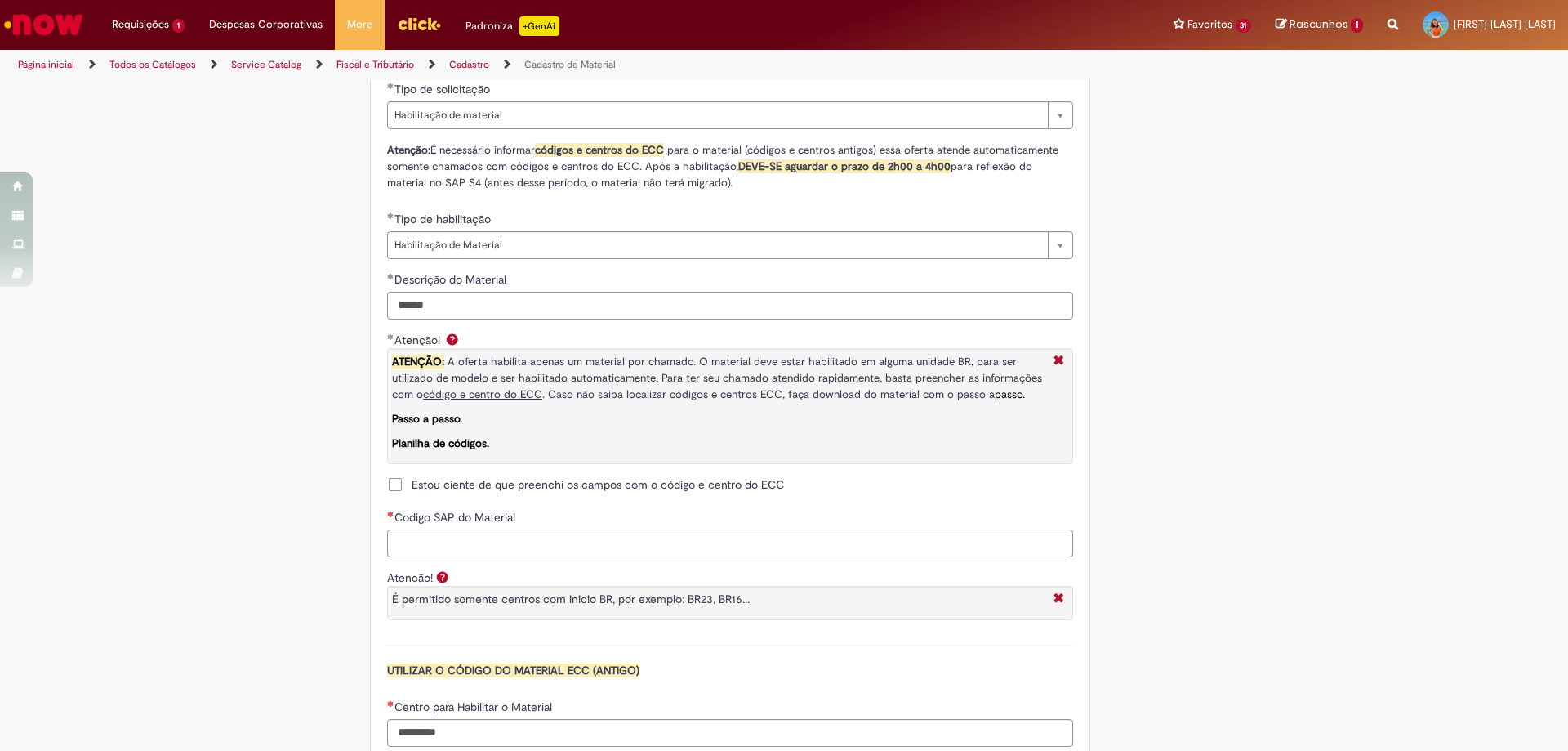 click on "Codigo SAP do Material" at bounding box center (730, 543) 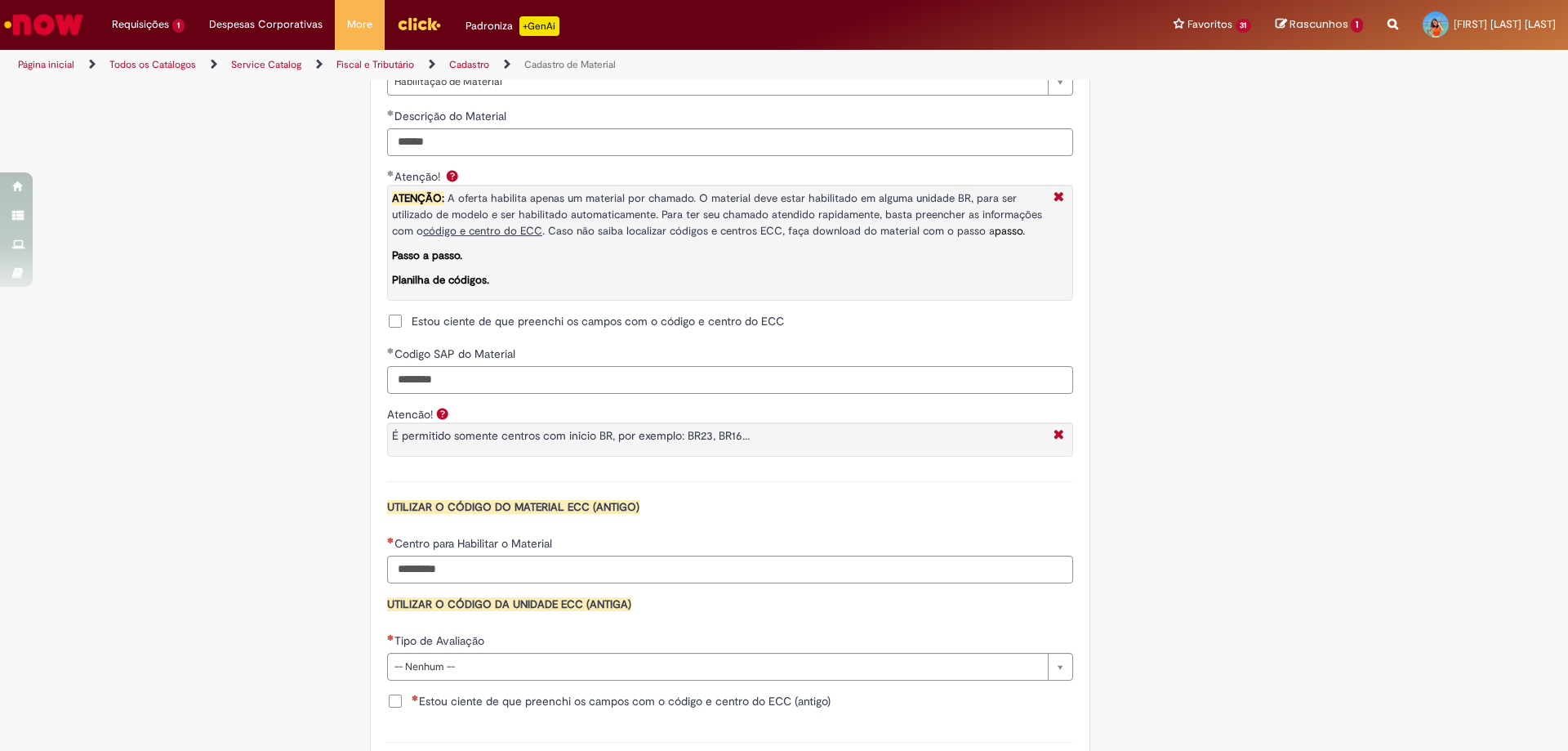 scroll, scrollTop: 1308, scrollLeft: 0, axis: vertical 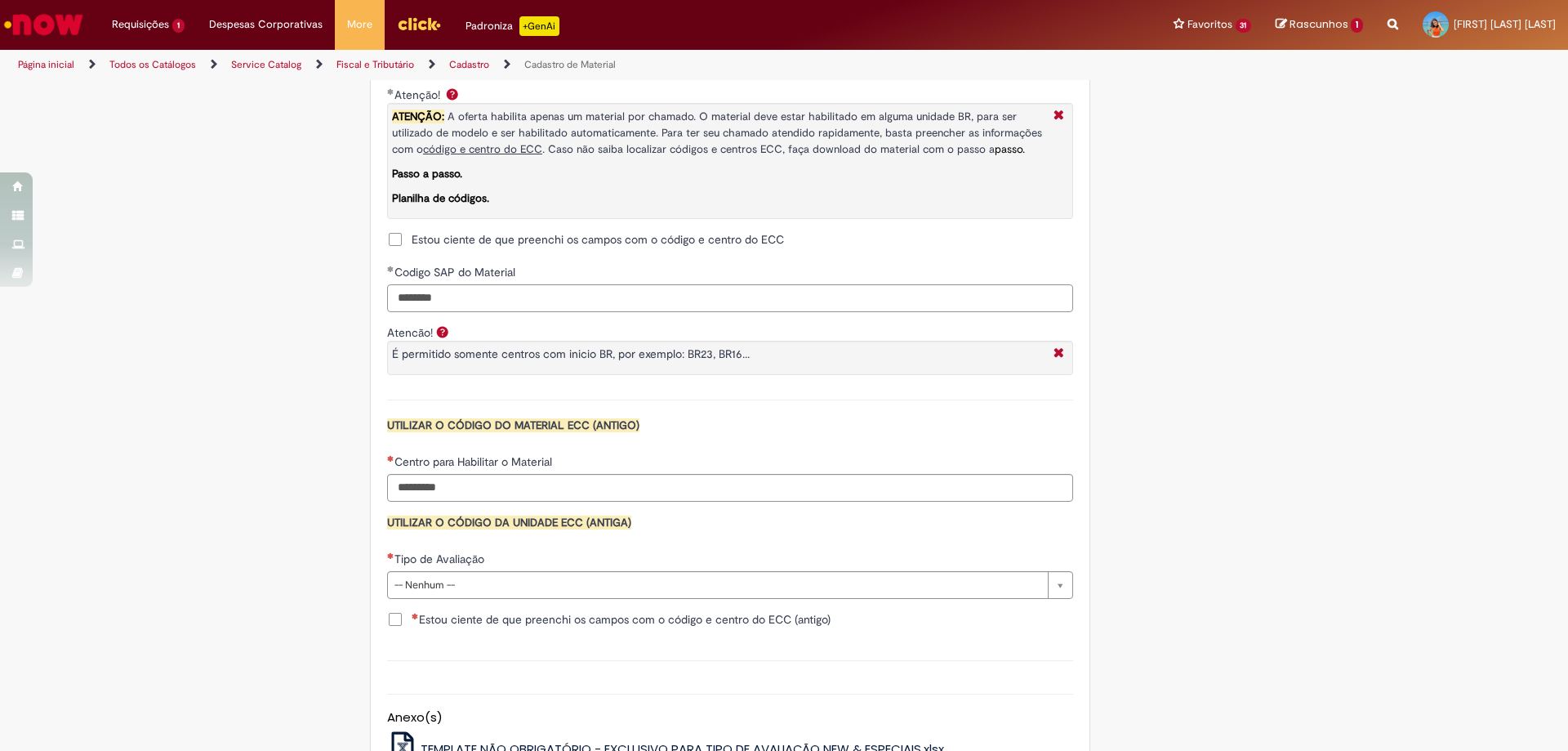 type on "********" 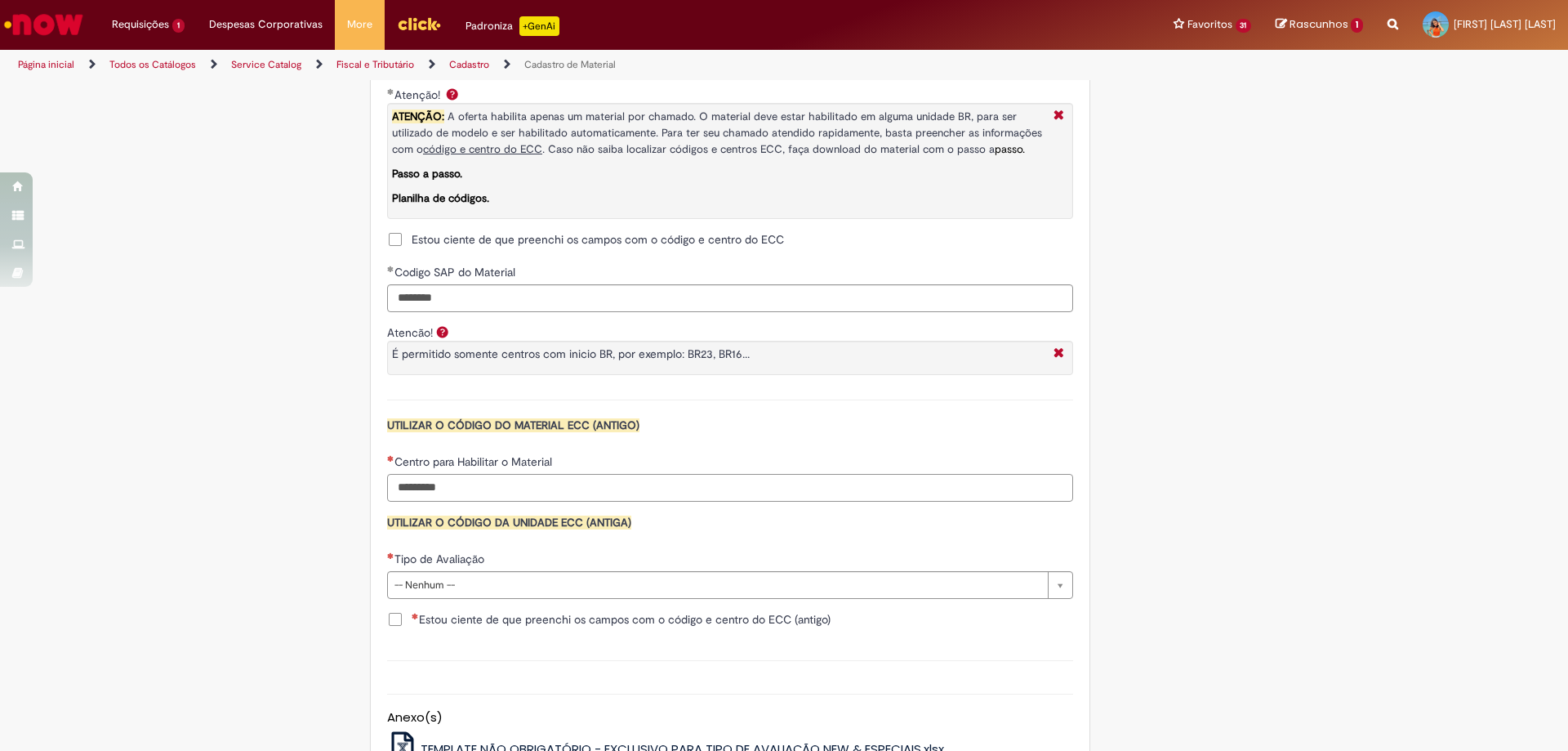 click on "Centro para Habilitar o Material" at bounding box center [730, 488] 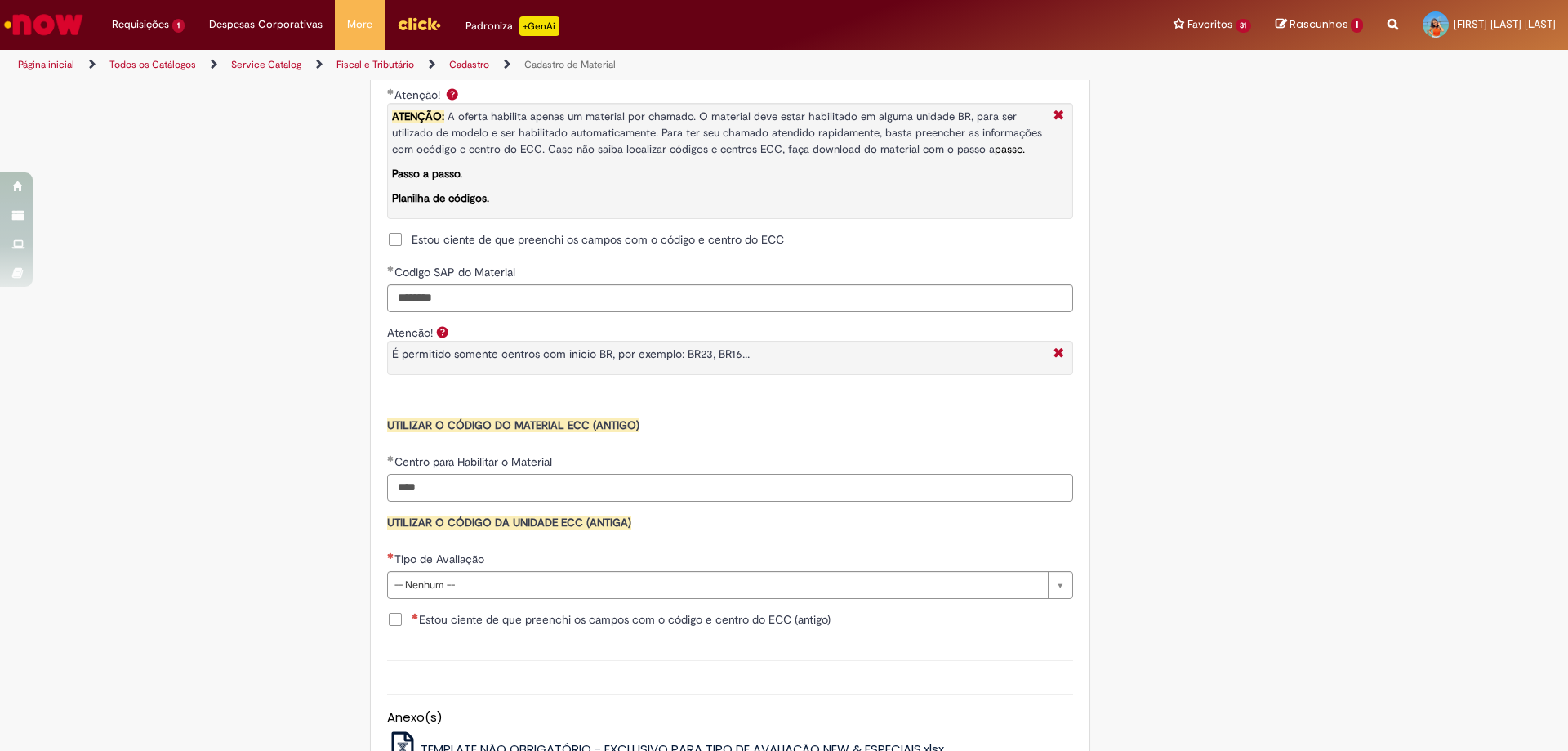 type on "****" 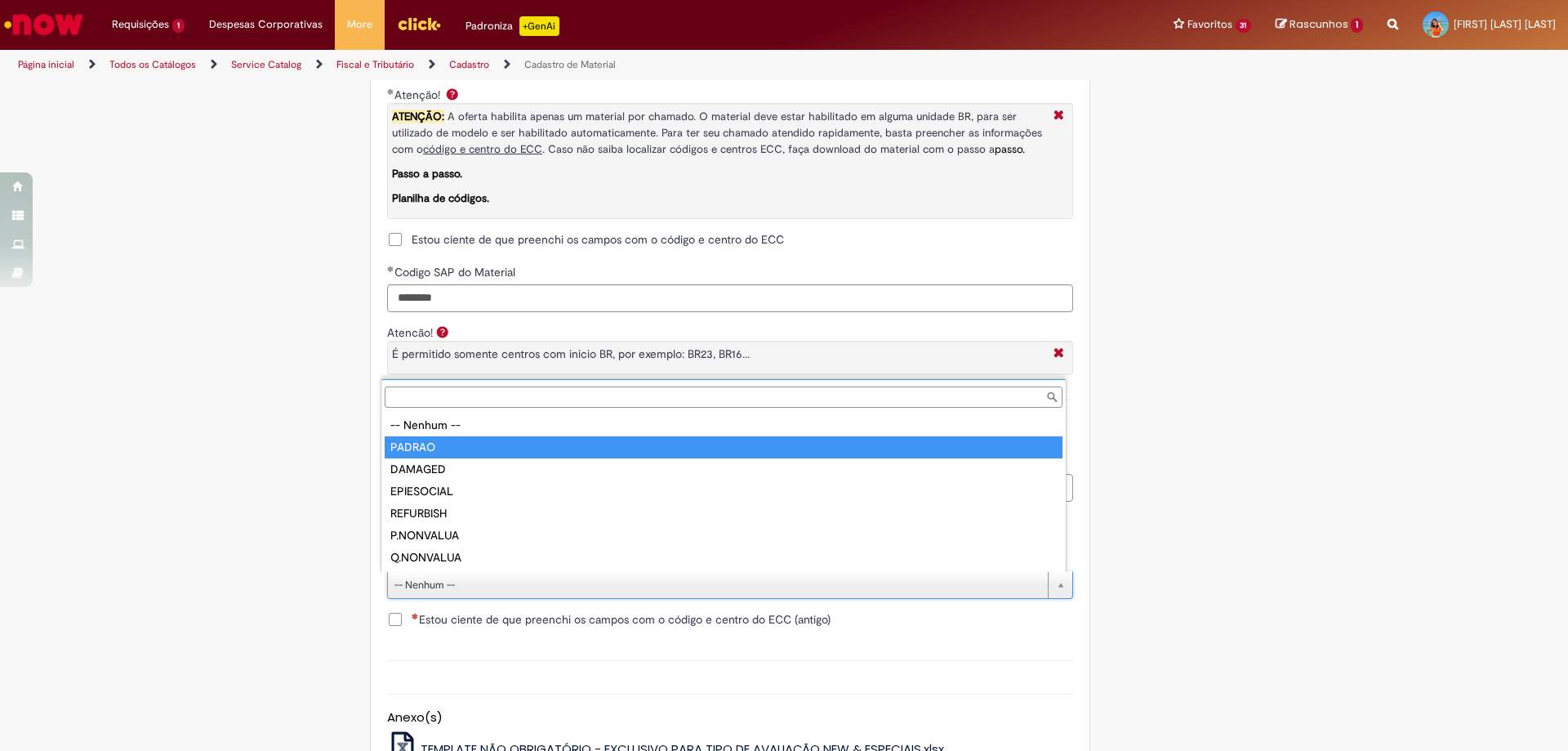 type on "******" 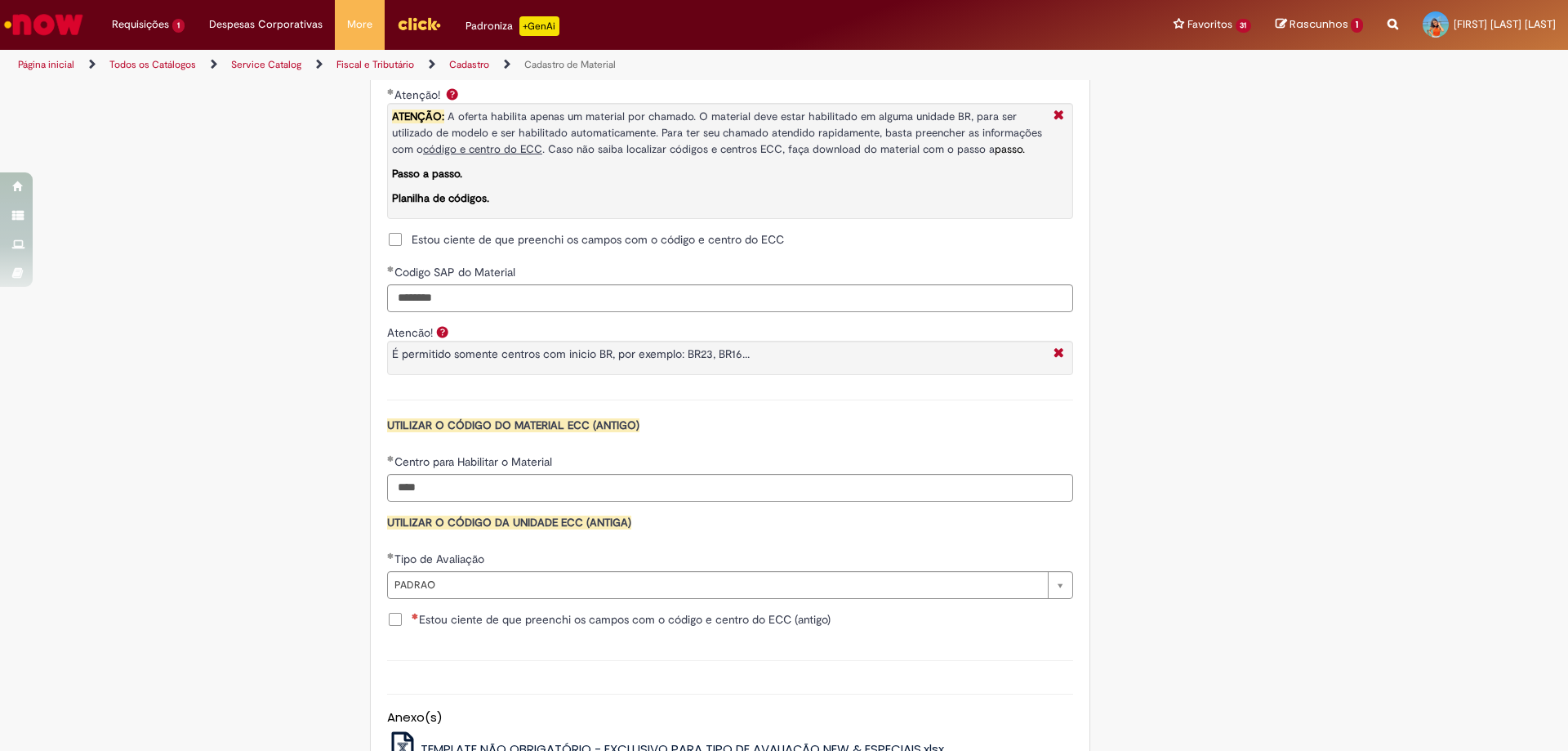 click on "**********" at bounding box center [730, 168] 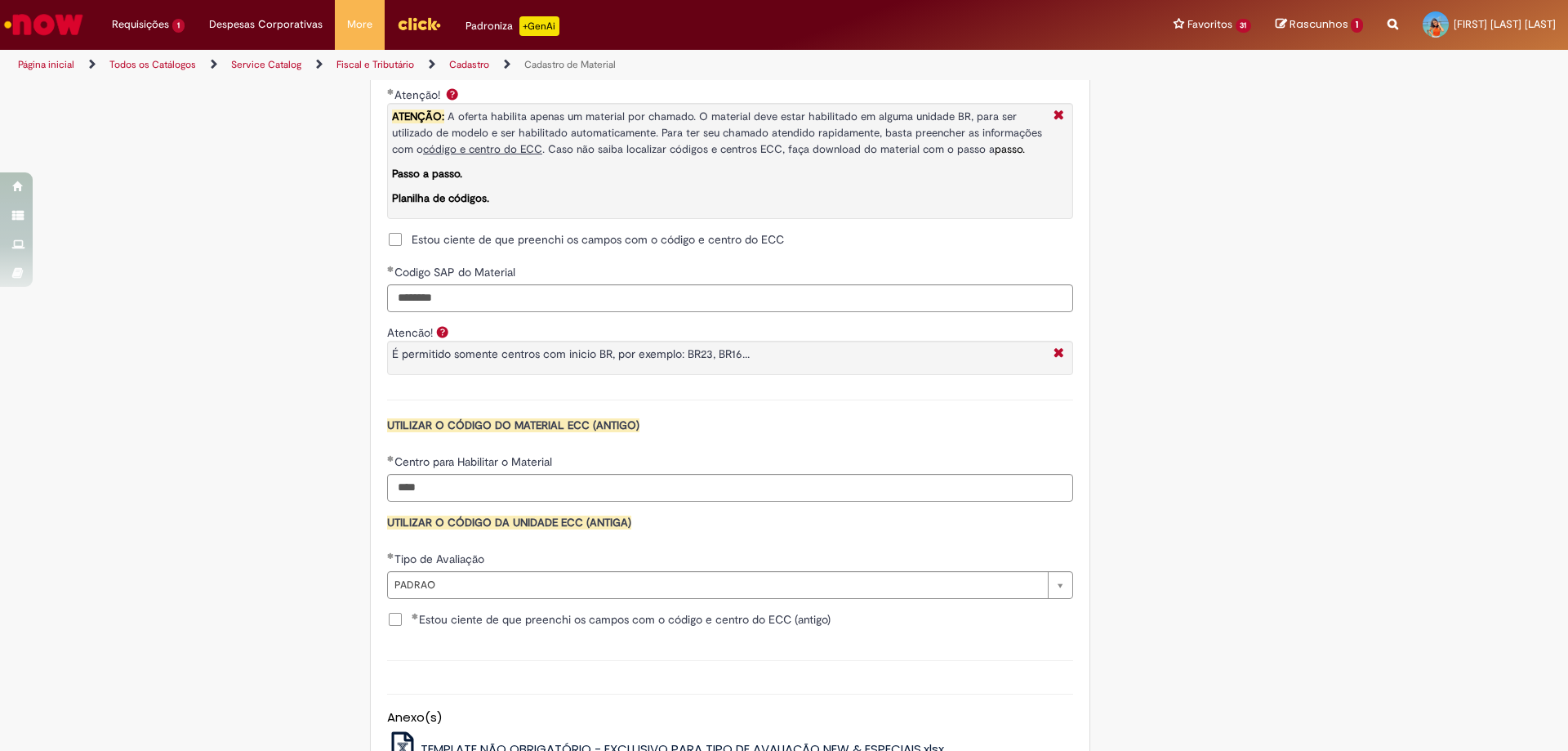 scroll, scrollTop: 1495, scrollLeft: 0, axis: vertical 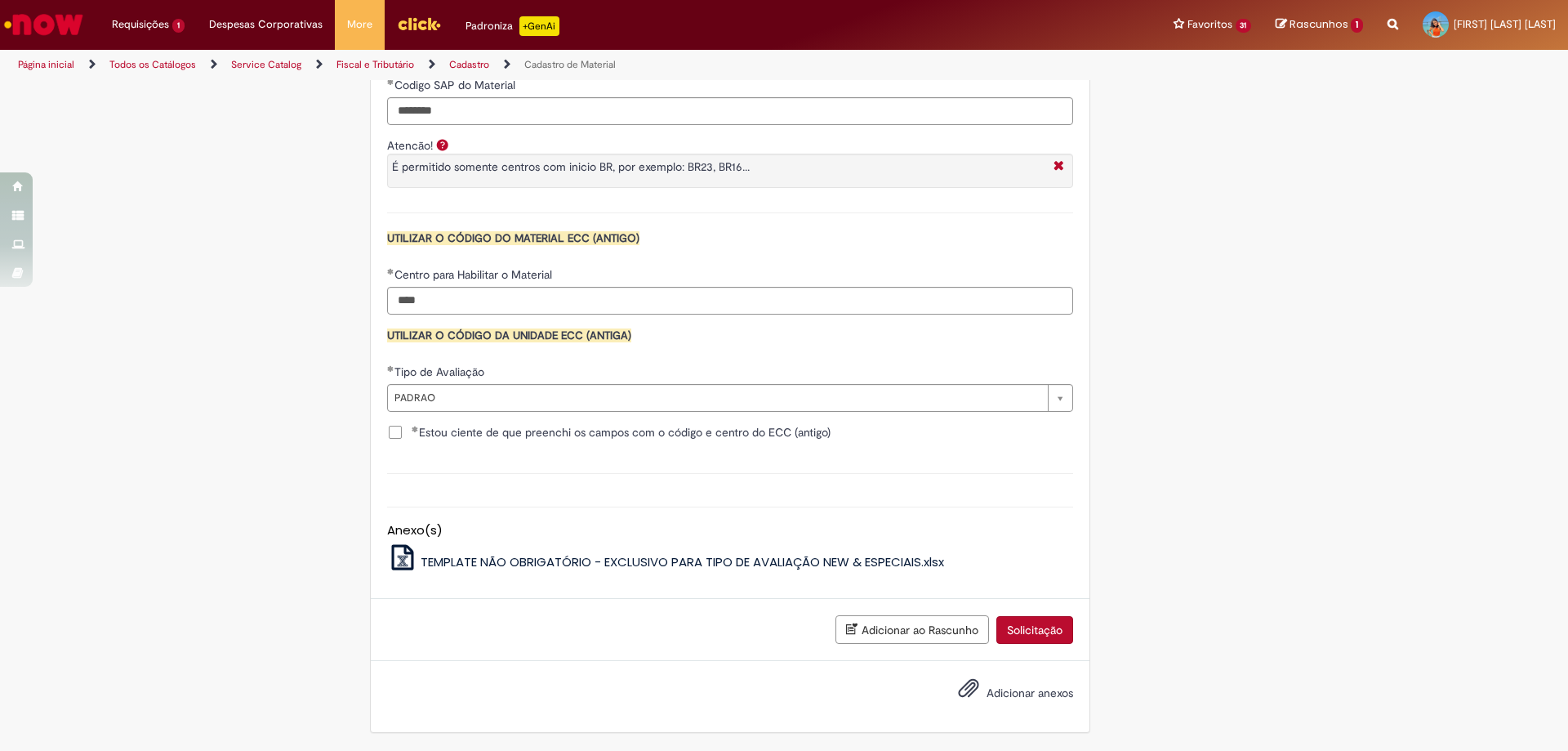 click on "Adicionar ao Rascunho        Solicitação" at bounding box center (730, 630) 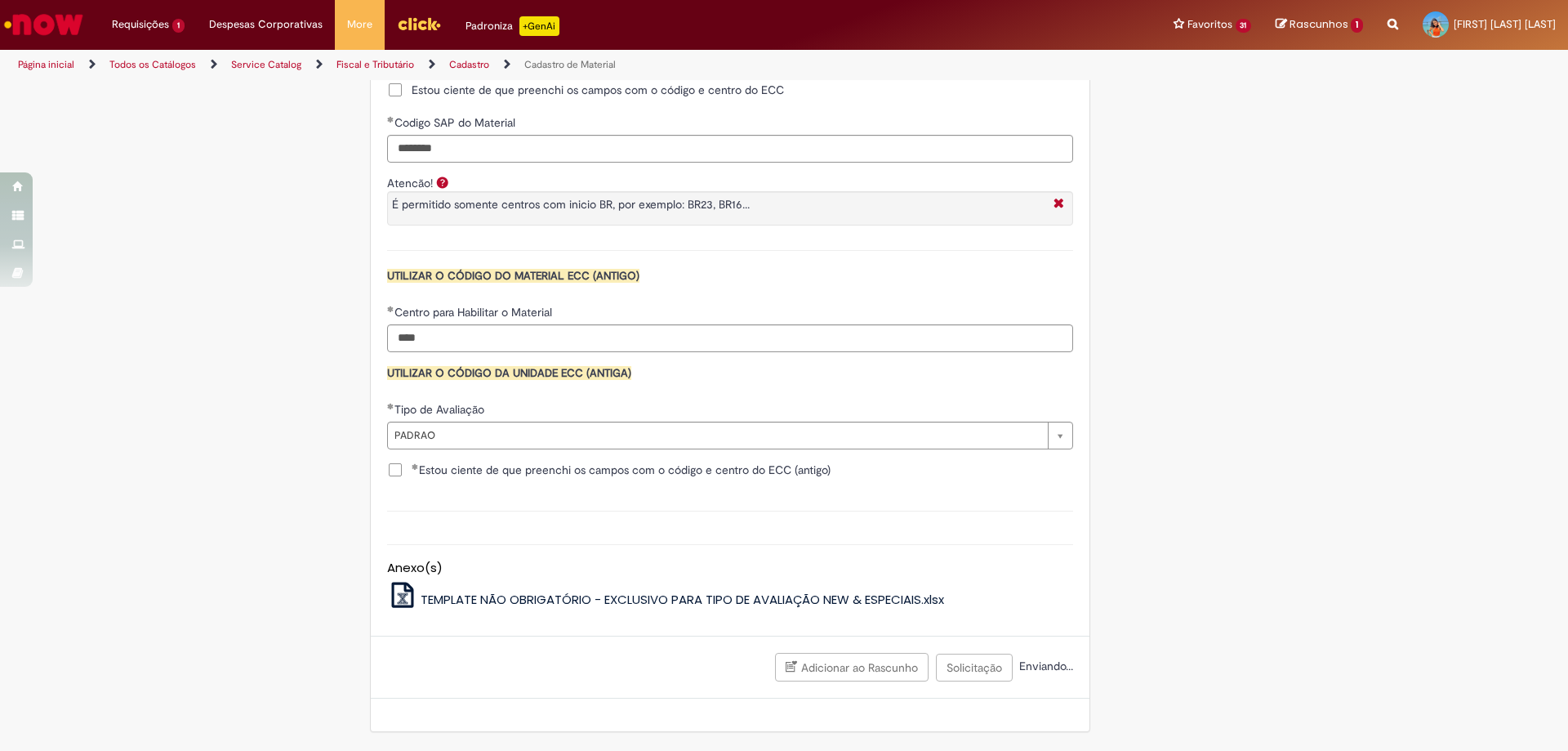 scroll, scrollTop: 1457, scrollLeft: 0, axis: vertical 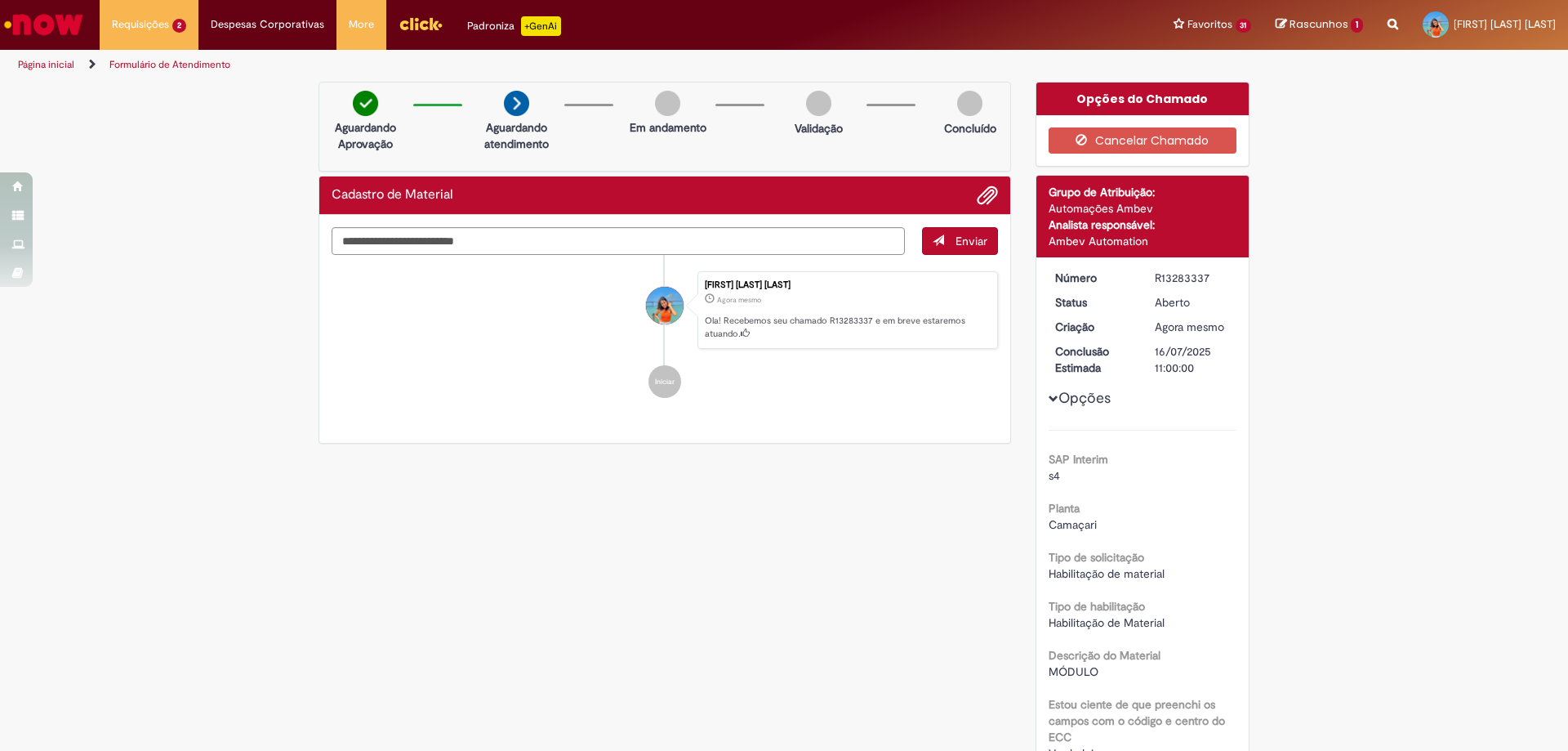 click on "Verificar Código de Barras
Aguardando Aprovação
Aguardando atendimento
Em andamento
Validação
Concluído
Cadastro de Material
Enviar
[FIRST] [LAST] [LAST]
Agora mesmo Agora mesmo
Ola! Recebemos seu chamado R13283337 e em breve estaremos atuando.
Iniciar
Opções do Chamado" at bounding box center (784, 620) 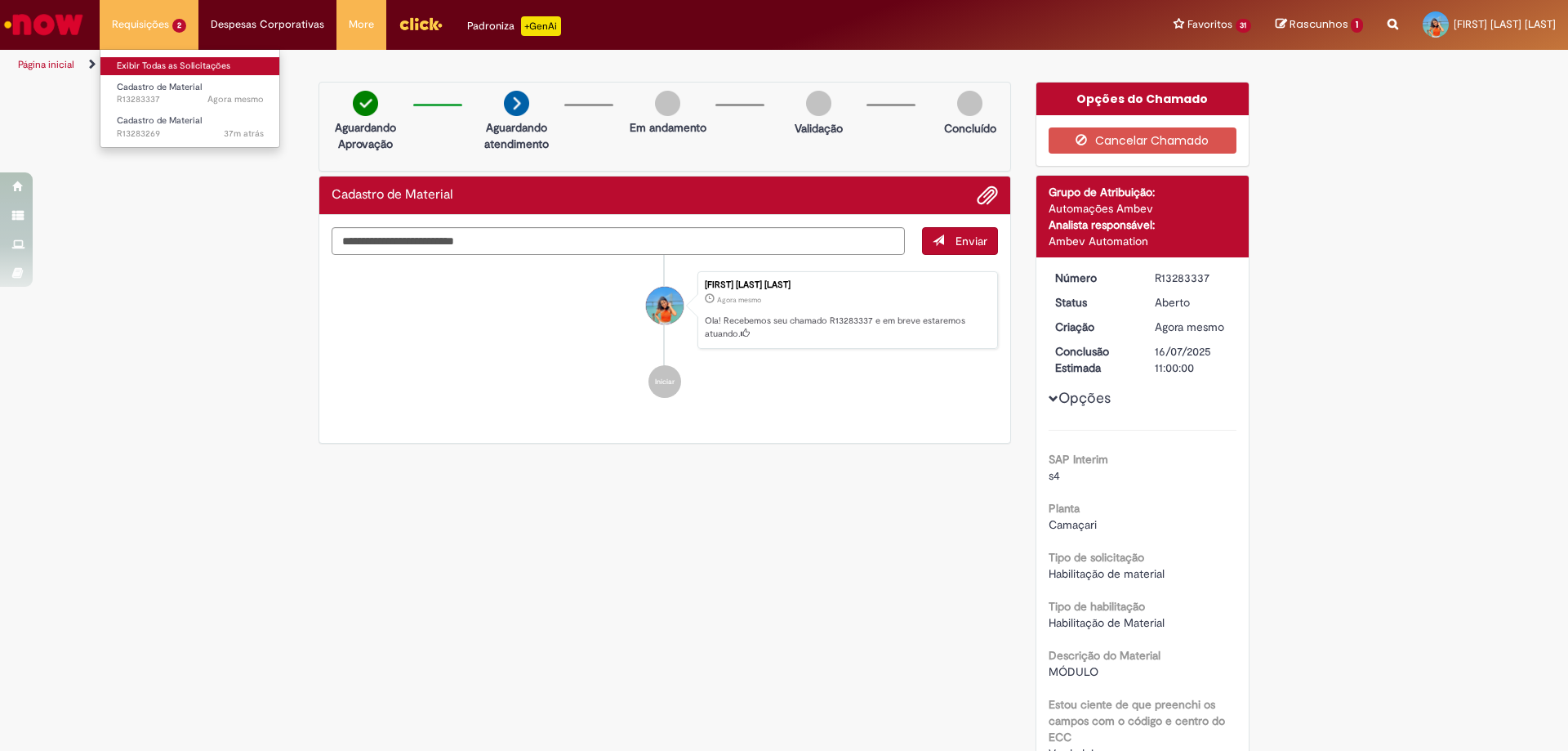 click on "Exibir Todas as Solicitações" at bounding box center [190, 66] 